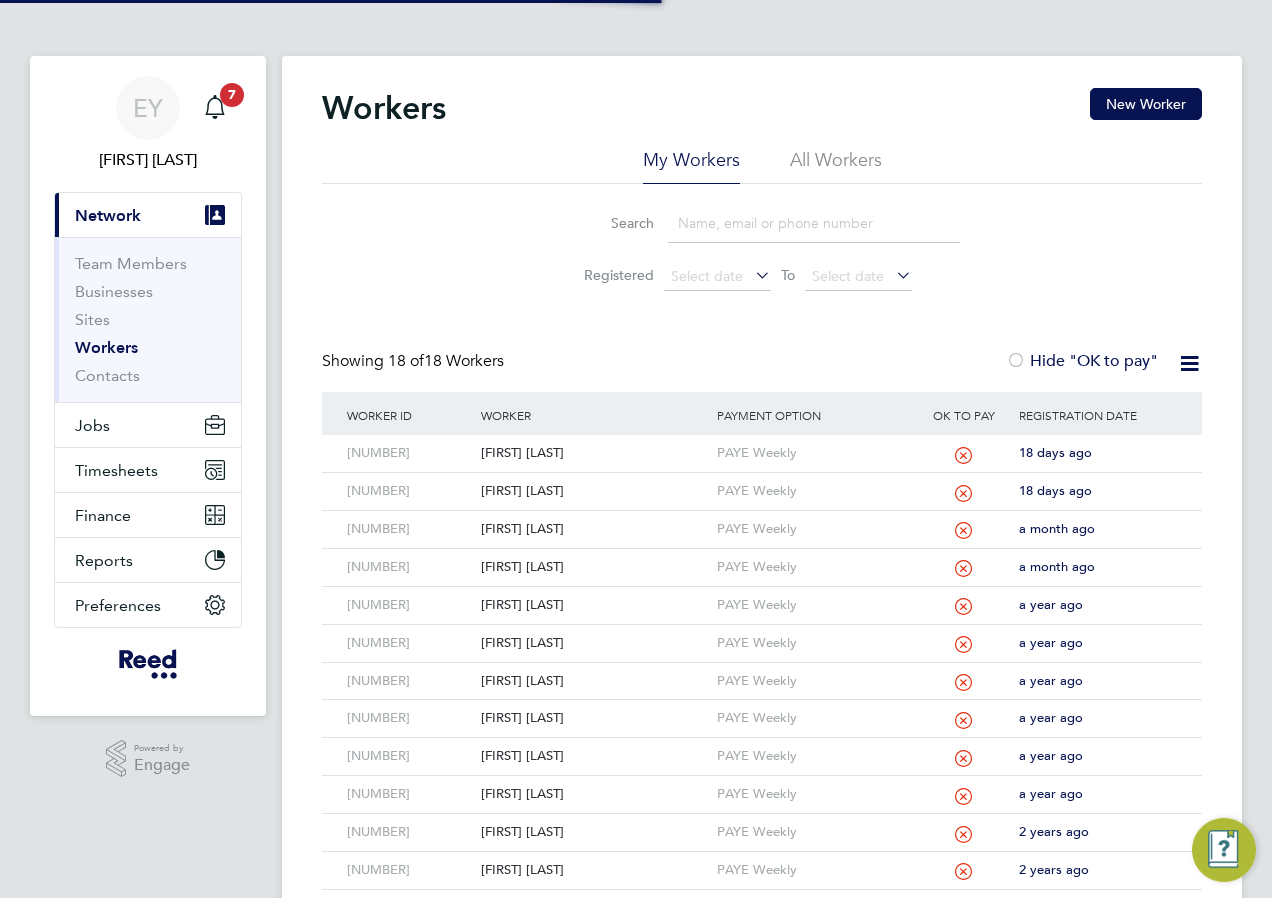 scroll, scrollTop: 0, scrollLeft: 0, axis: both 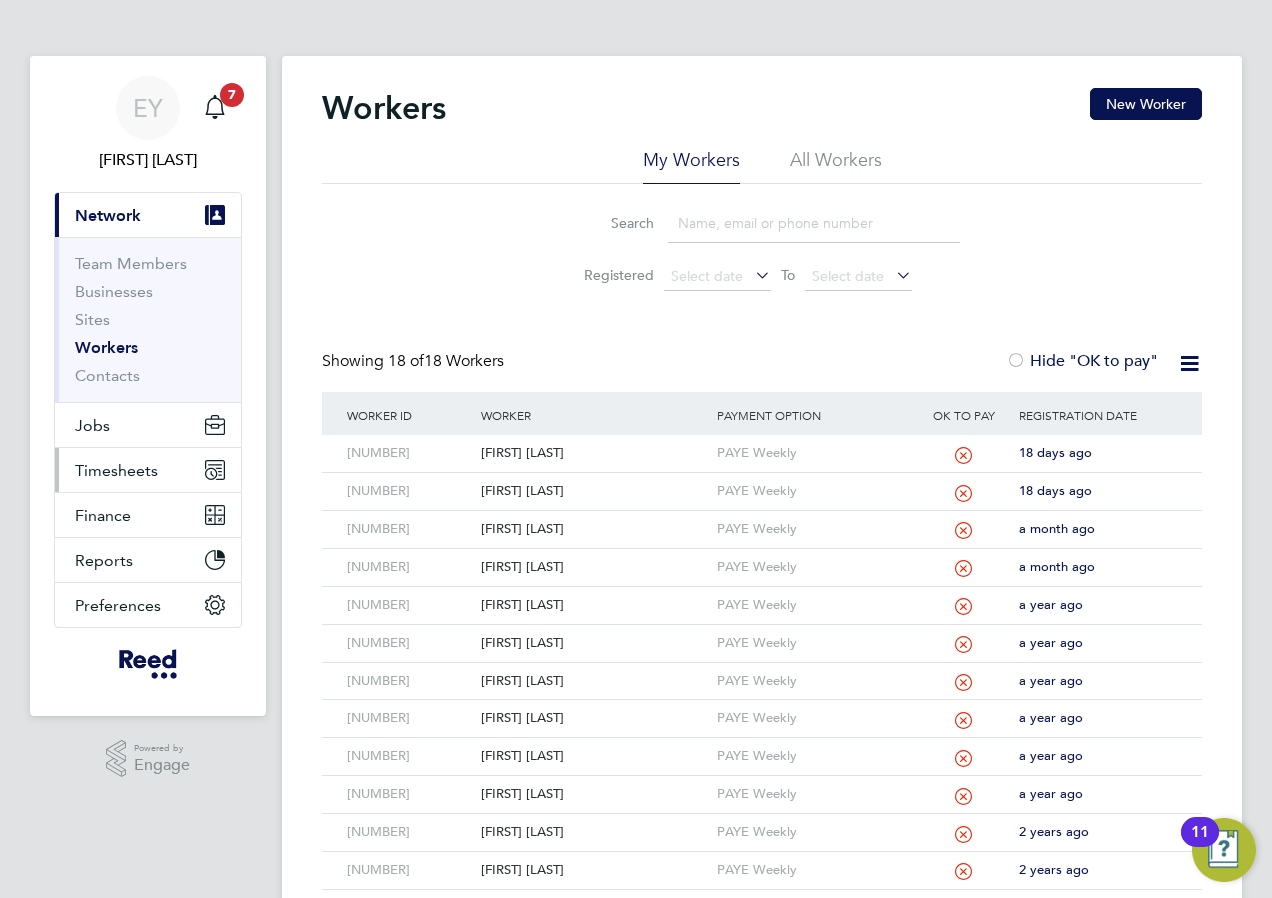 click on "Timesheets" at bounding box center (116, 470) 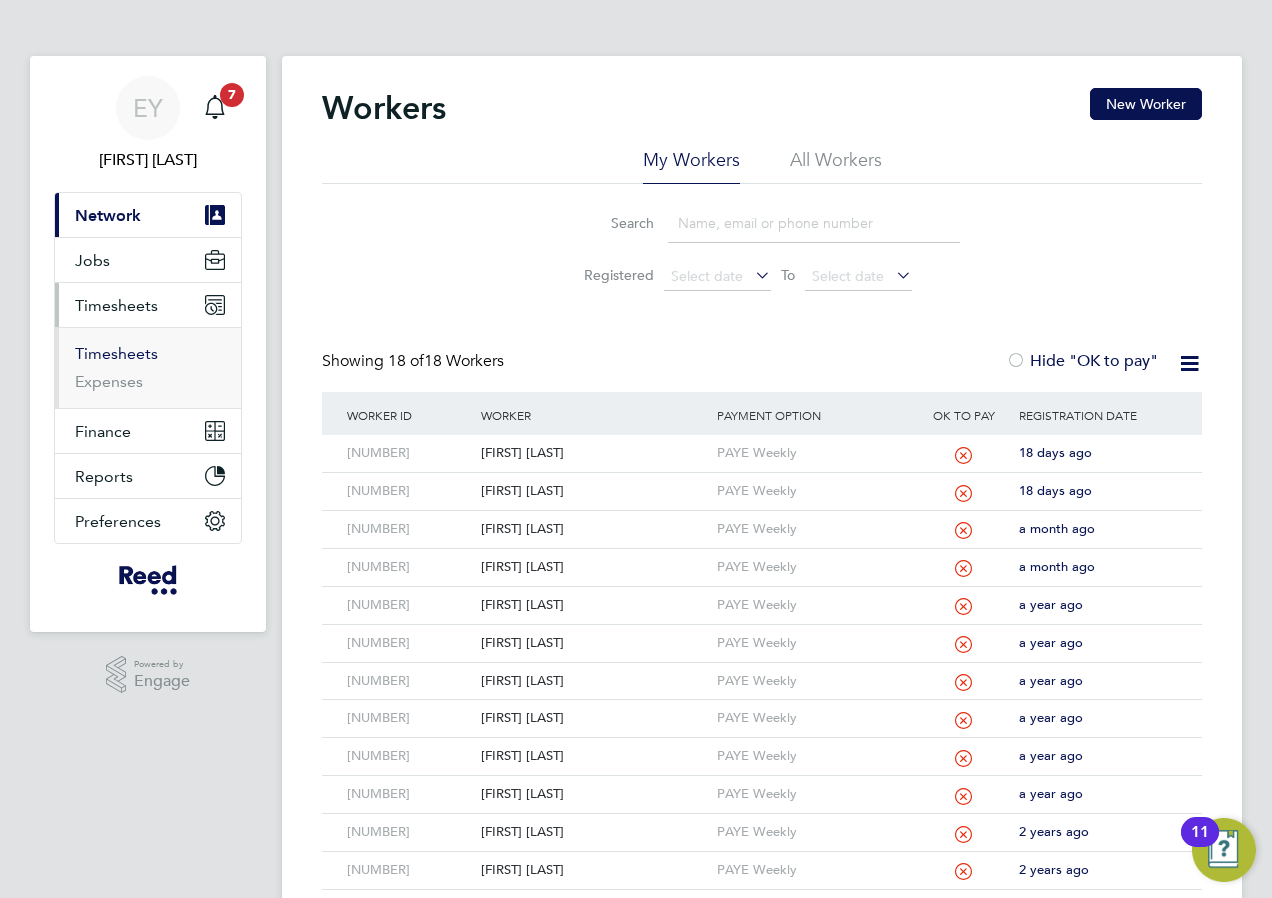 click on "Timesheets" at bounding box center (116, 353) 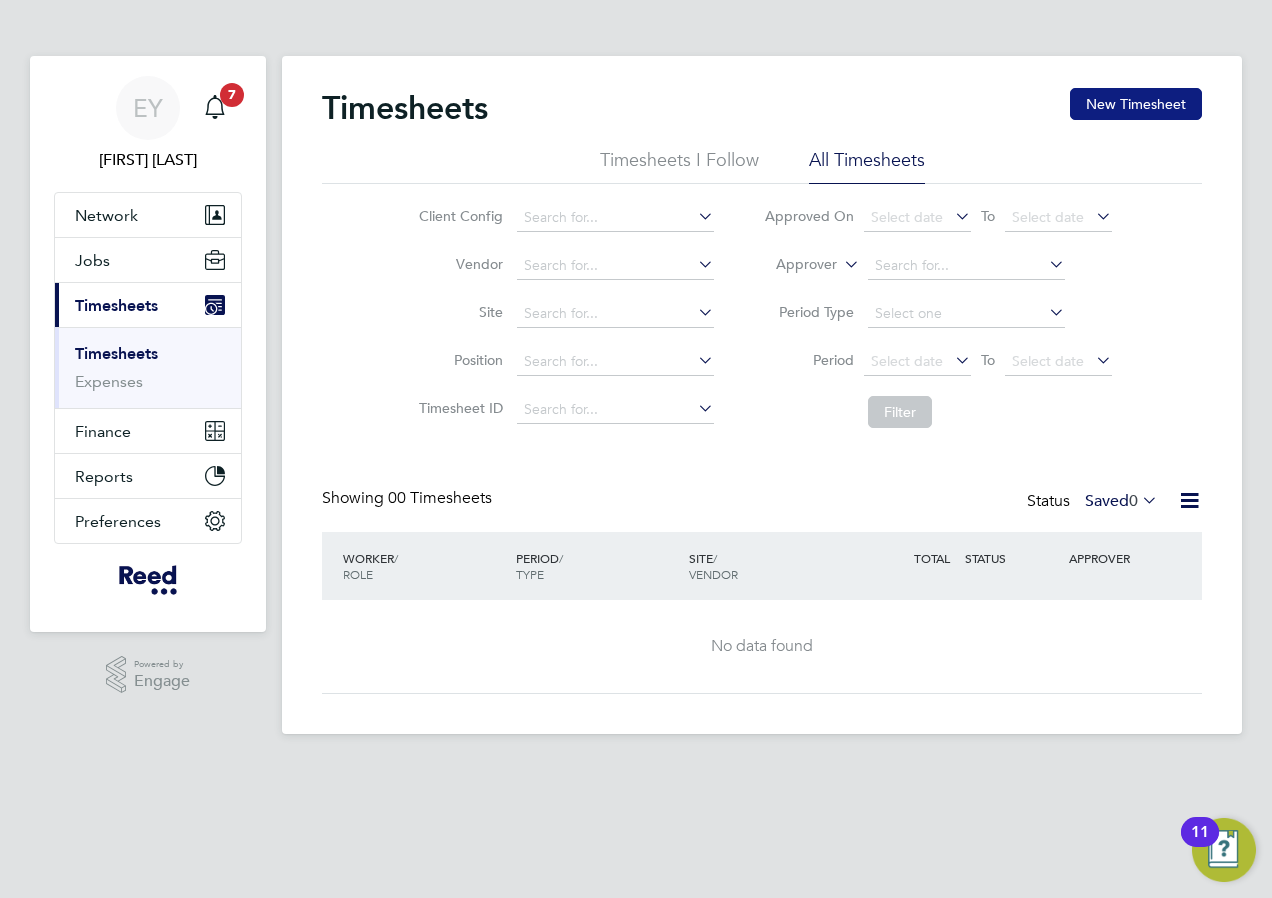 click on "New Timesheet" 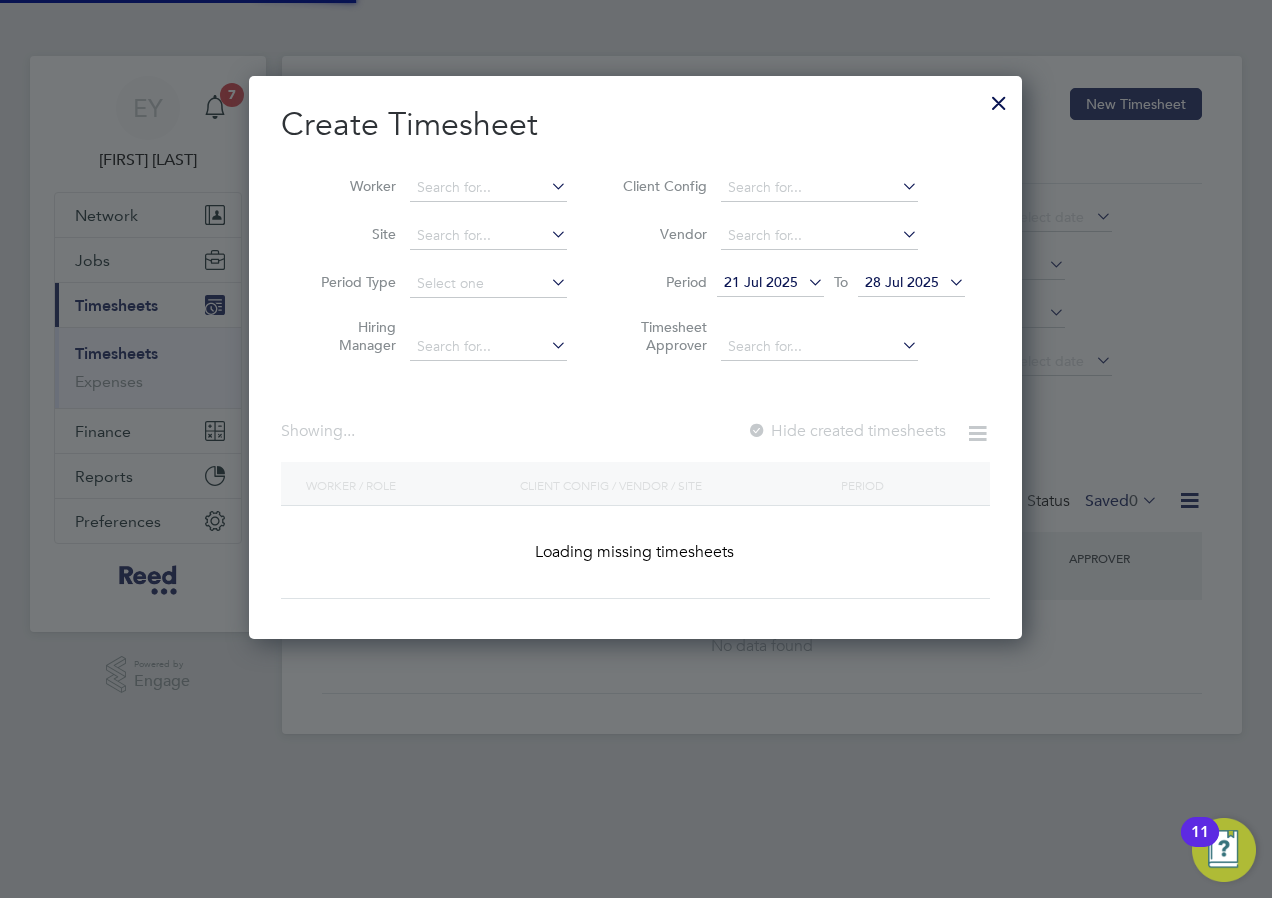 scroll, scrollTop: 10, scrollLeft: 10, axis: both 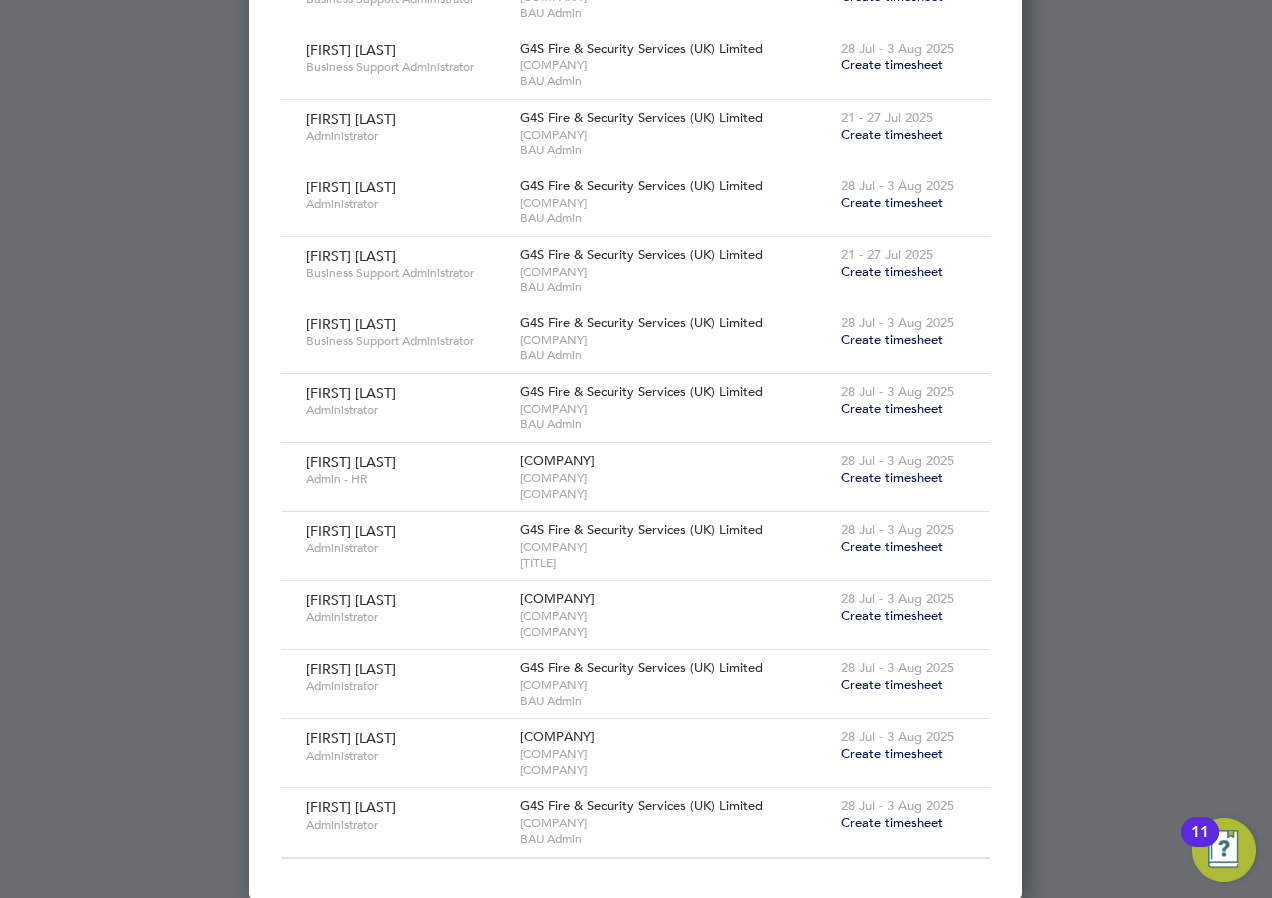 click on "Create timesheet" at bounding box center [892, 477] 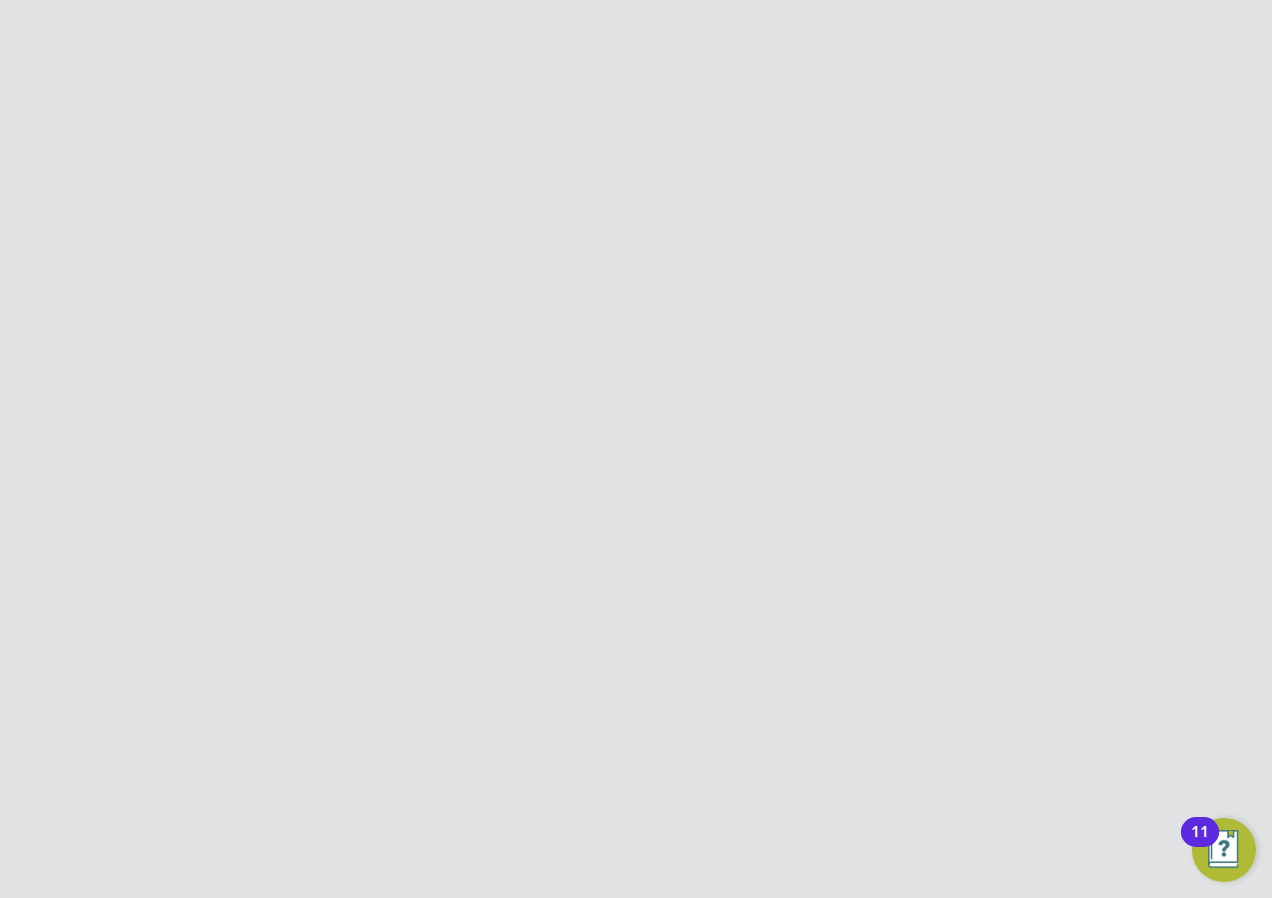 scroll, scrollTop: 0, scrollLeft: 0, axis: both 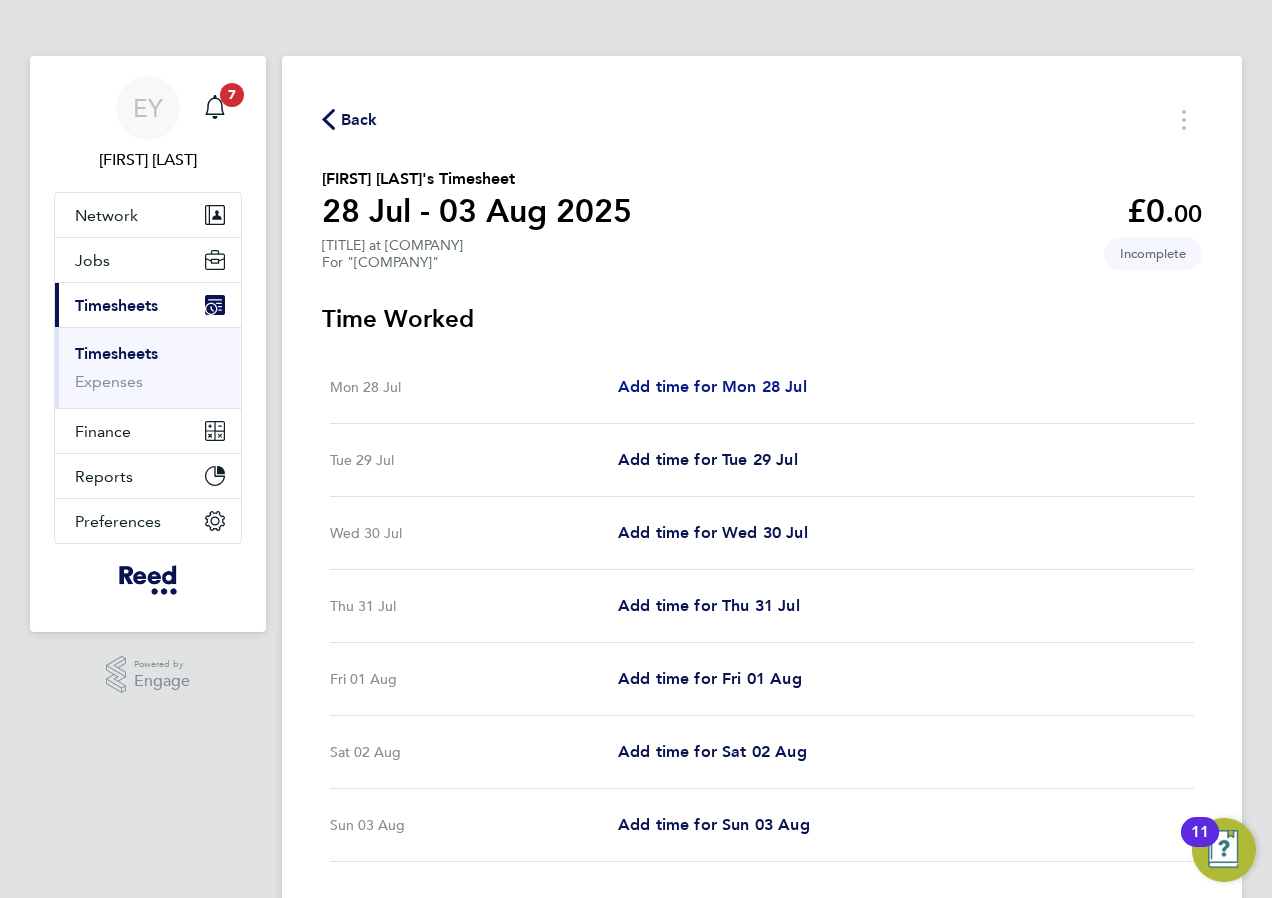 click on "Add time for Mon 28 Jul" at bounding box center [712, 386] 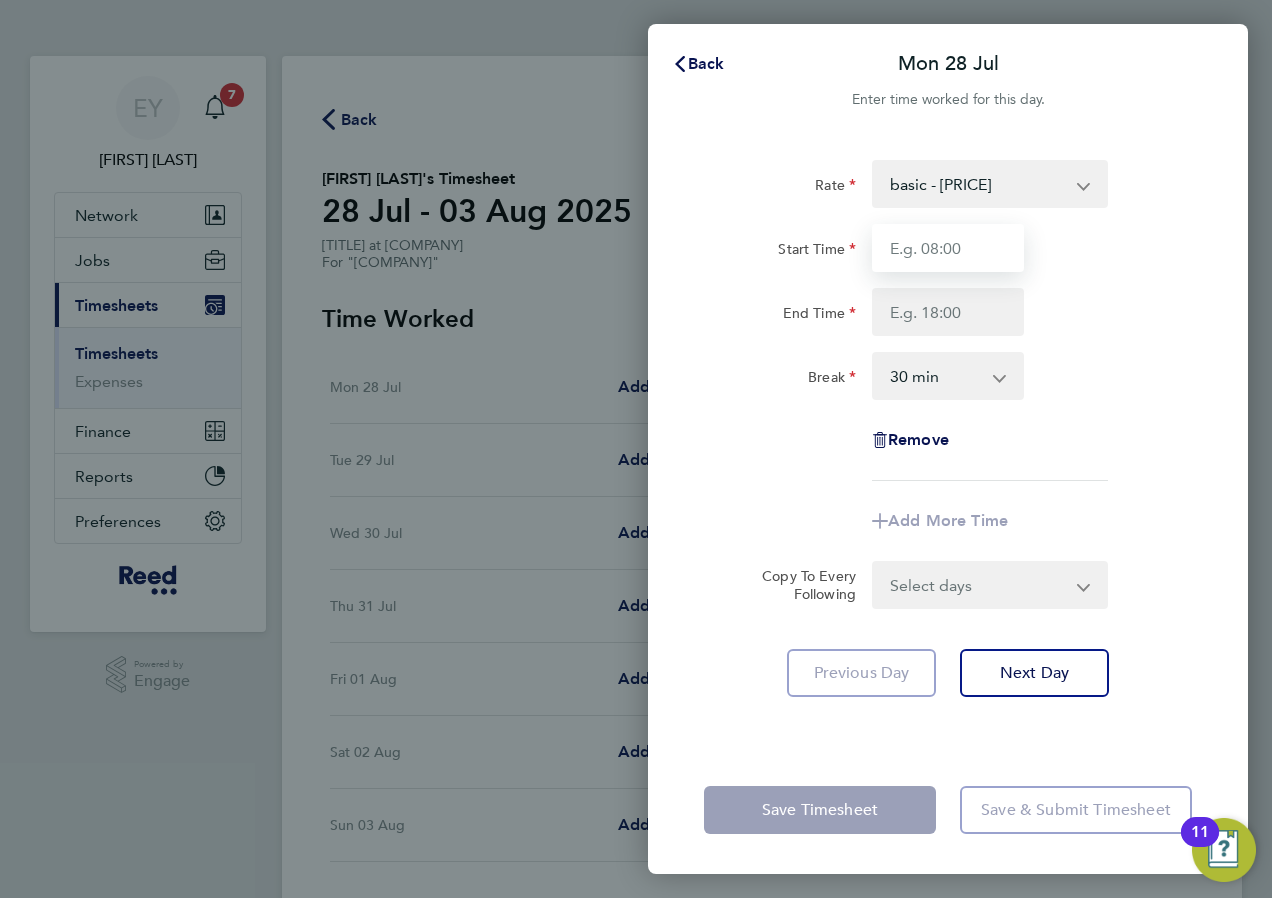 click on "Start Time" at bounding box center (948, 248) 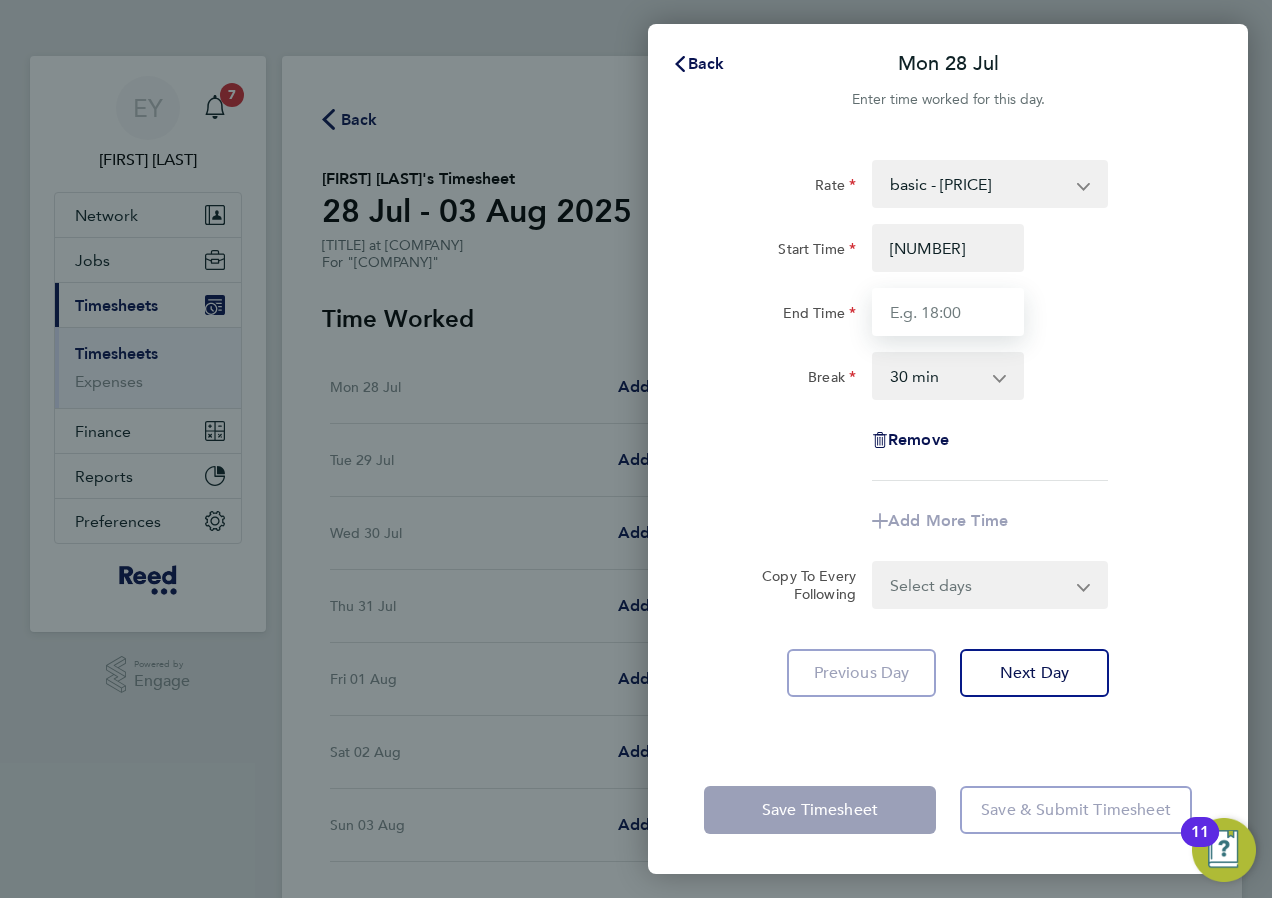type on "08:30" 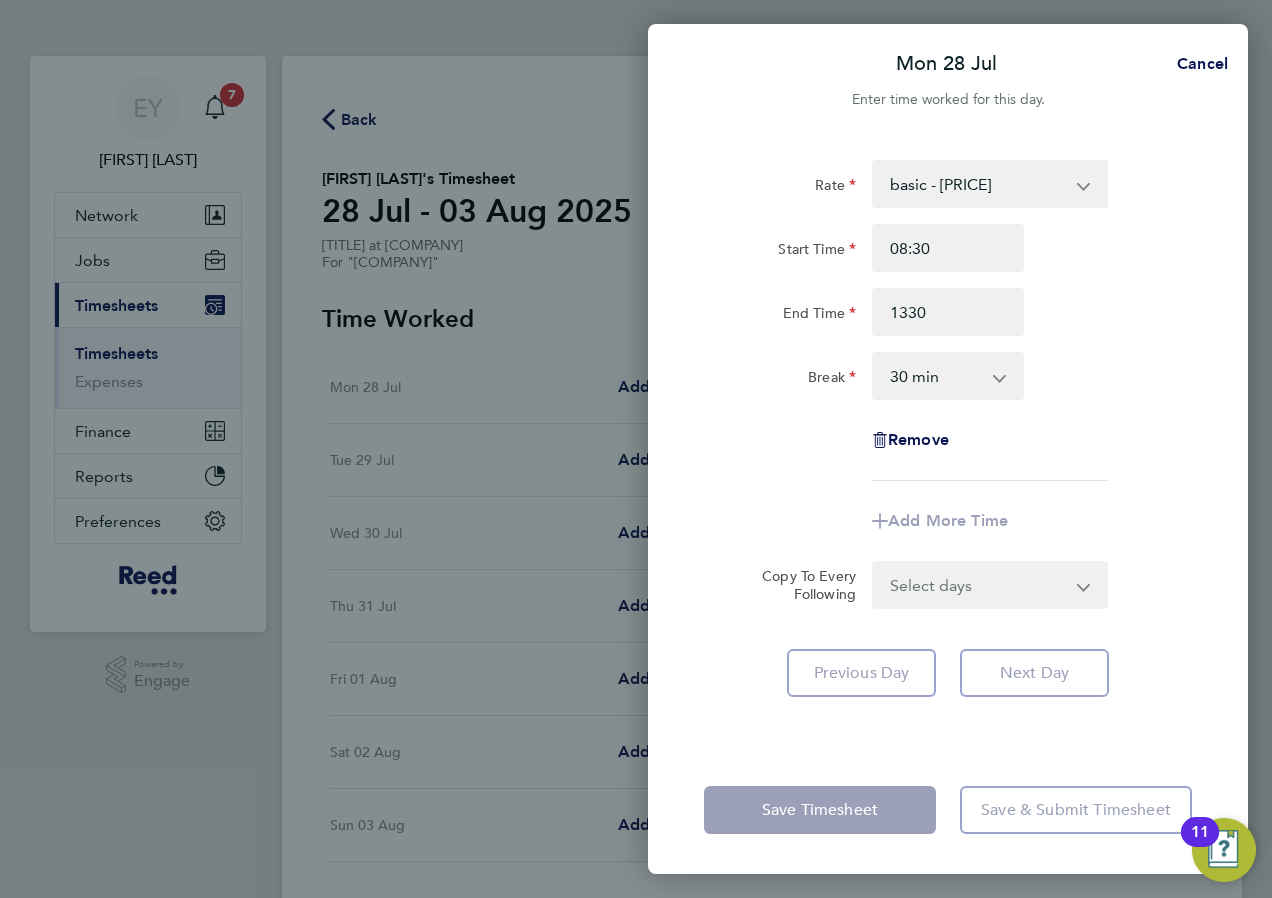 type on "13:30" 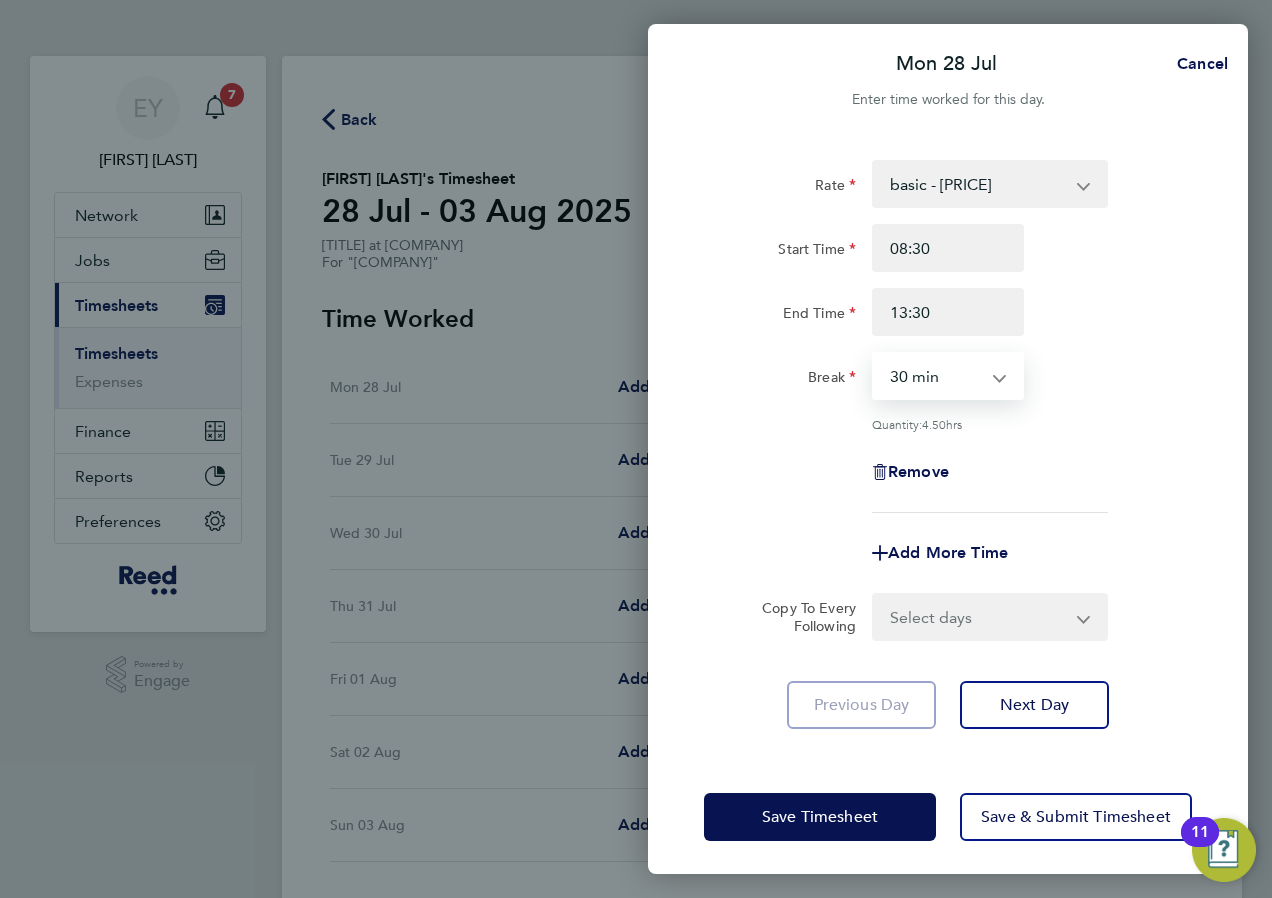 click on "0 min   15 min   30 min   45 min   60 min   75 min   90 min" at bounding box center [936, 376] 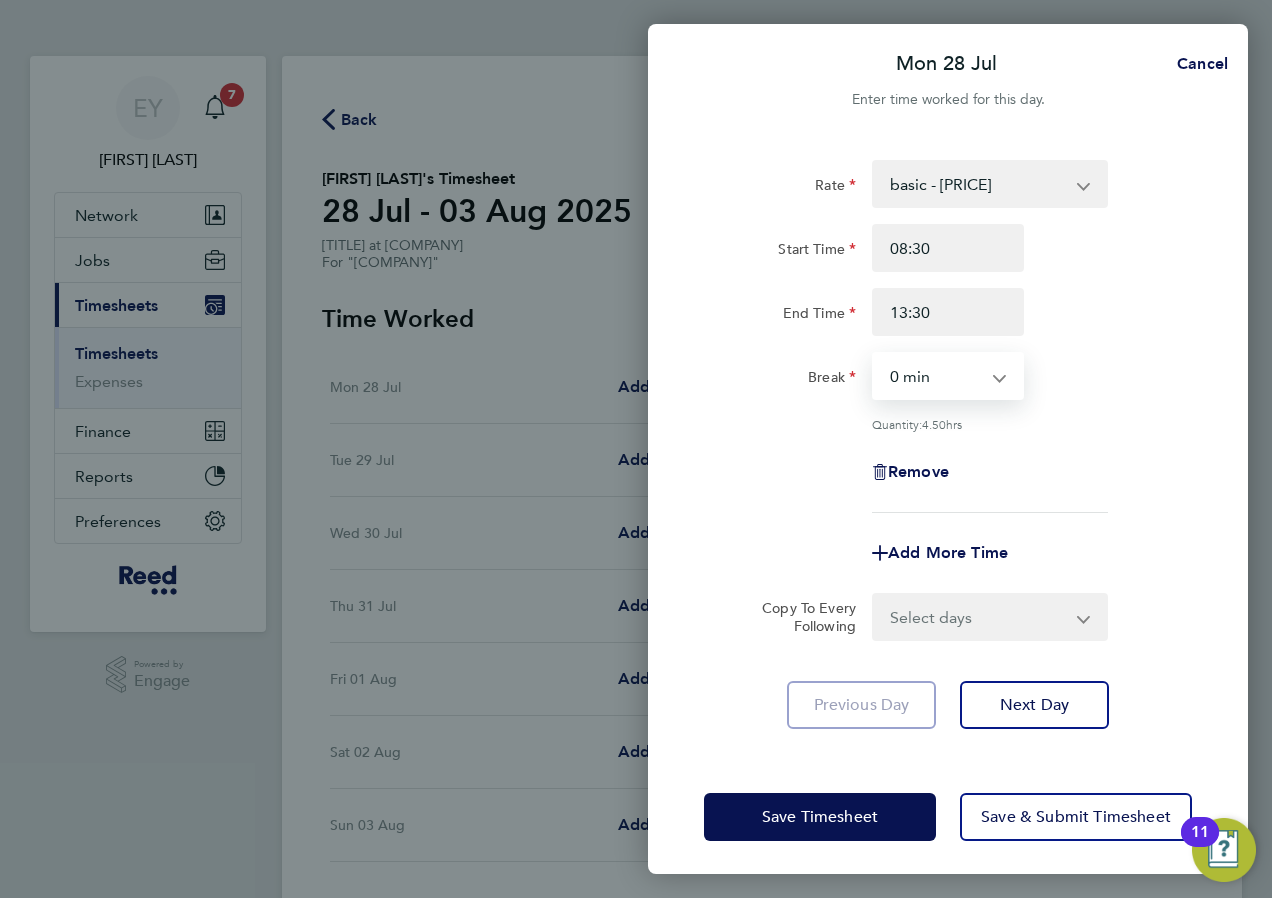 click on "0 min   15 min   30 min   45 min   60 min   75 min   90 min" at bounding box center (936, 376) 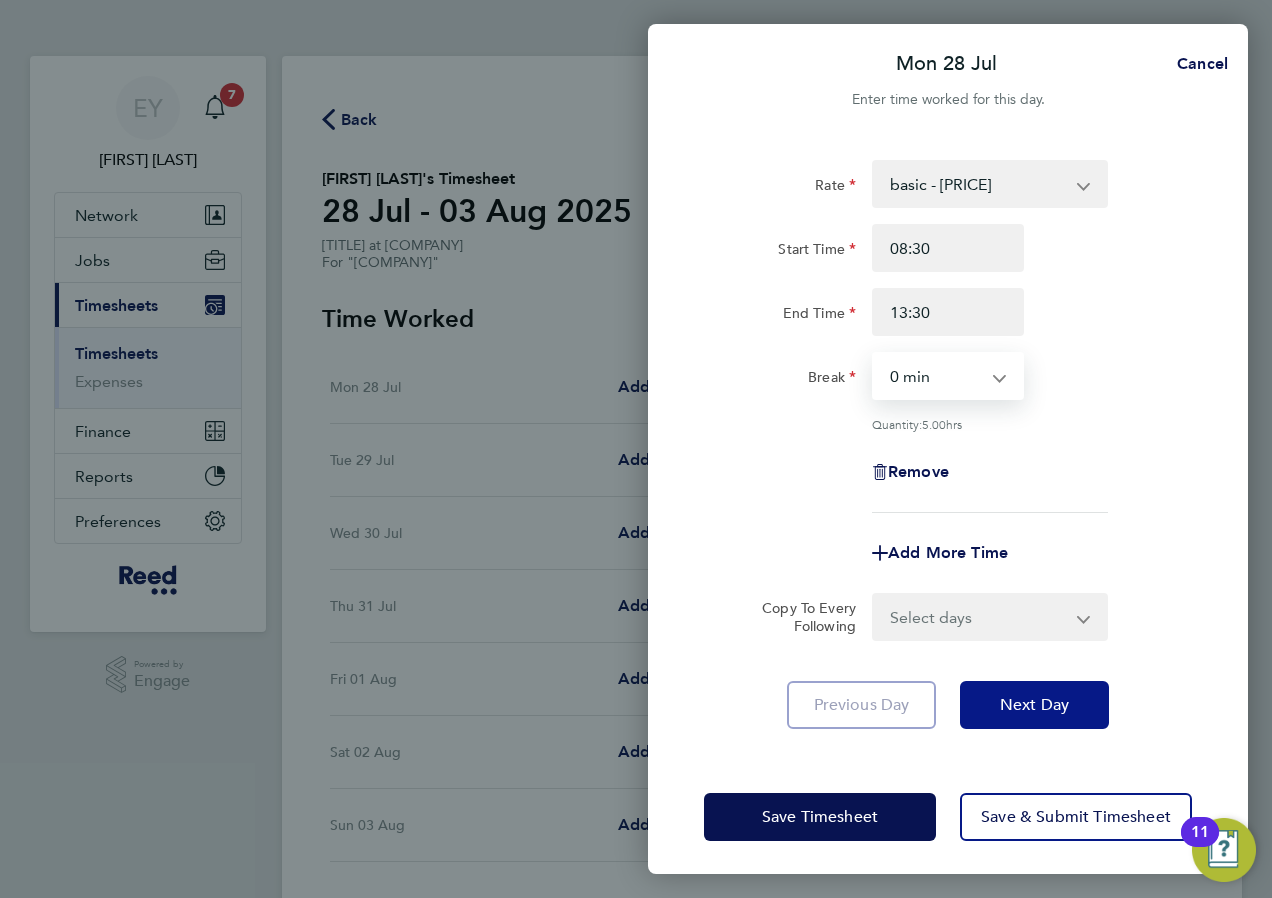 click on "Next Day" 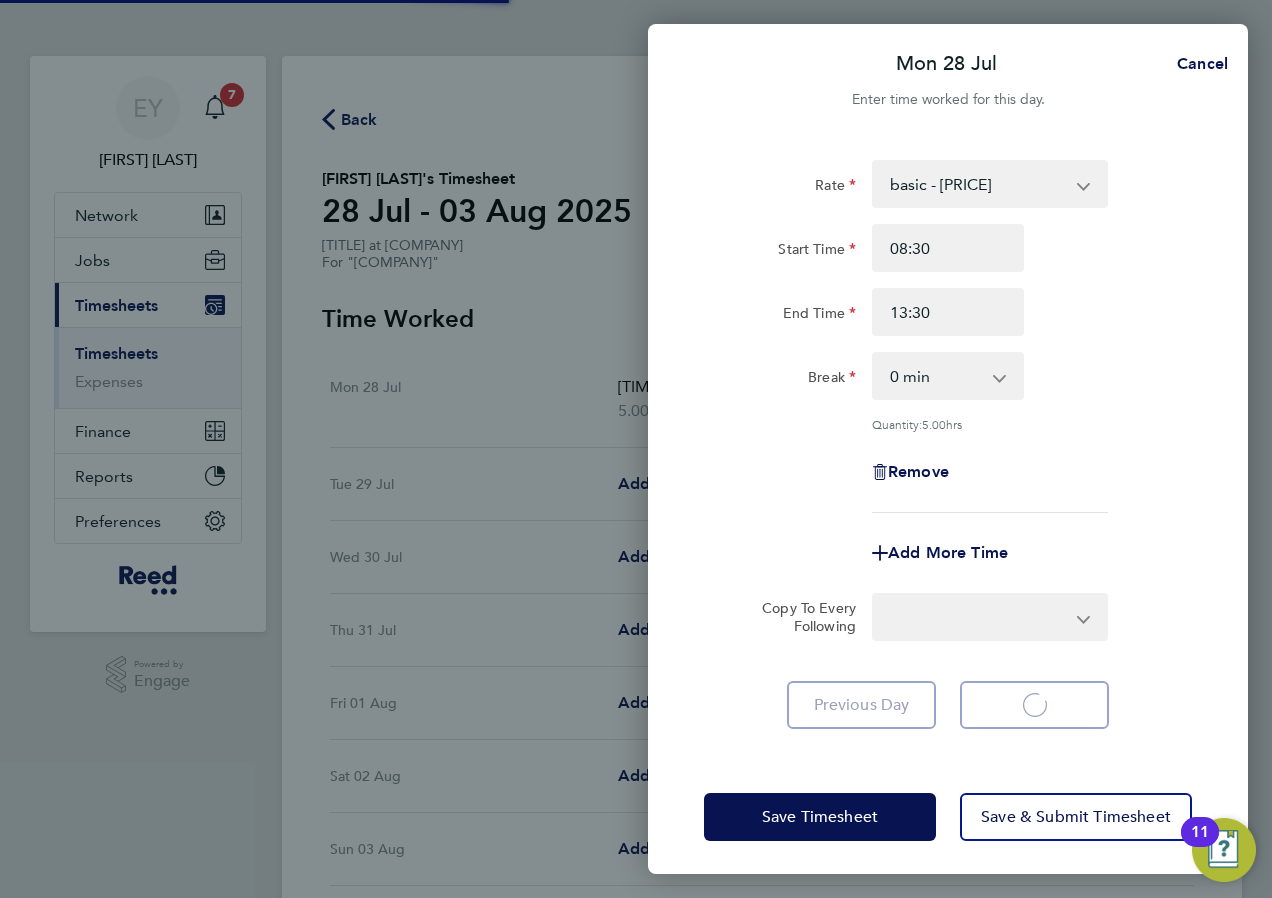 select on "30" 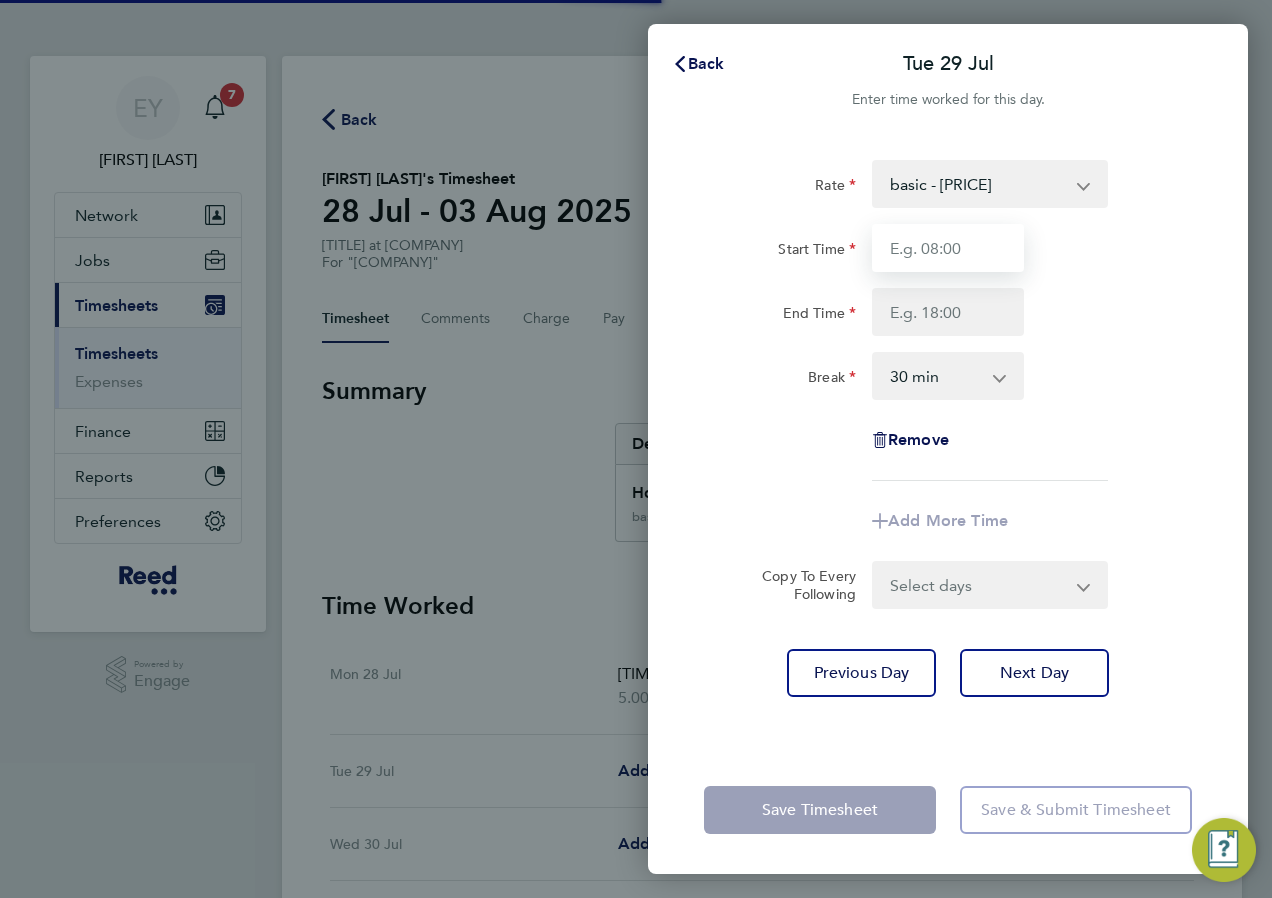click on "Start Time" at bounding box center (948, 248) 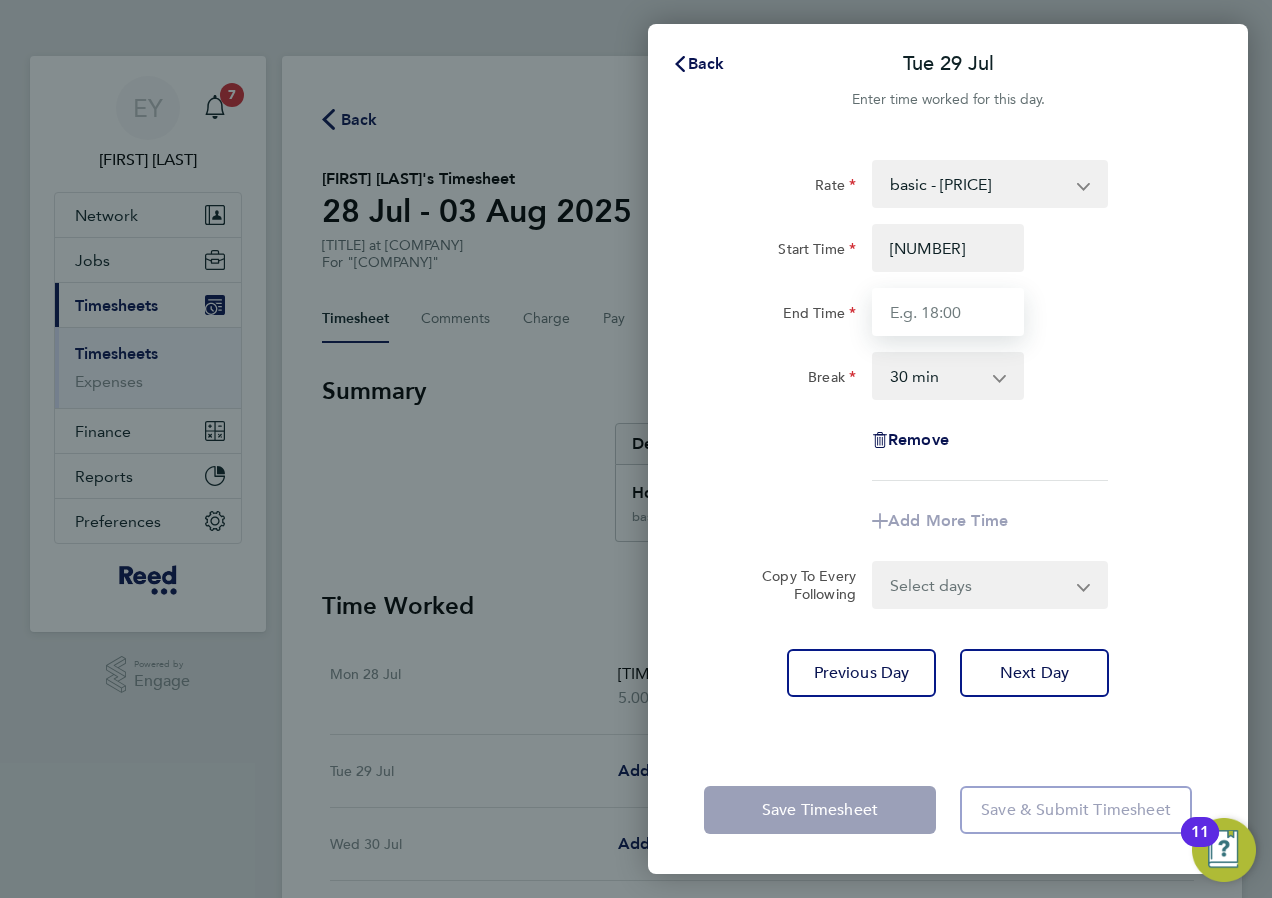 type on "08:30" 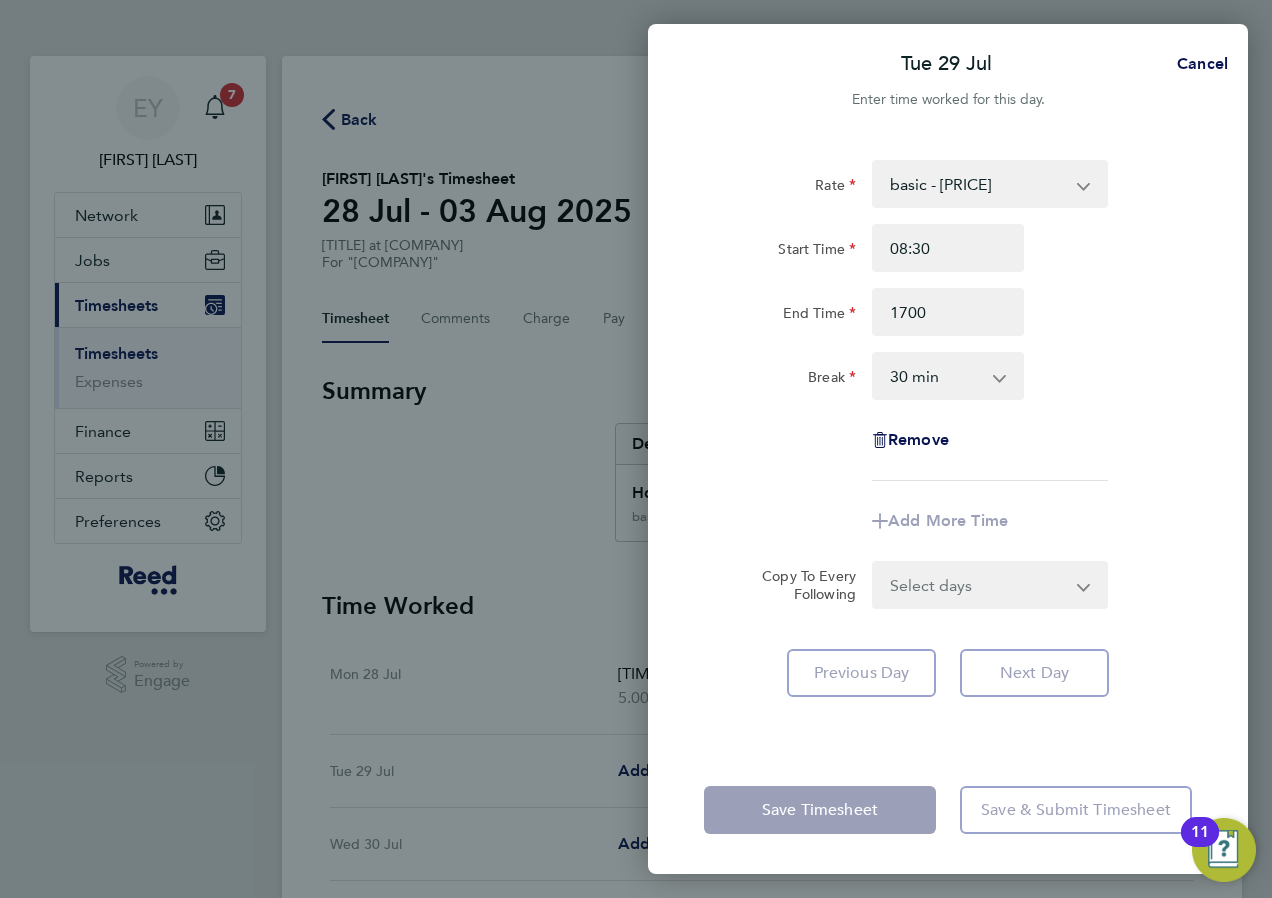 type on "17:00" 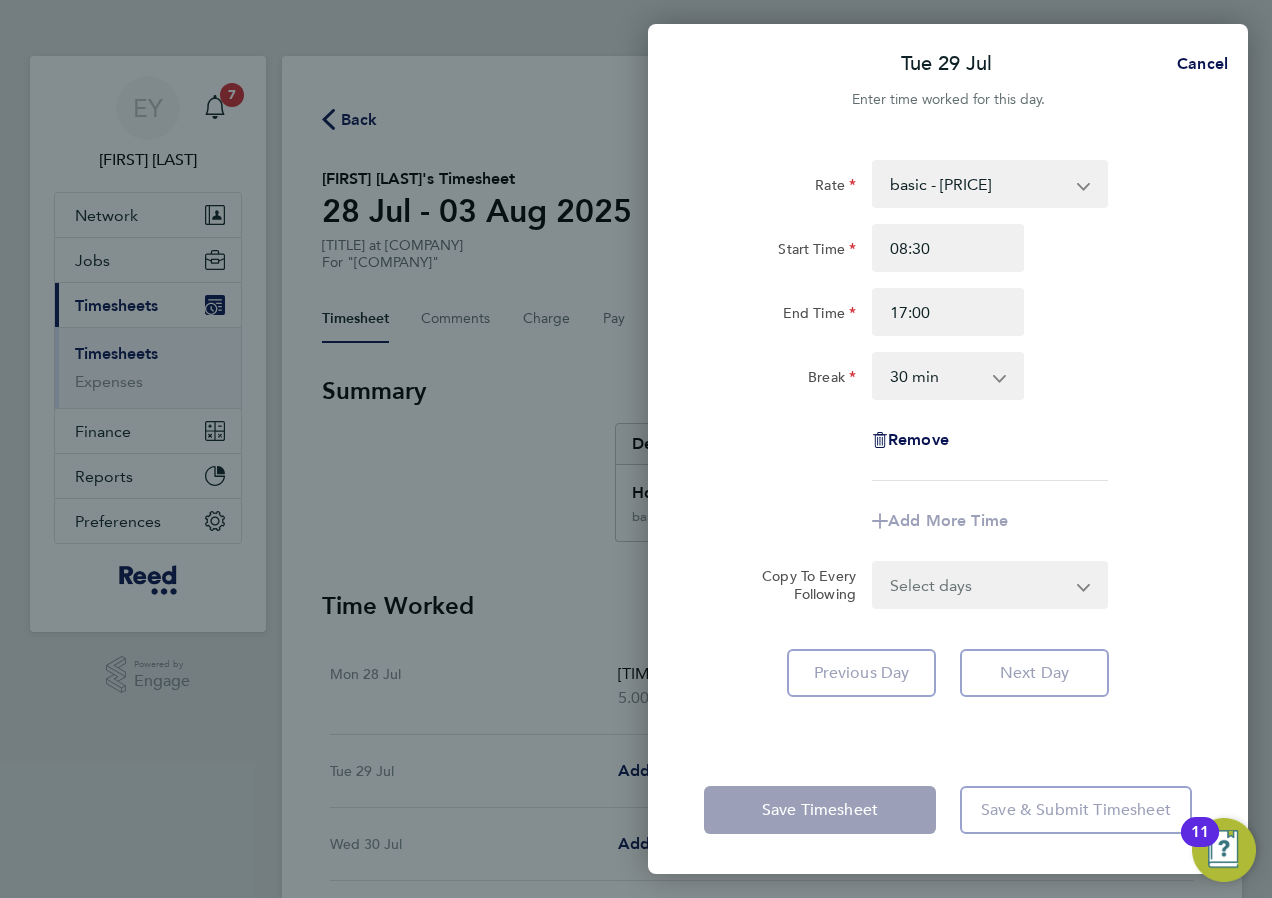 click on "0 min   15 min   30 min   45 min   60 min   75 min   90 min" at bounding box center (936, 376) 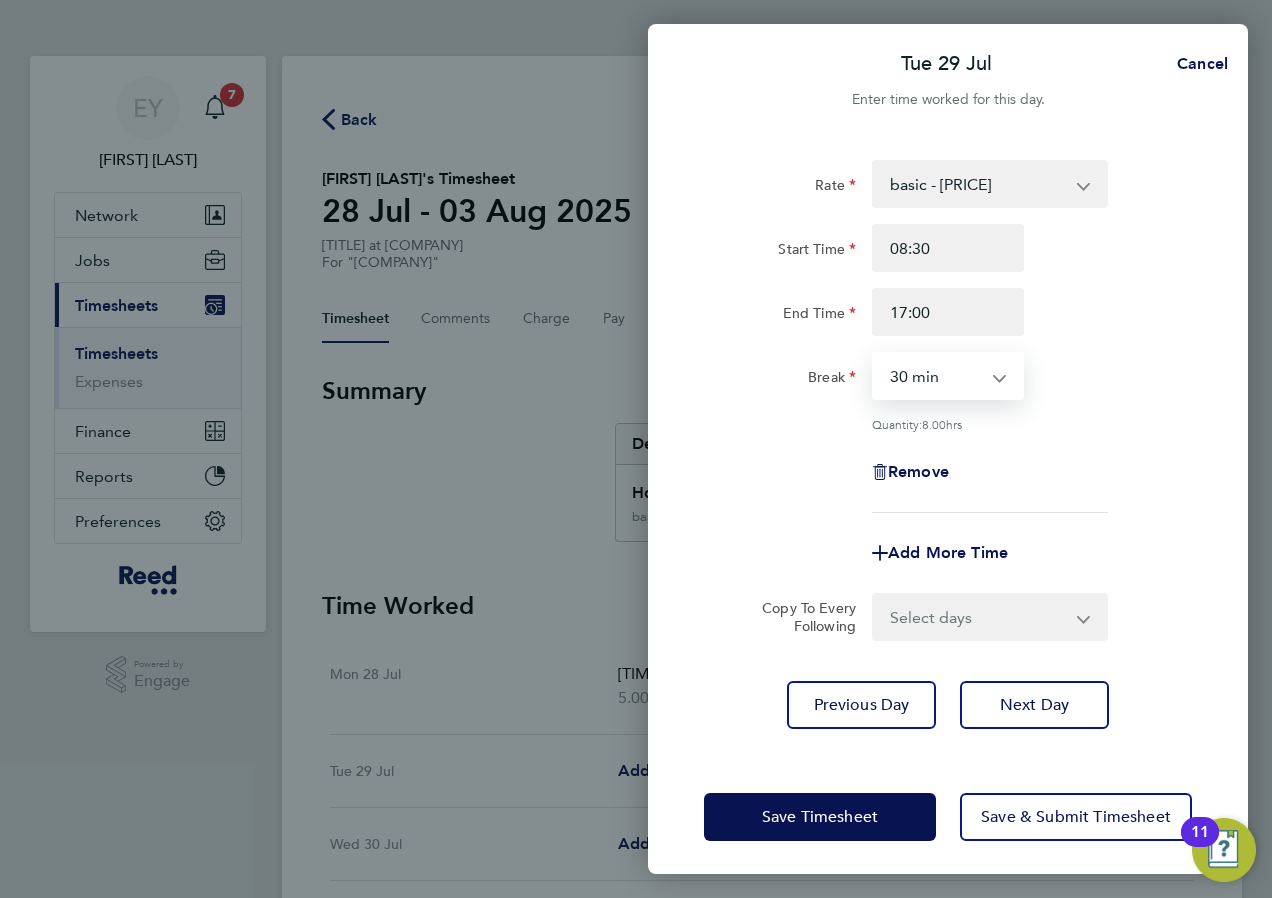 select on "0" 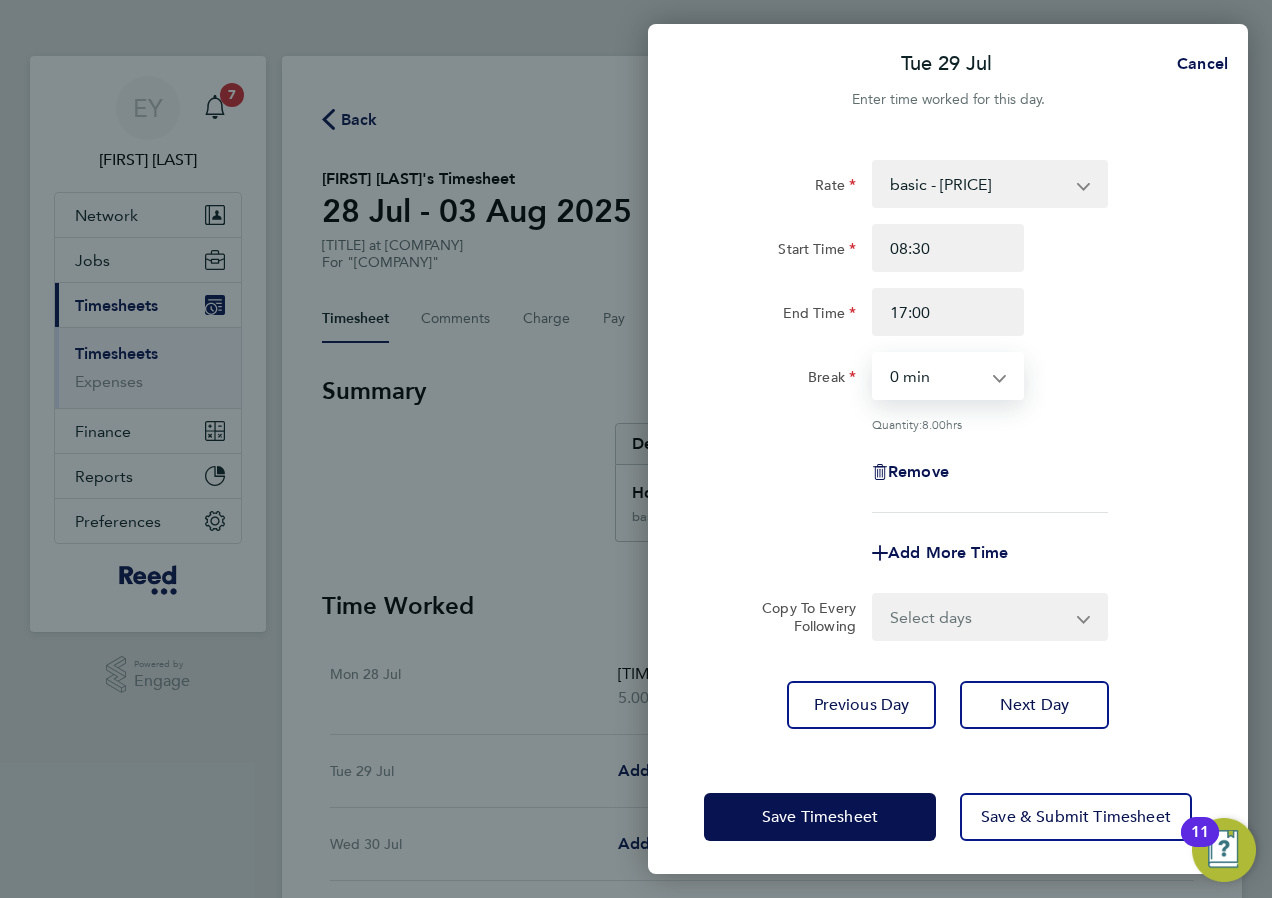 click on "0 min   15 min   30 min   45 min   60 min   75 min   90 min" at bounding box center [936, 376] 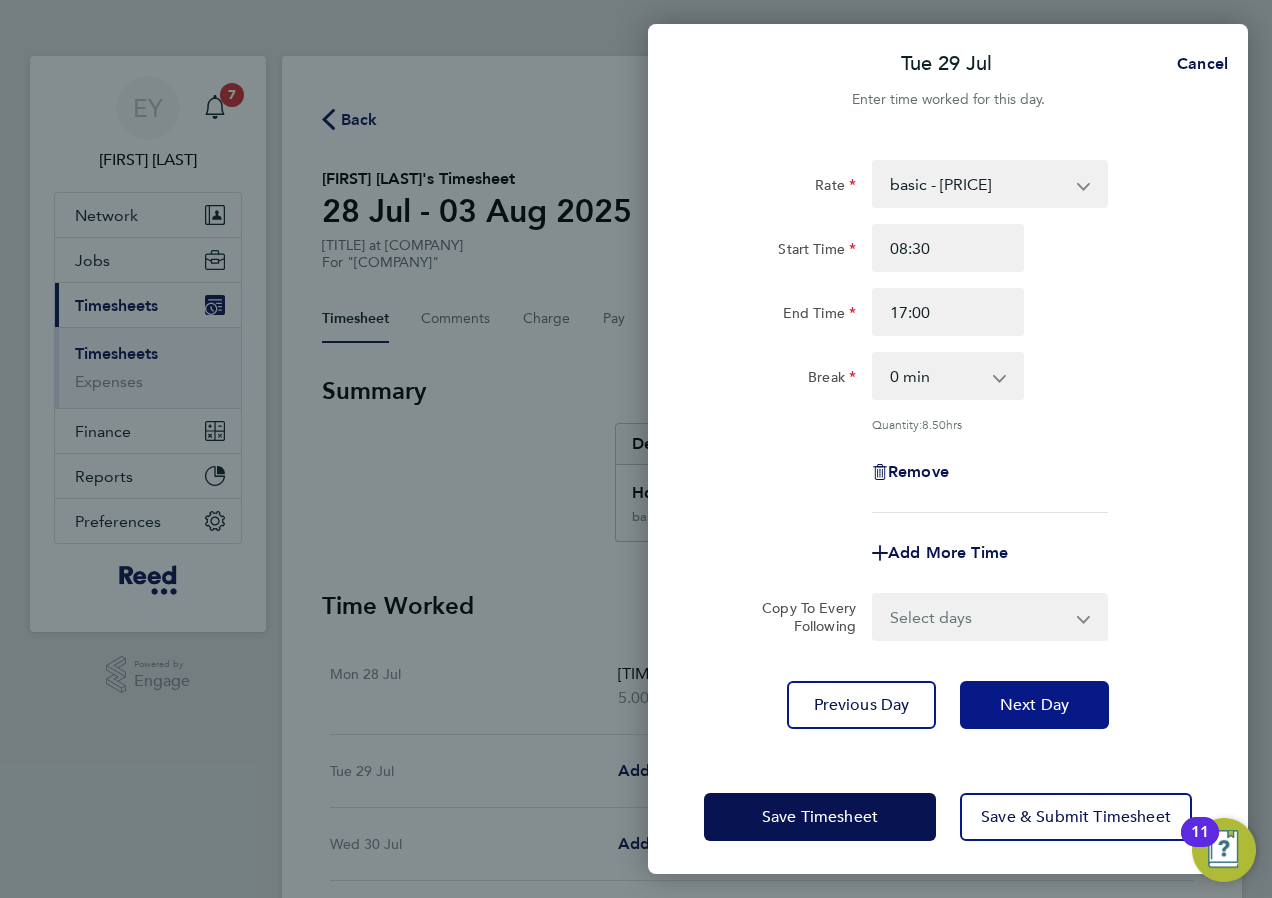 click on "Next Day" 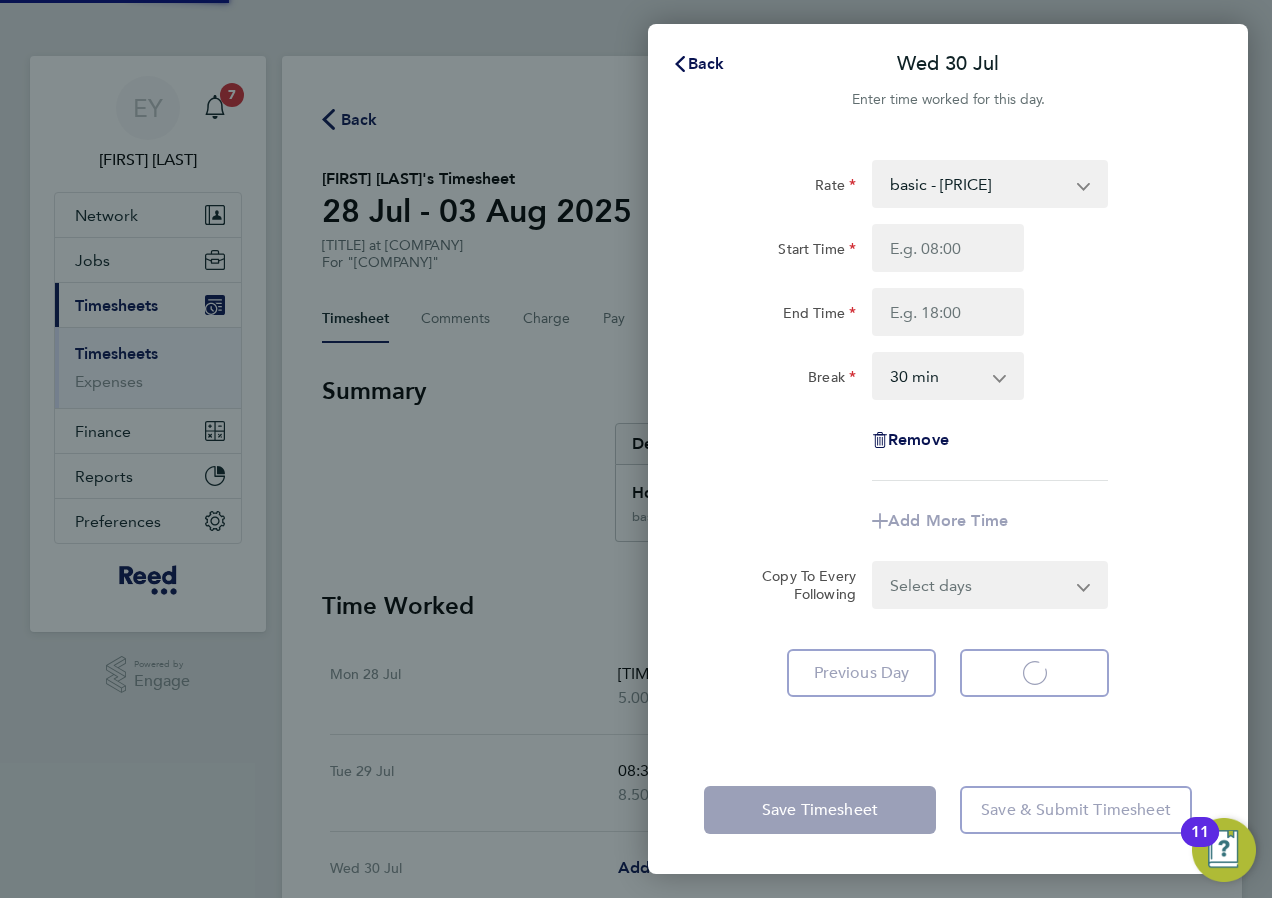 select on "30" 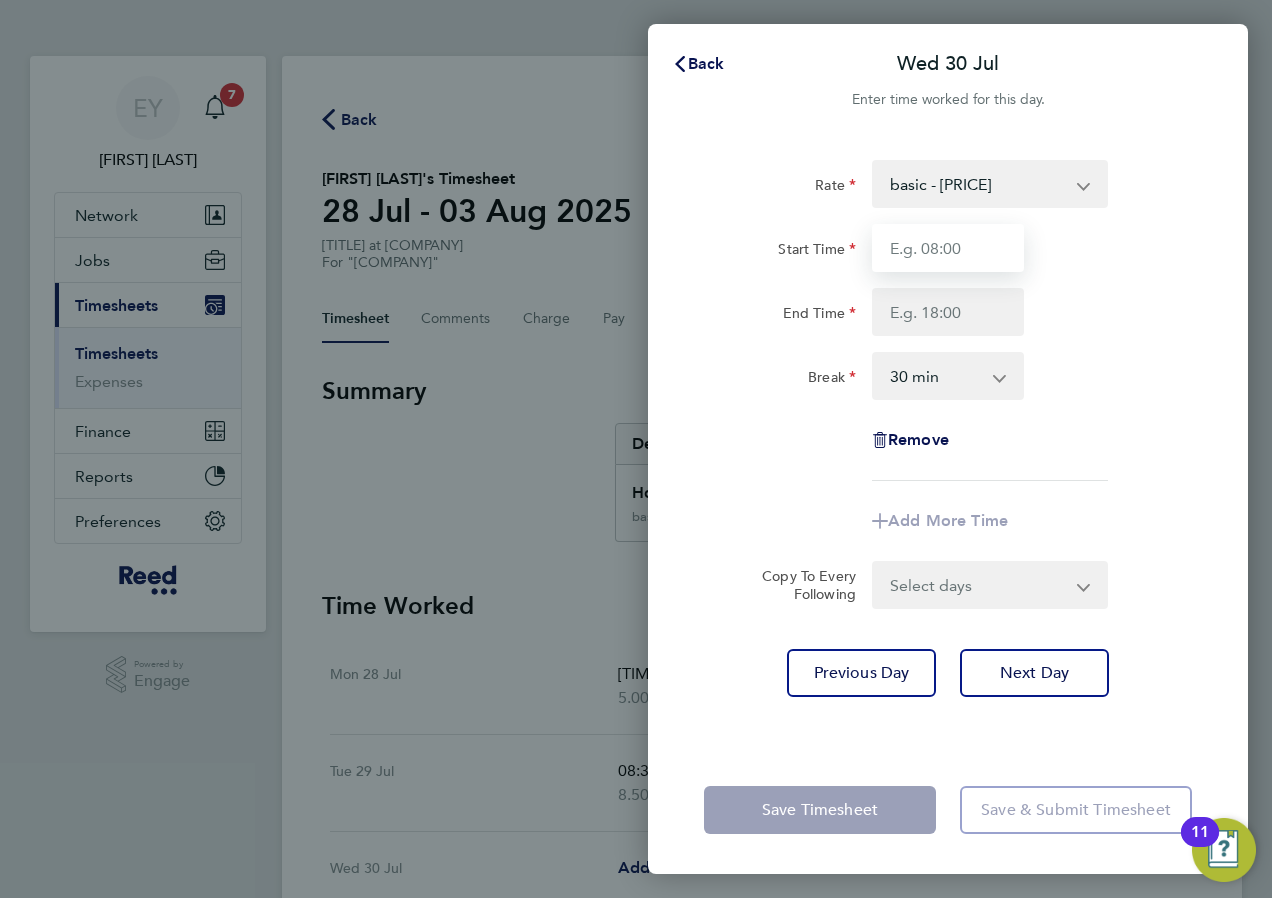 click on "Start Time" at bounding box center [948, 248] 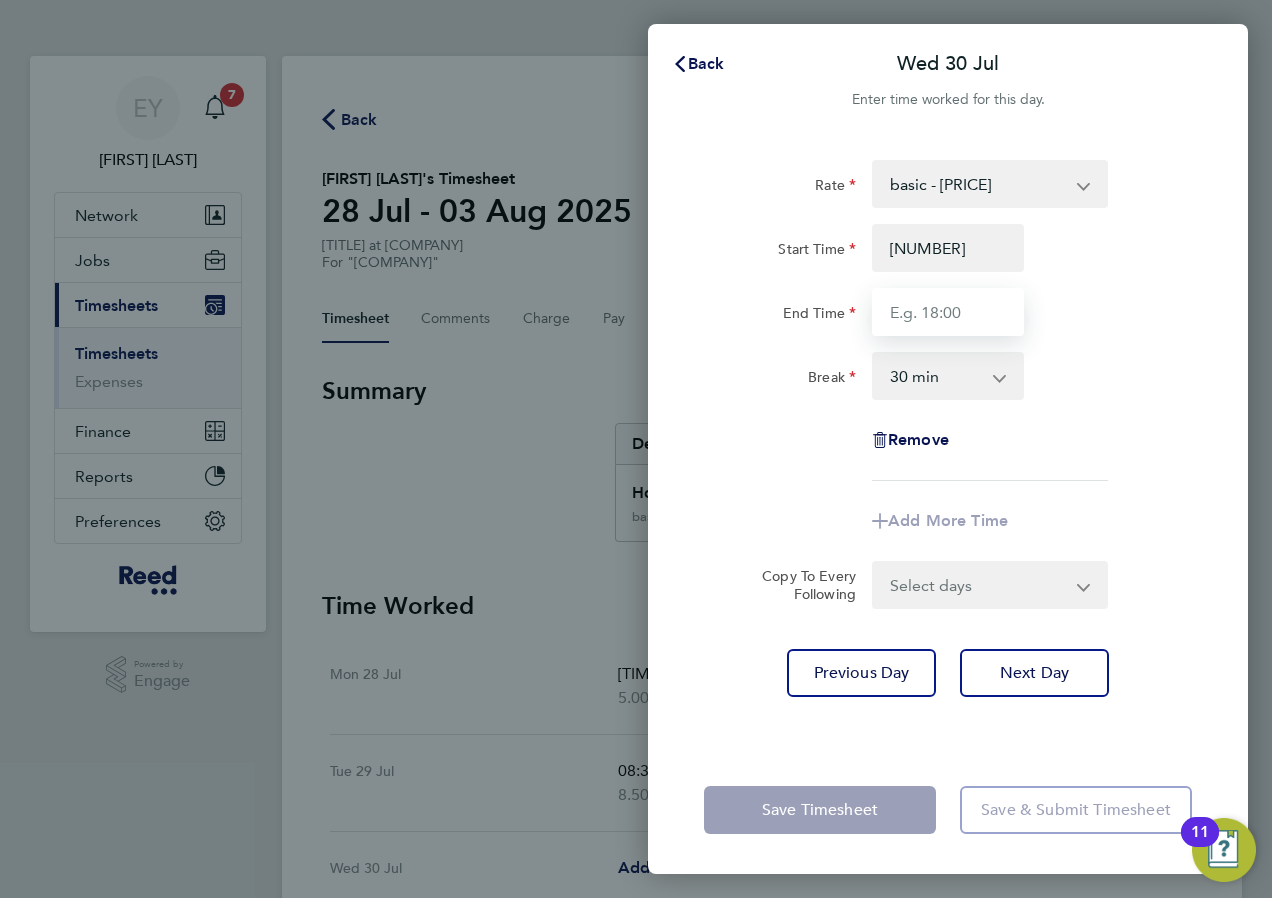 type on "08:30" 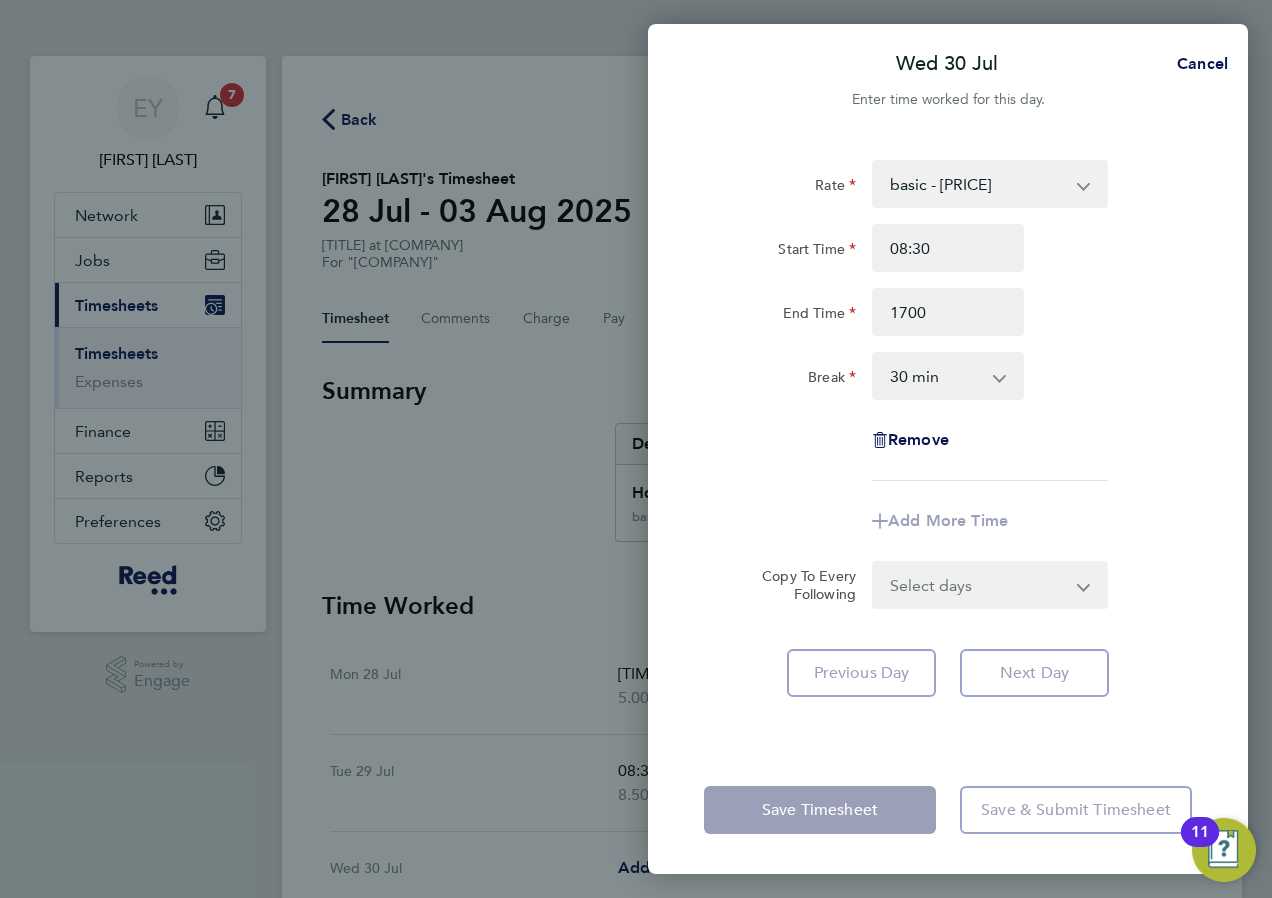 type on "17:00" 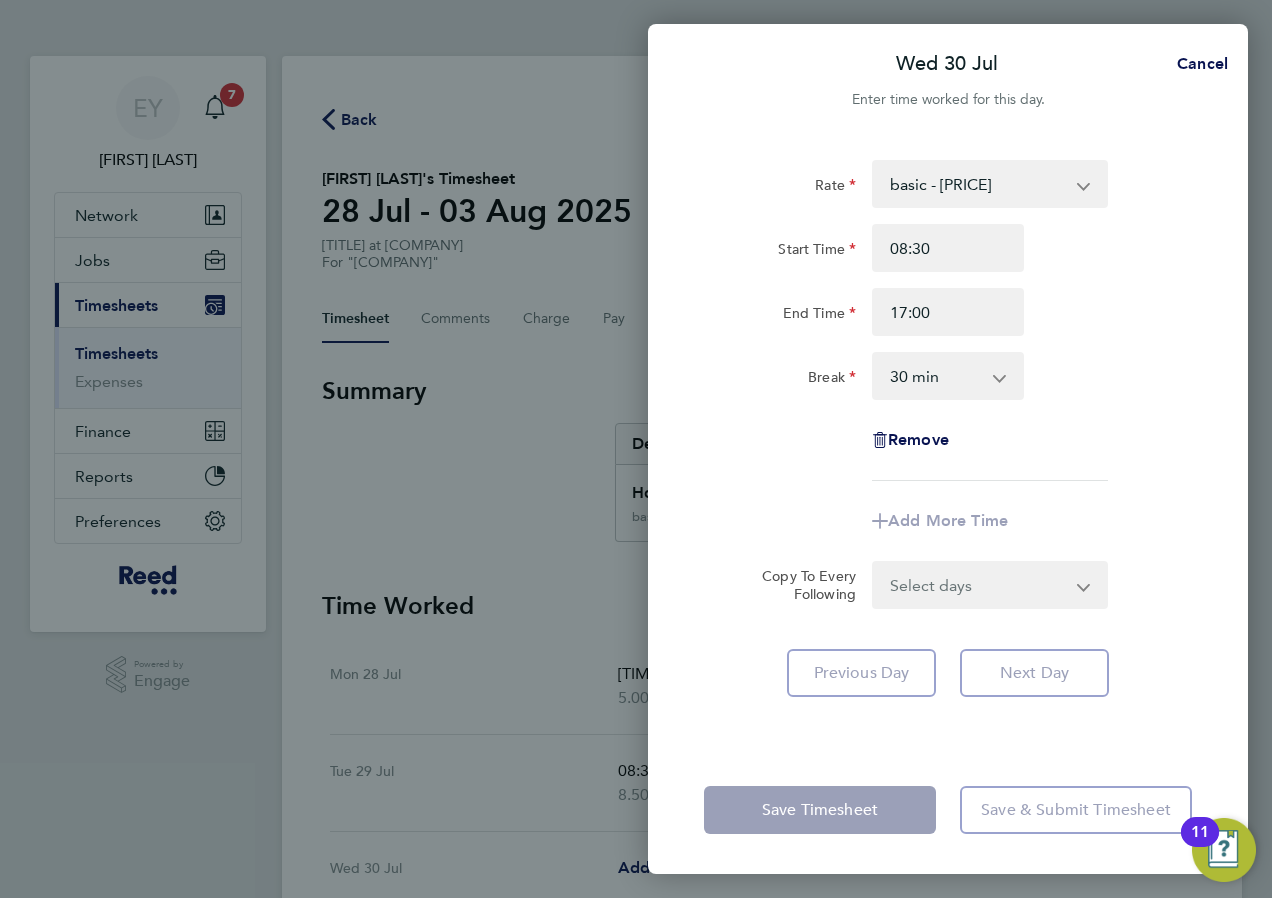 click on "End Time 17:00" 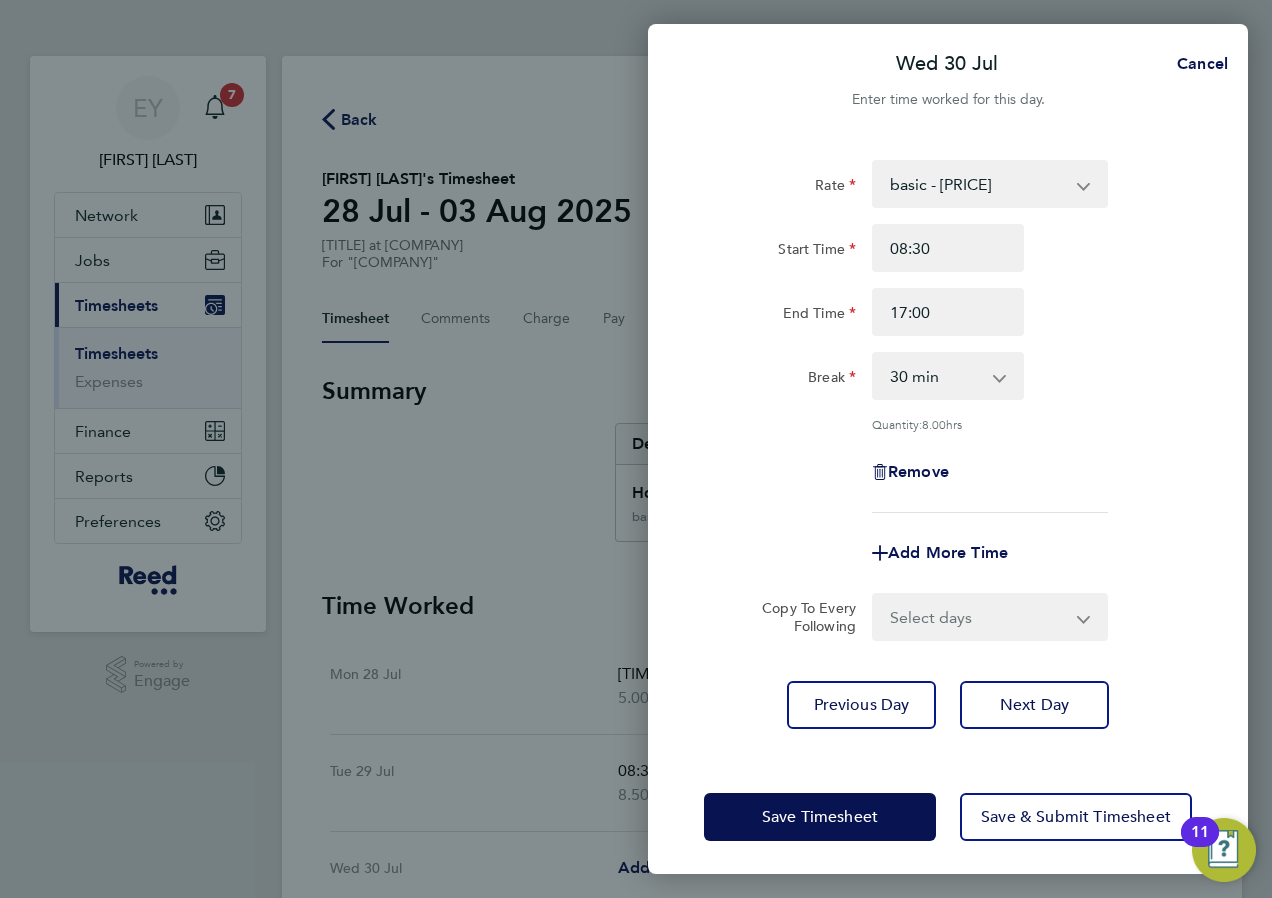 click 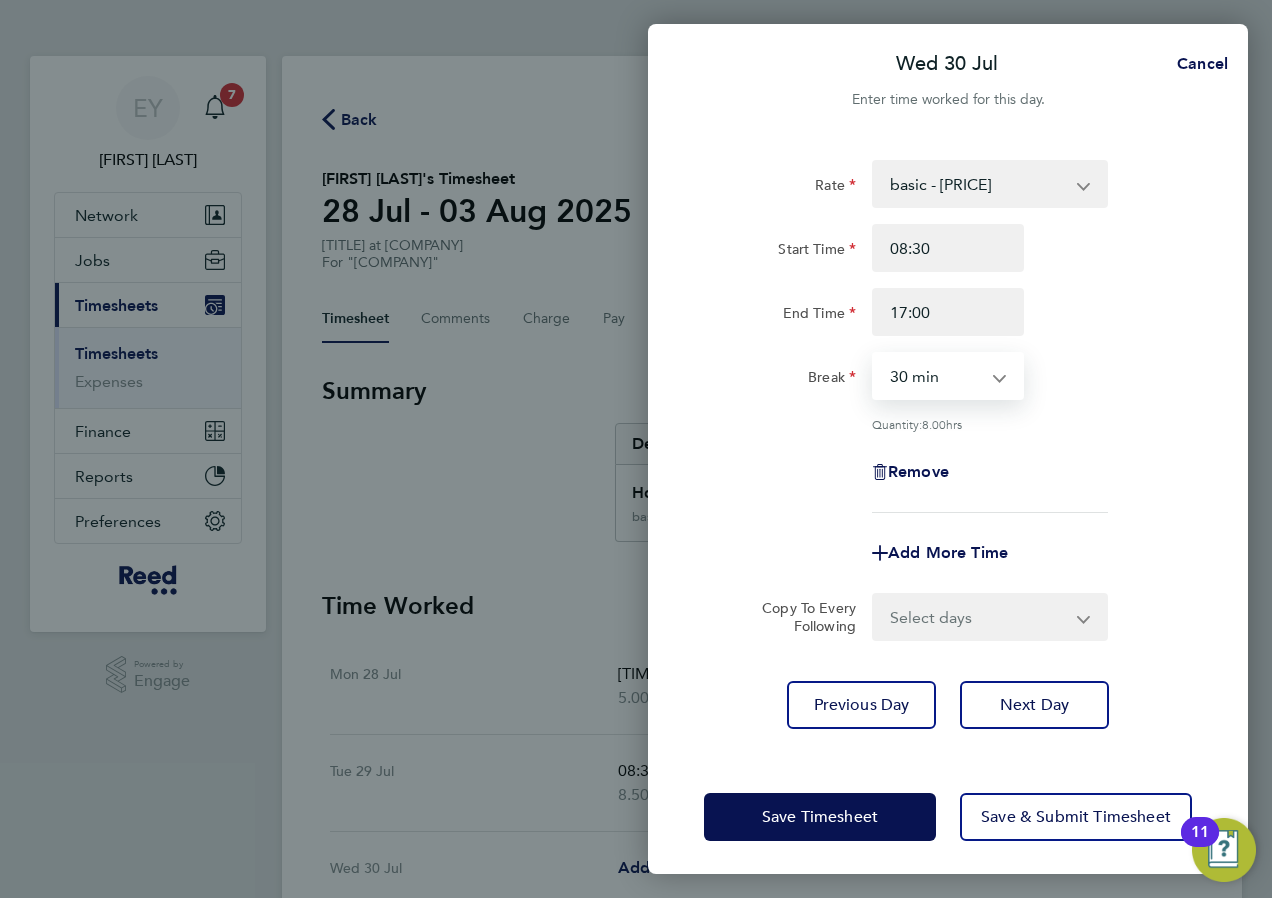 click on "0 min   15 min   30 min   45 min   60 min   75 min   90 min" at bounding box center [936, 376] 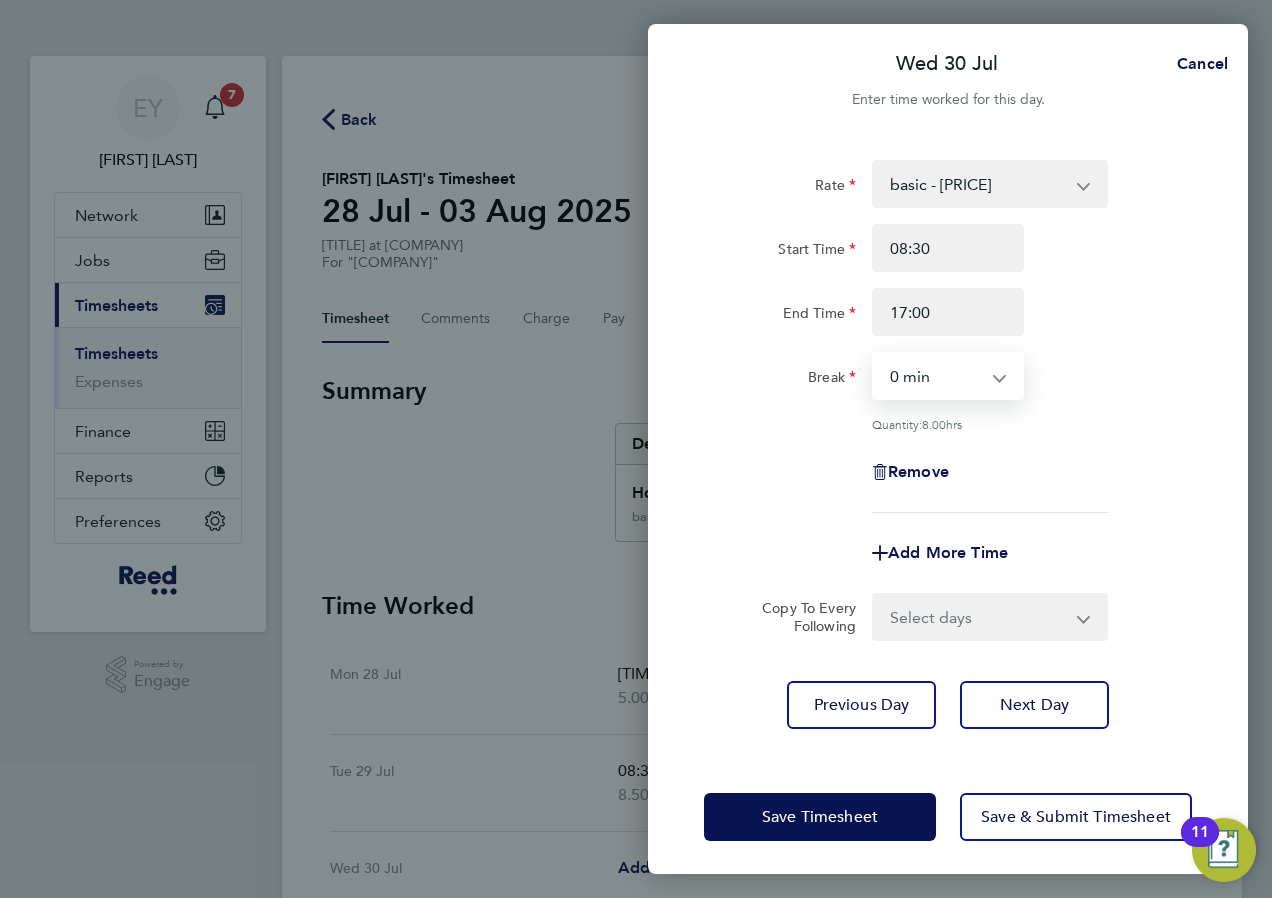 click on "0 min   15 min   30 min   45 min   60 min   75 min   90 min" at bounding box center [936, 376] 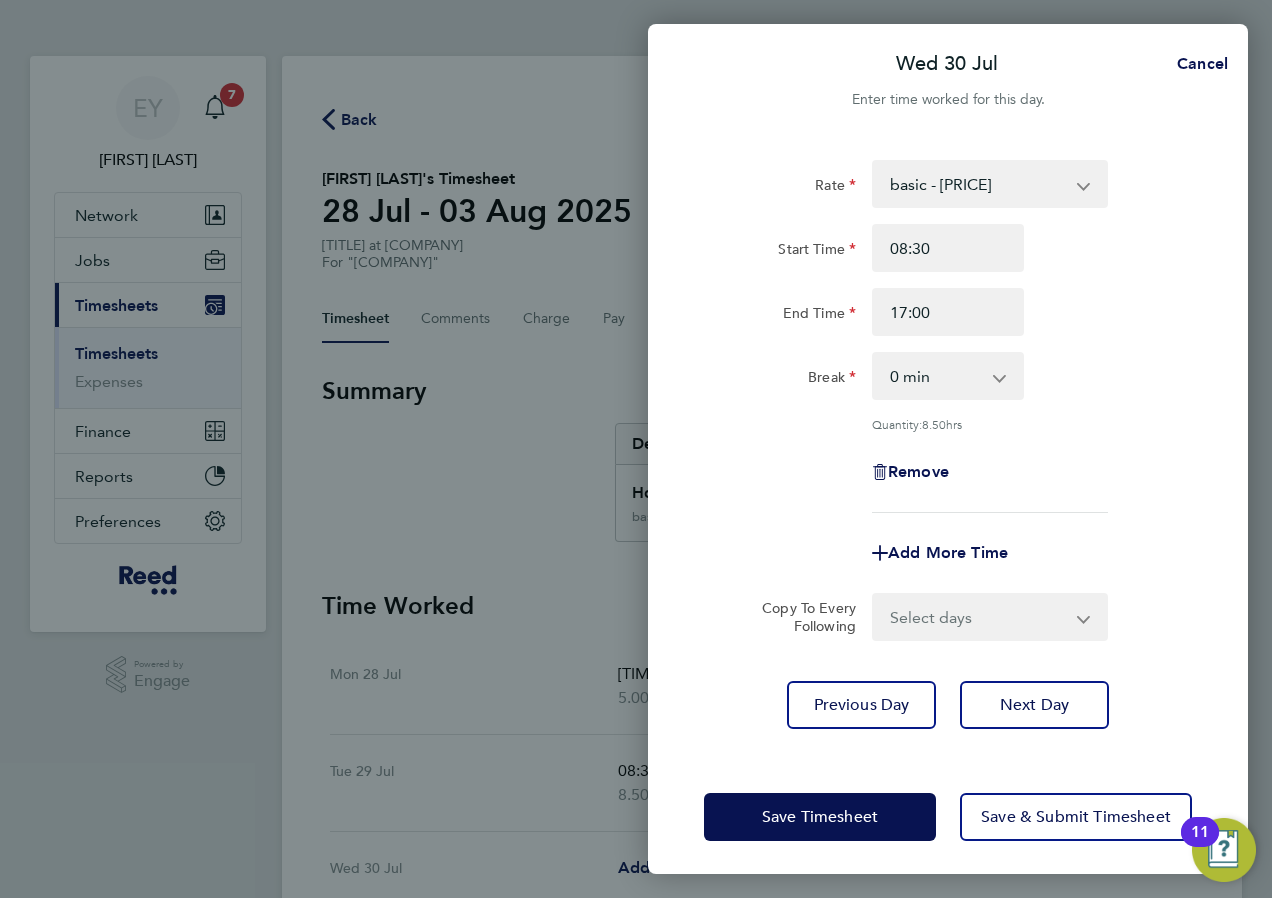 click on "Rate  basic - [PRICE]
Start Time [TIME] End Time [TIME] Break  0 min   15 min   30 min   45 min   60 min   75 min   90 min
Quantity:  8.50  hrs
Remove" 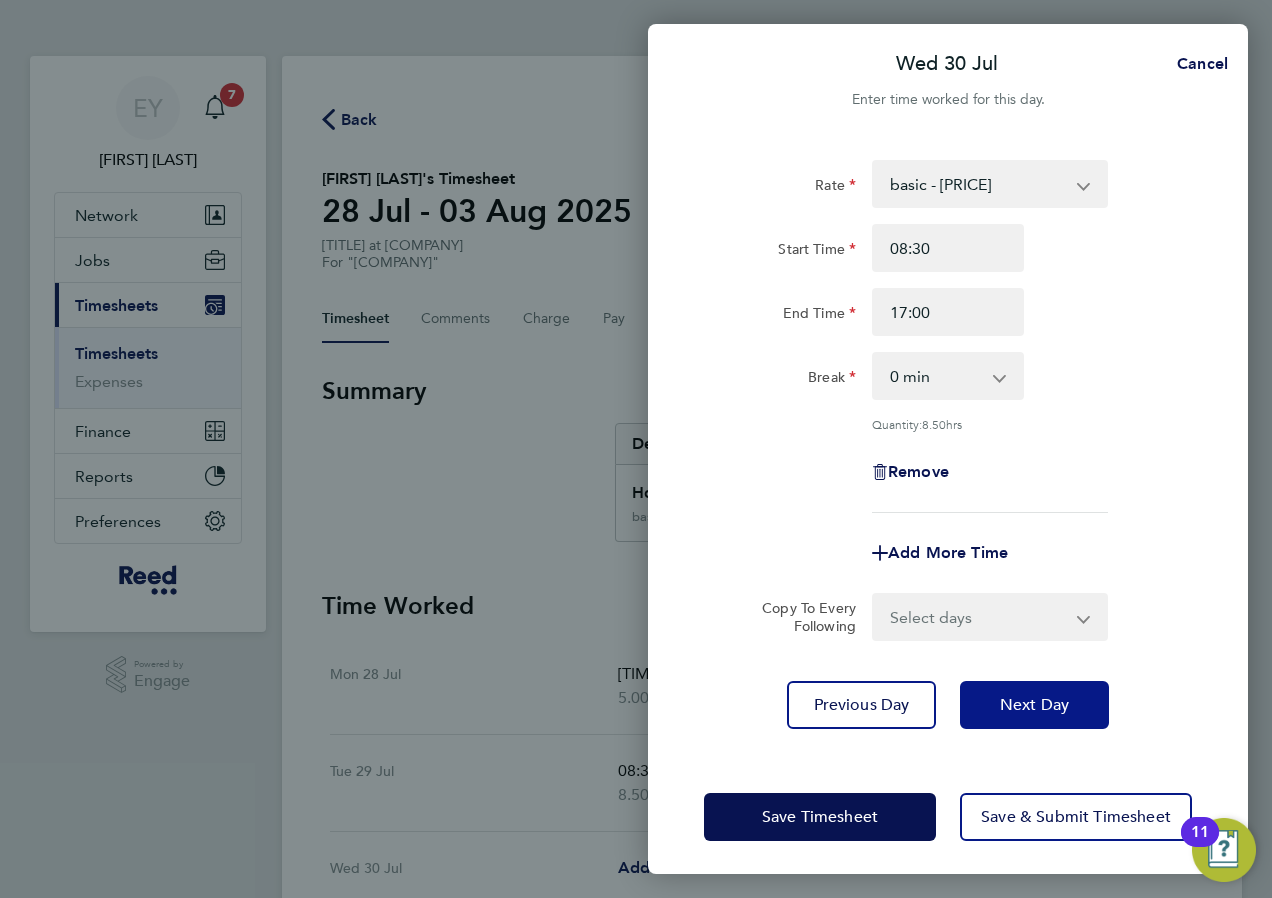 click on "Next Day" 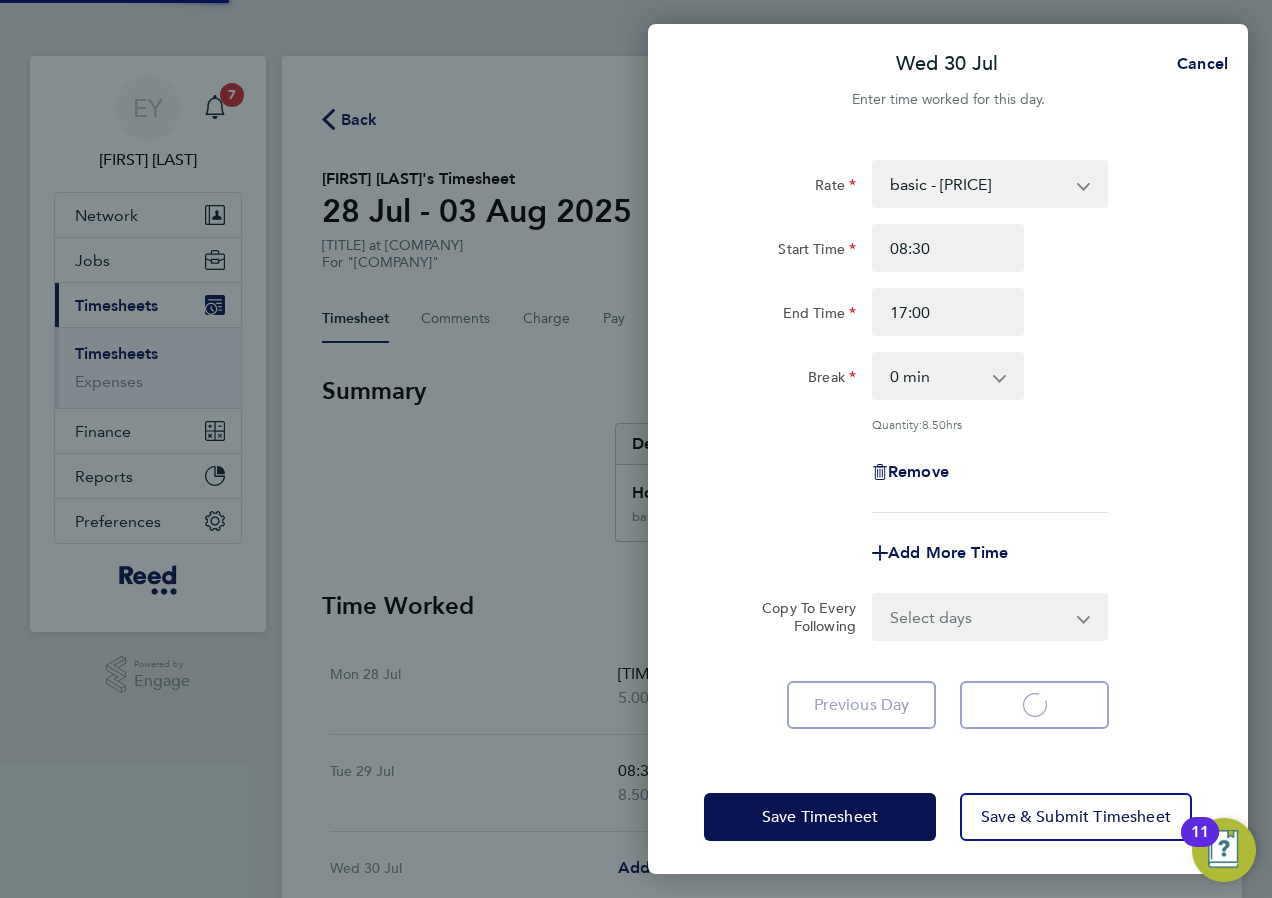 select on "30" 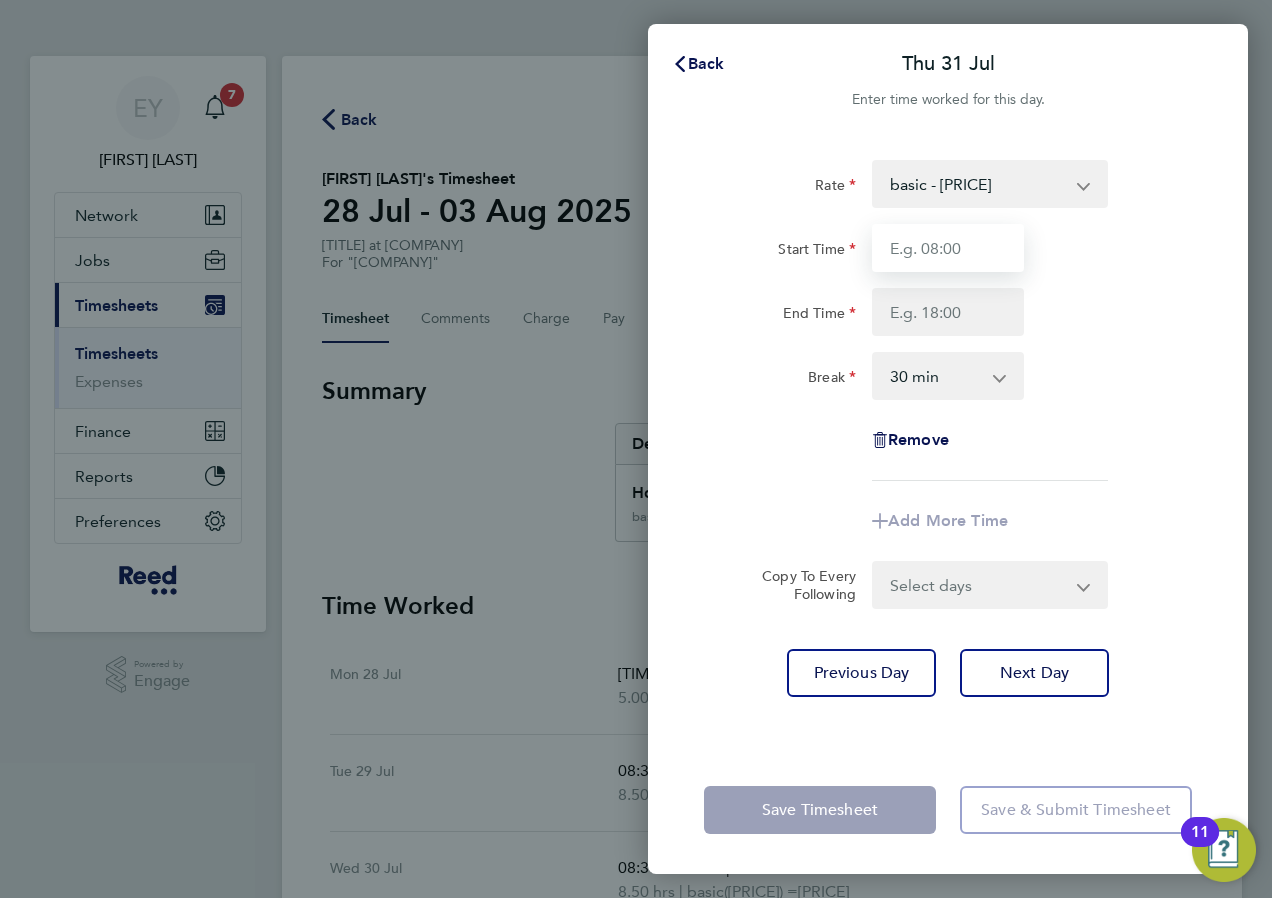 click on "Start Time" at bounding box center [948, 248] 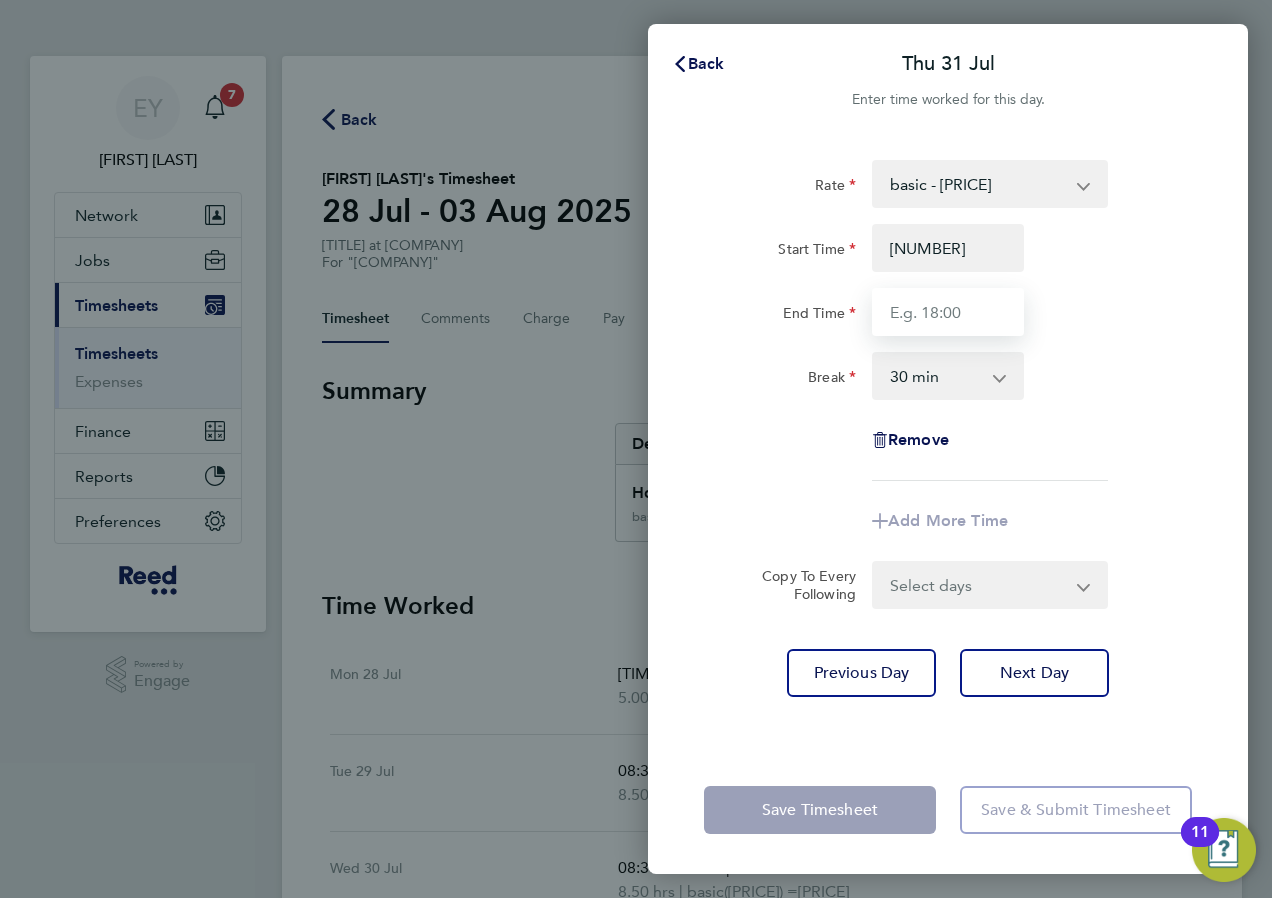 type on "08:30" 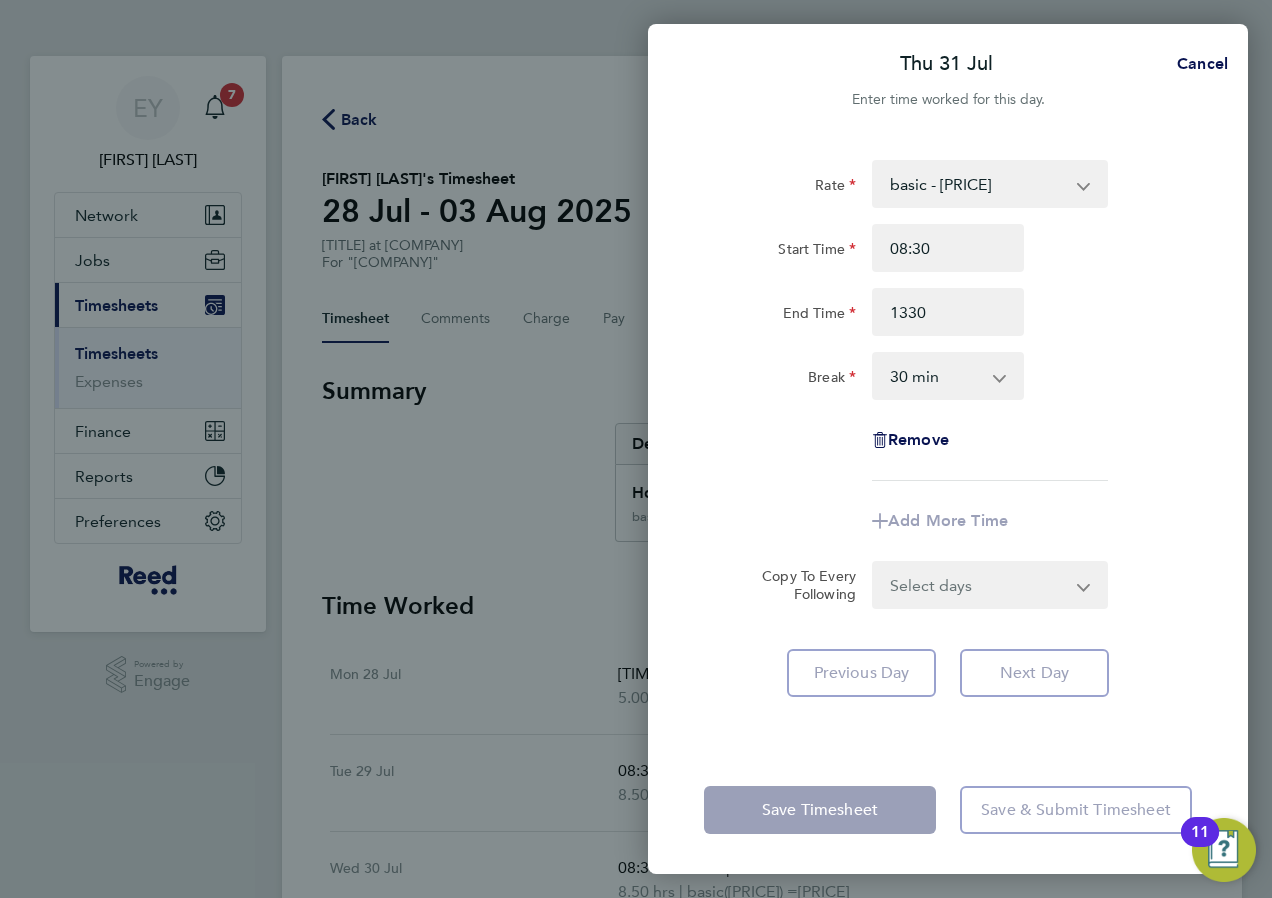 type on "13:30" 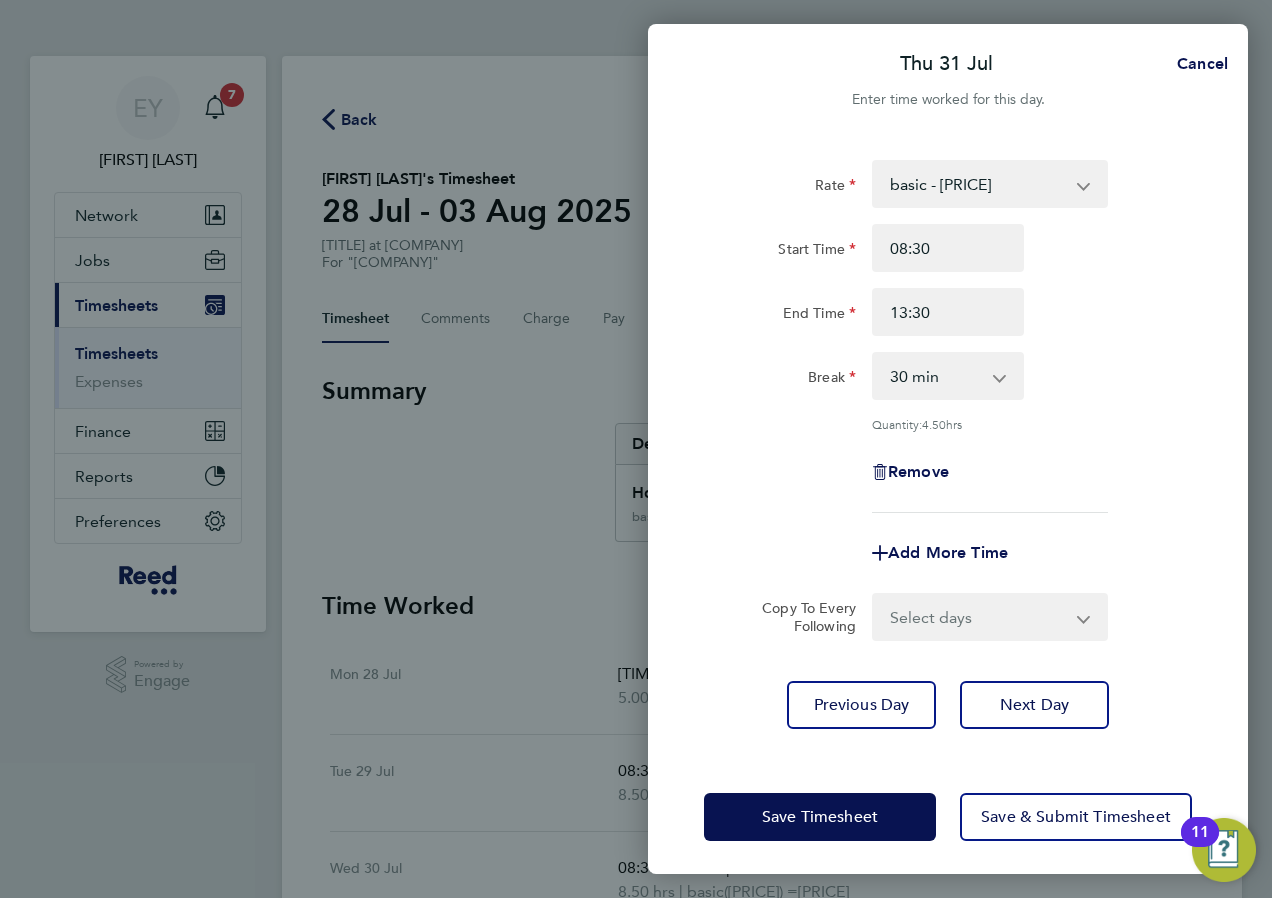 click on "End Time 13:30" 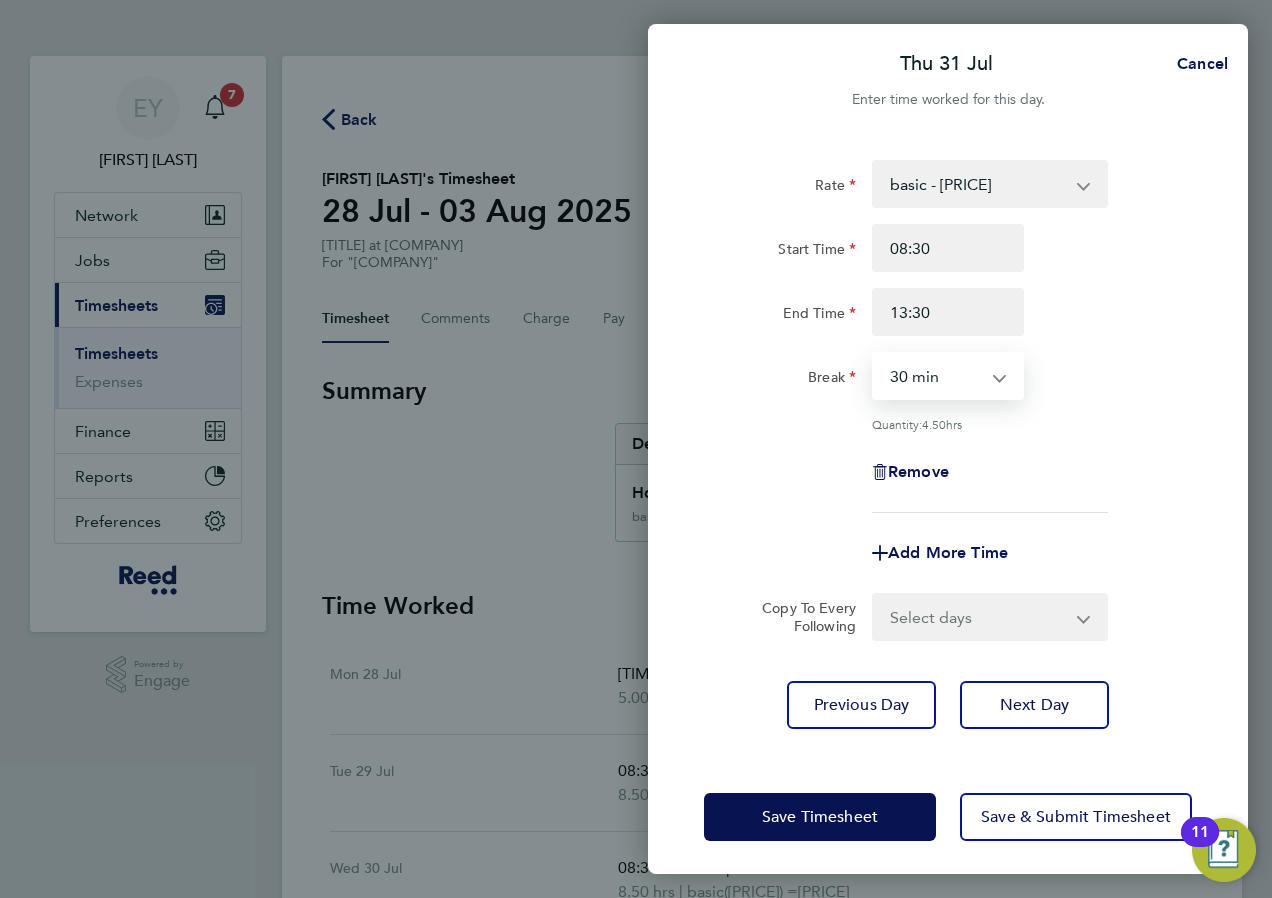 select on "0" 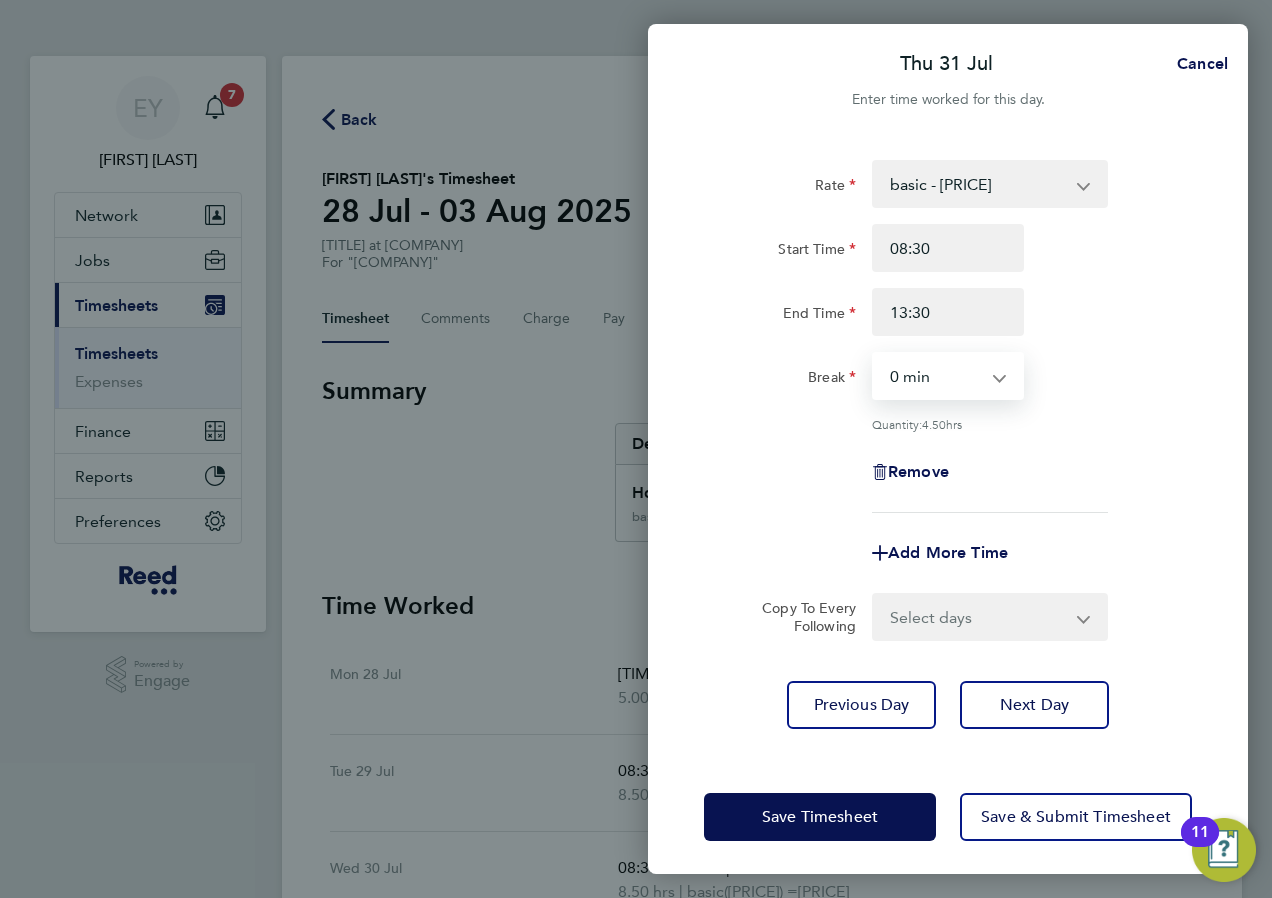 click on "0 min   15 min   30 min   45 min   60 min   75 min   90 min" at bounding box center [936, 376] 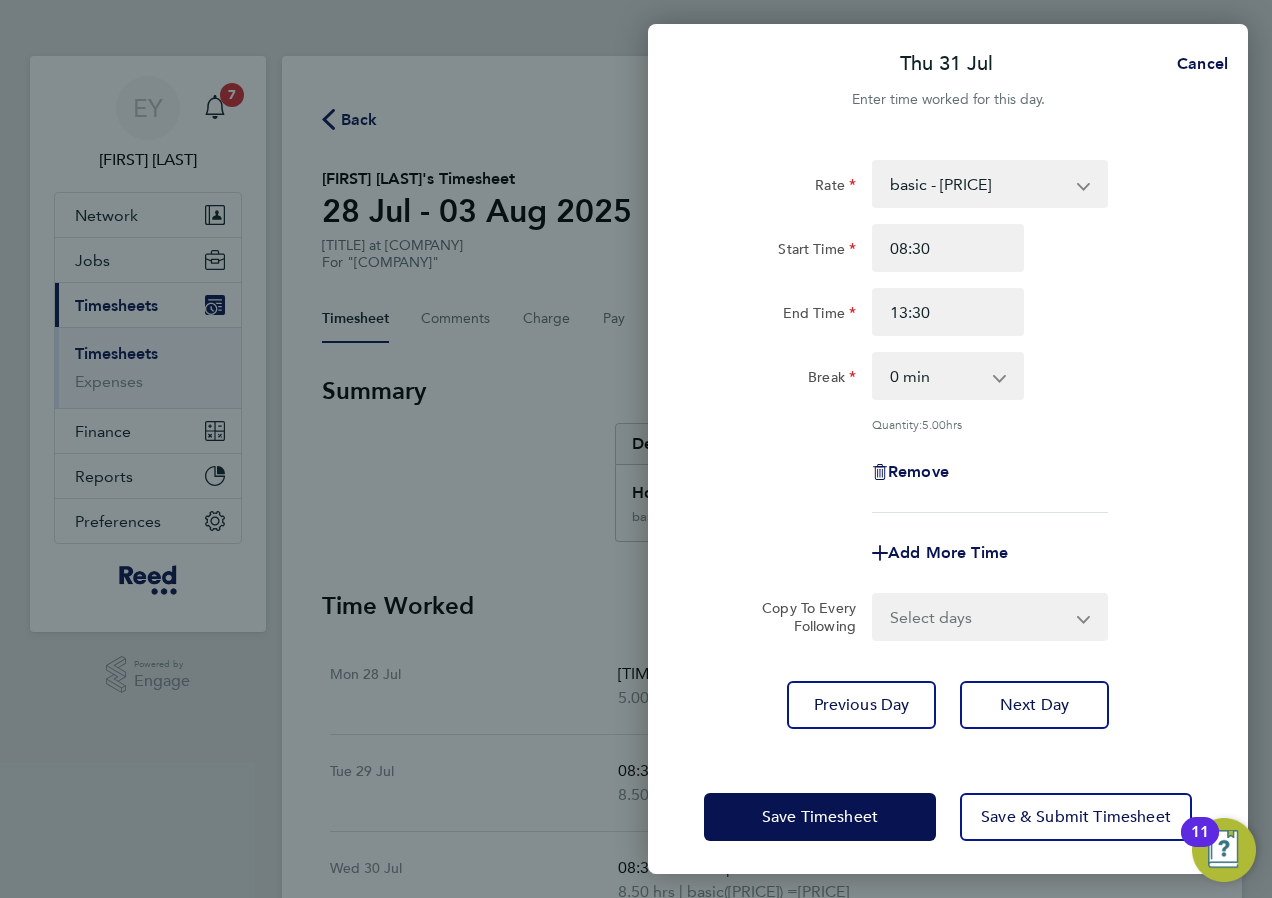 drag, startPoint x: 1159, startPoint y: 312, endPoint x: 1151, endPoint y: 347, distance: 35.902645 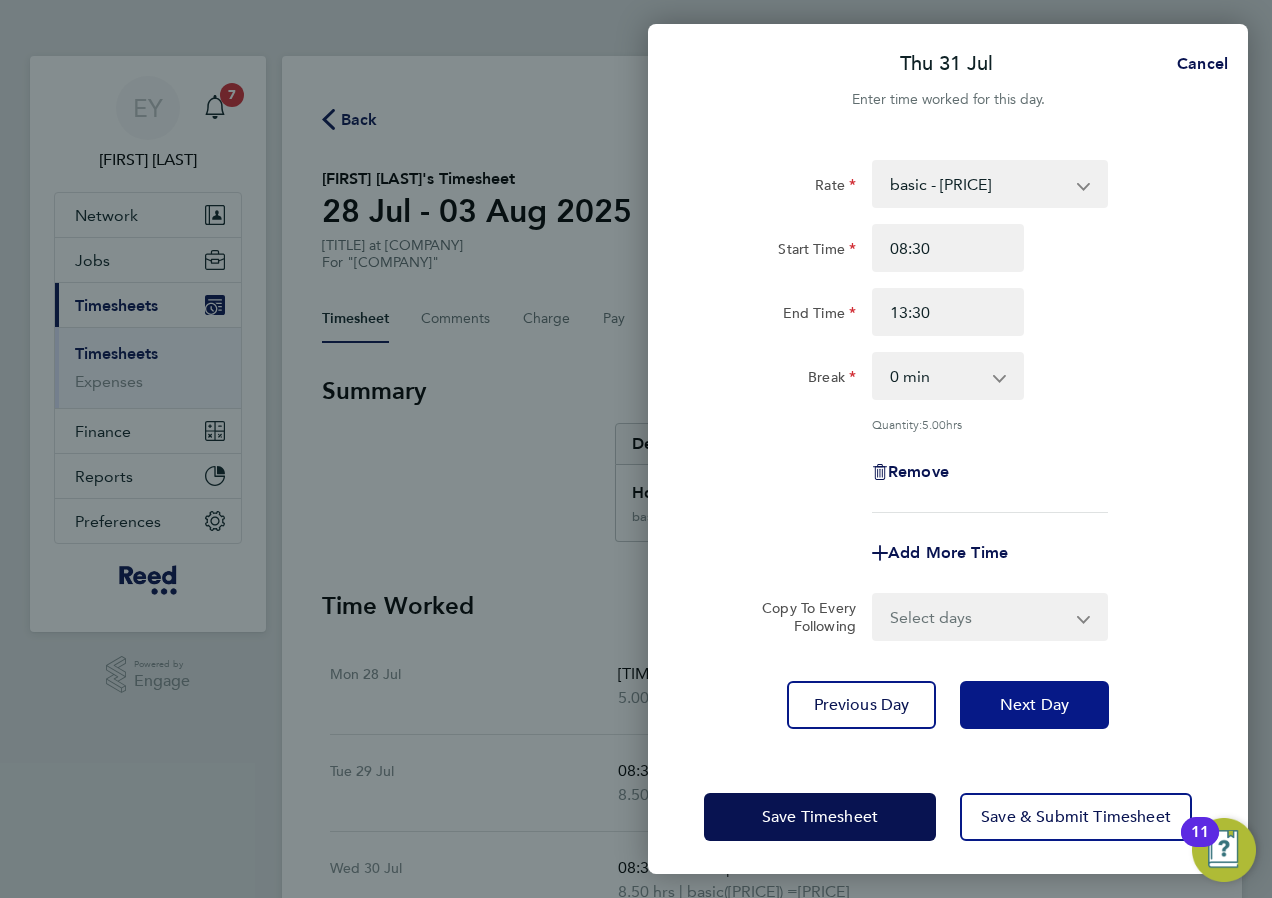 click on "Next Day" 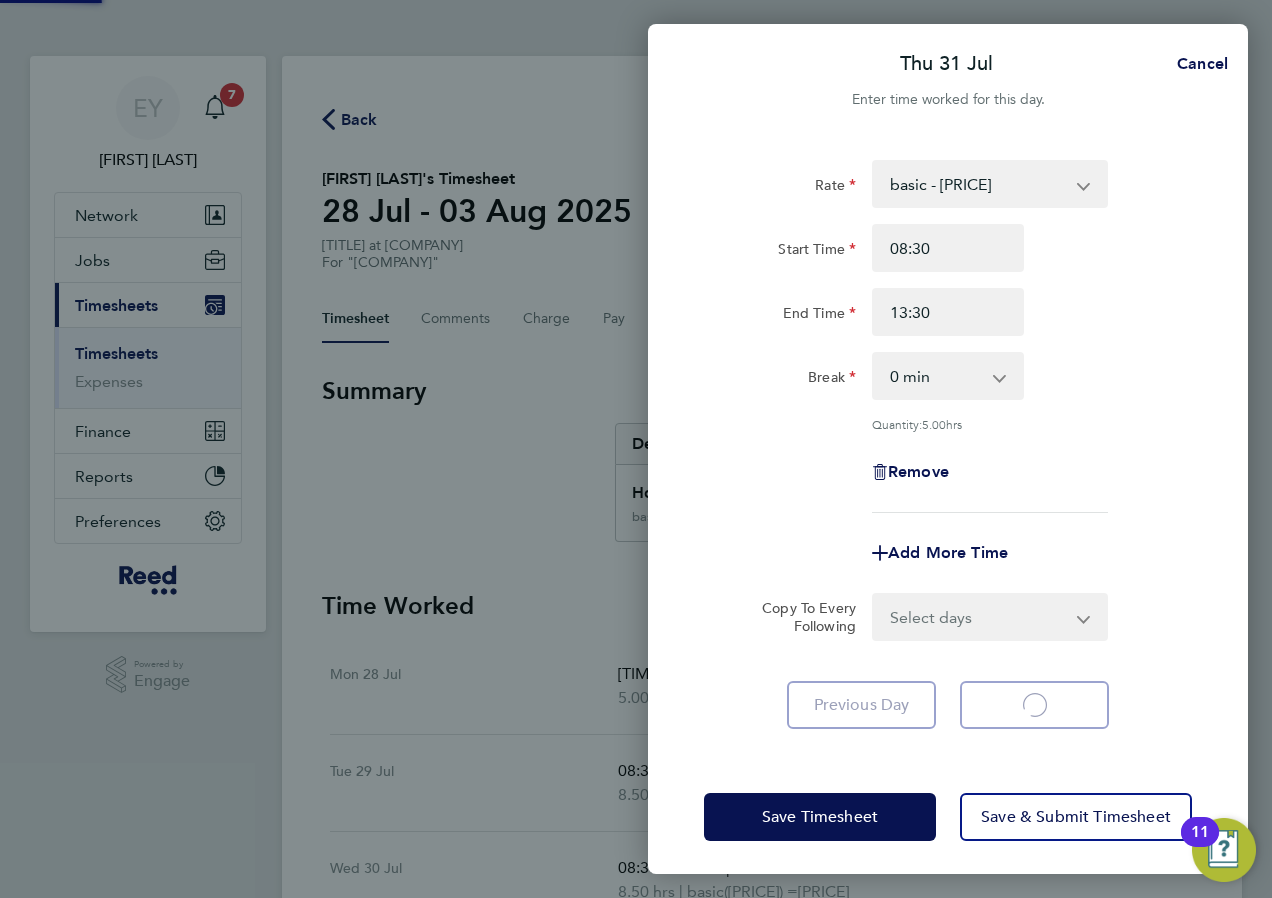 select on "30" 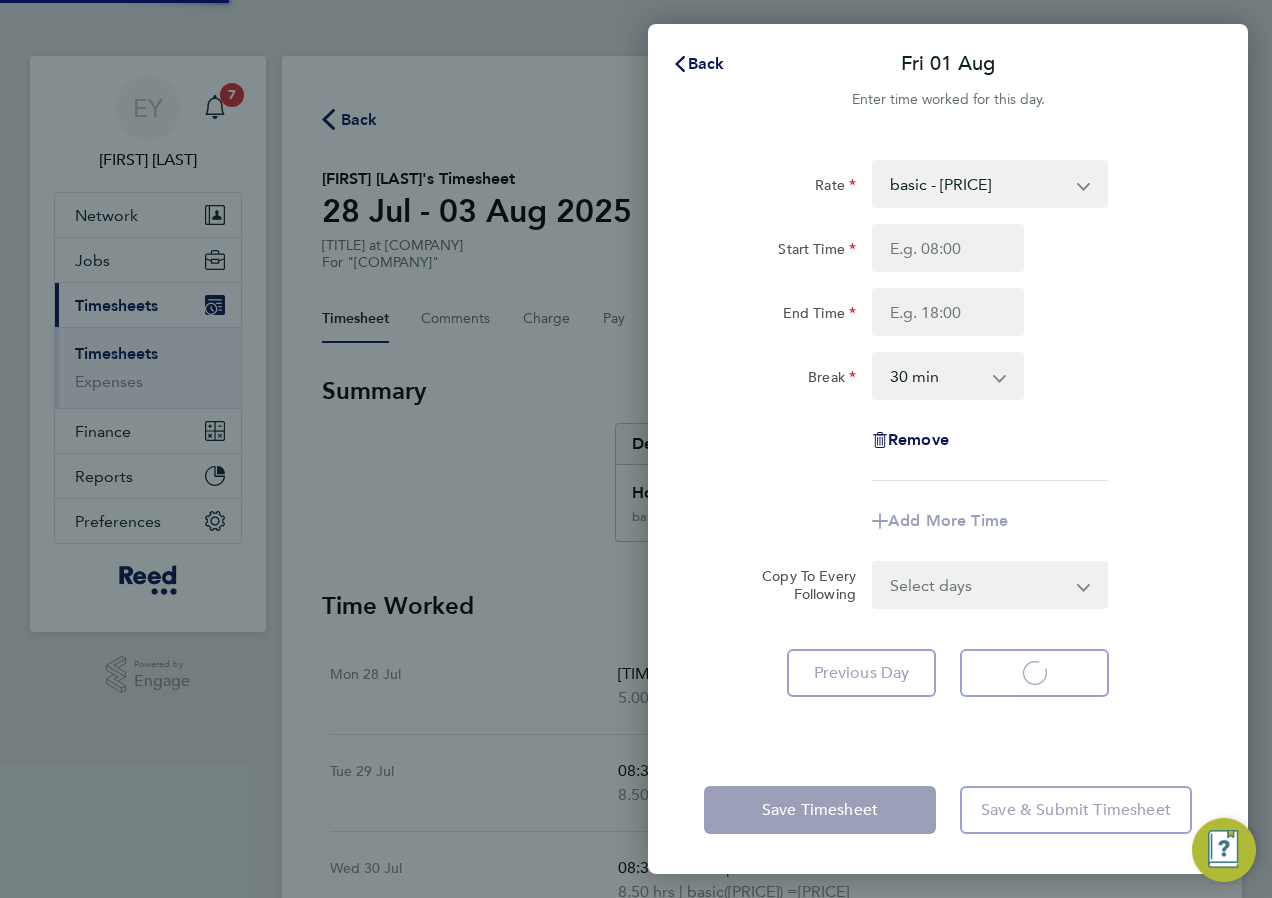 select on "30" 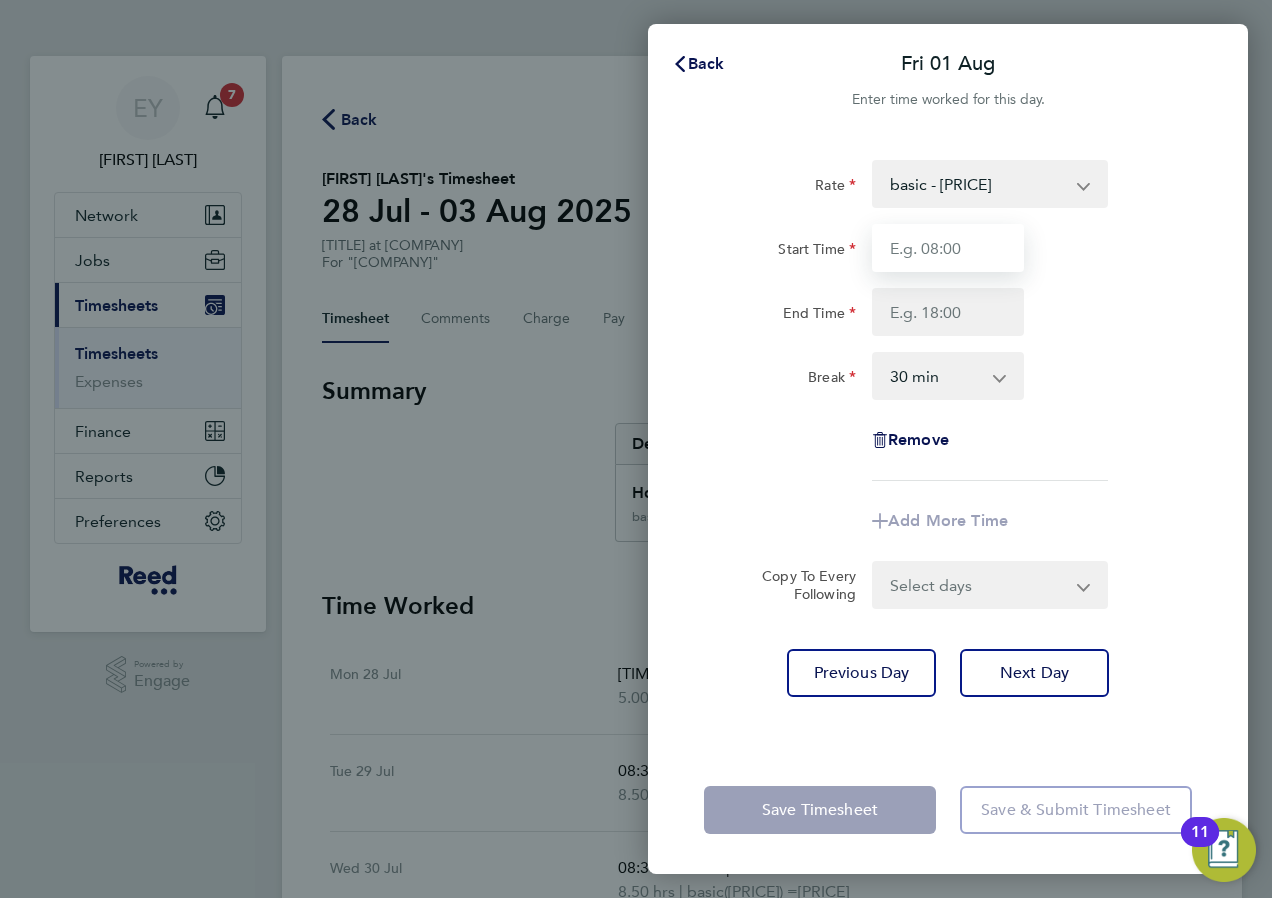 click on "Start Time" at bounding box center (948, 248) 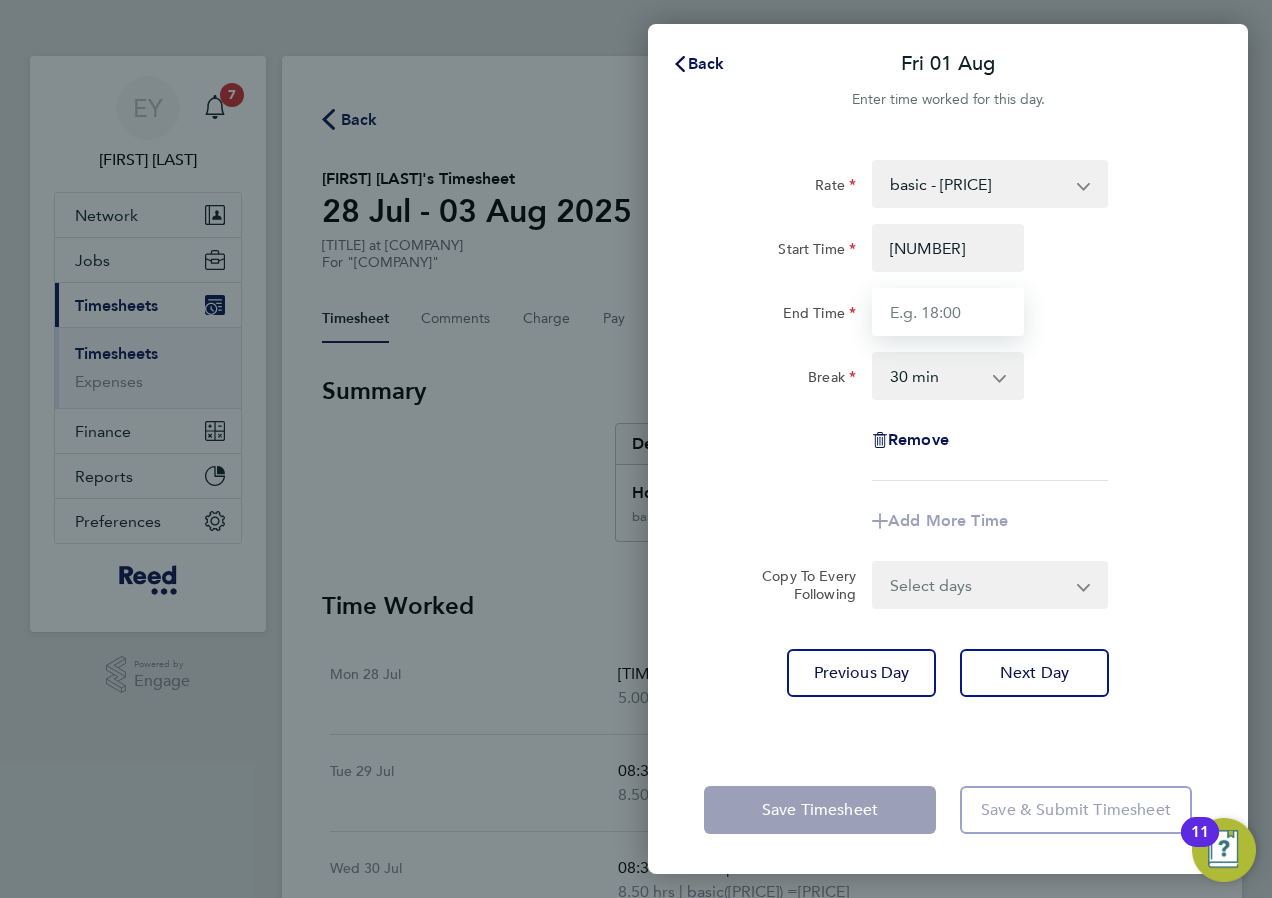 type on "08:30" 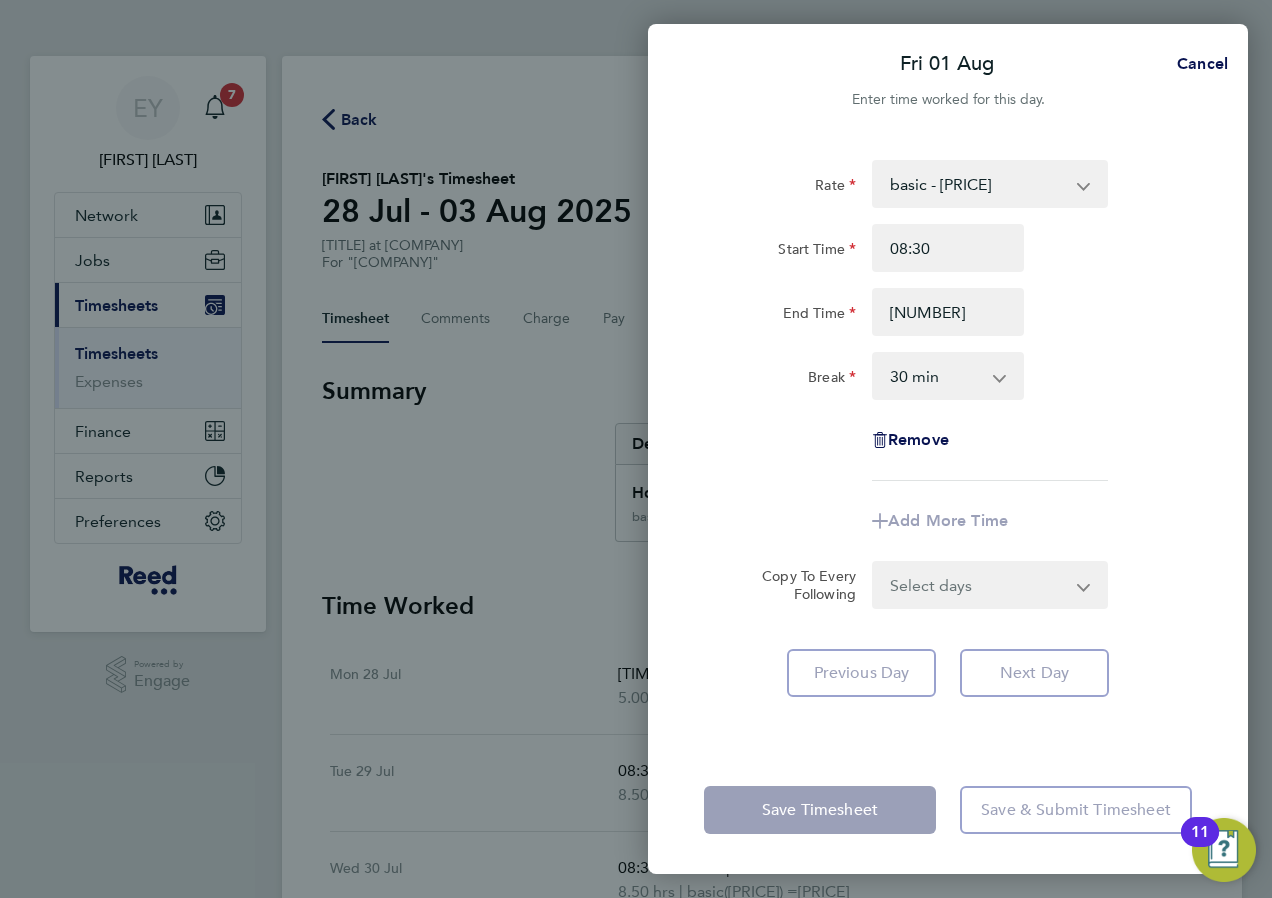 type on "12:30" 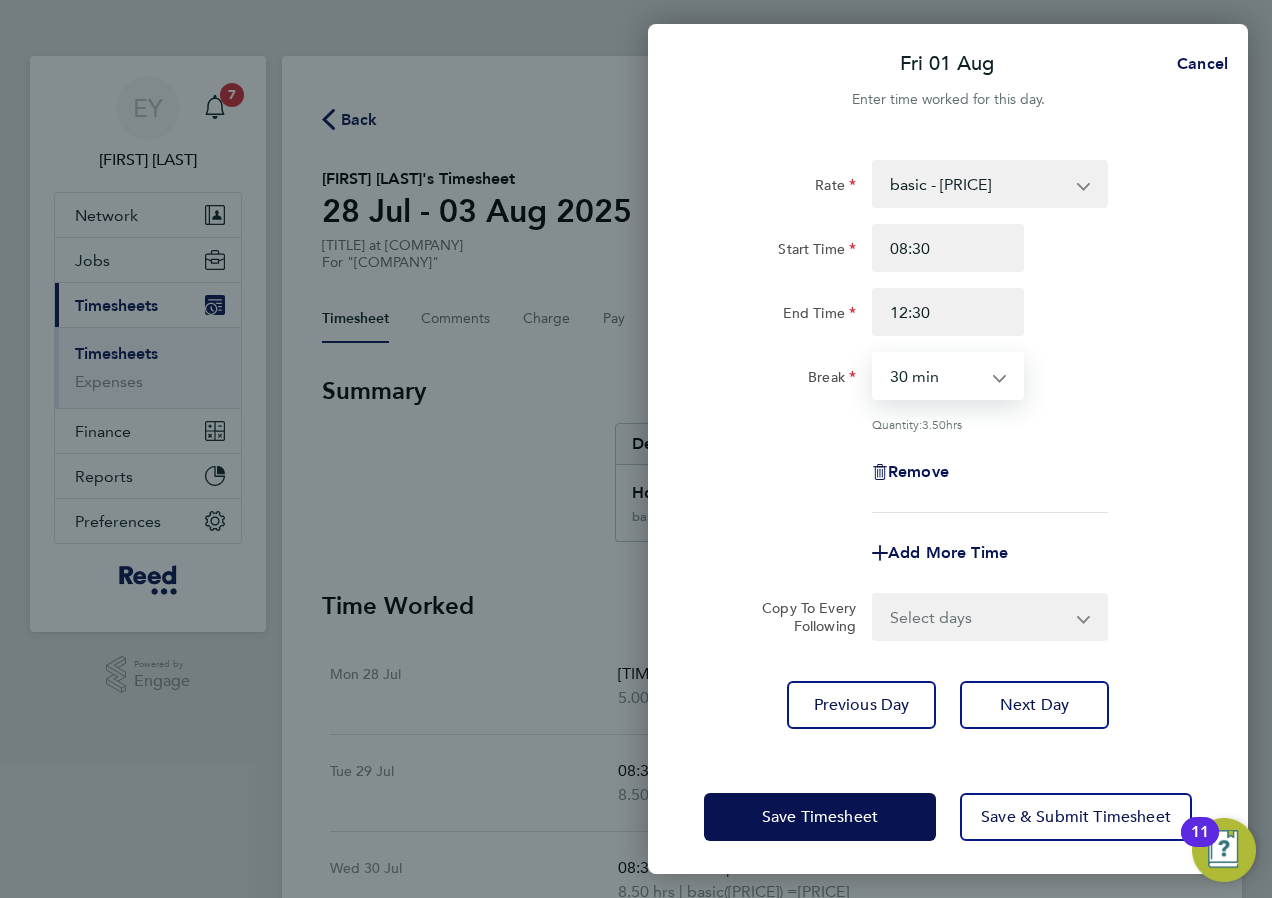 click on "0 min   15 min   30 min   45 min   60 min   75 min   90 min" at bounding box center [936, 376] 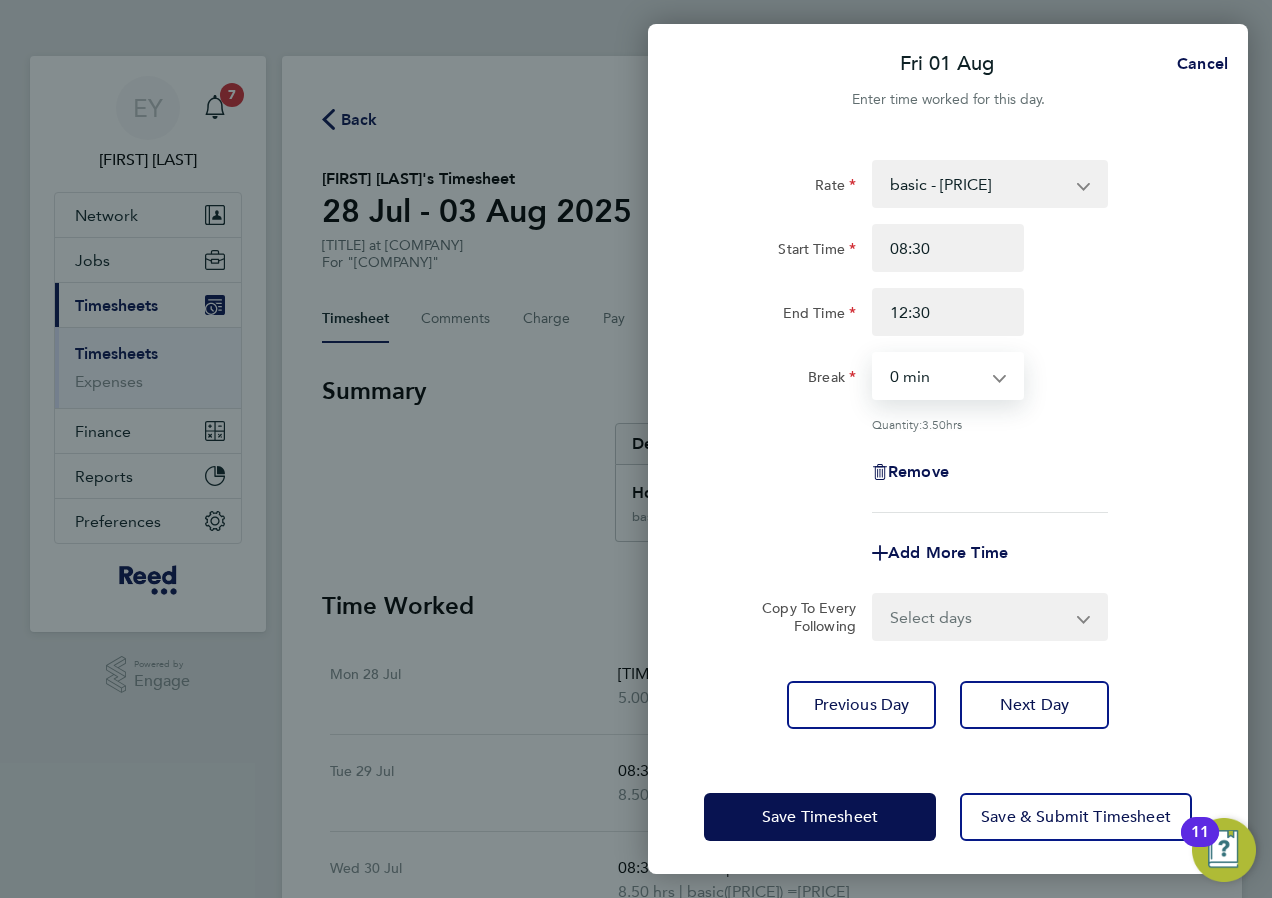 click on "0 min   15 min   30 min   45 min   60 min   75 min   90 min" at bounding box center [936, 376] 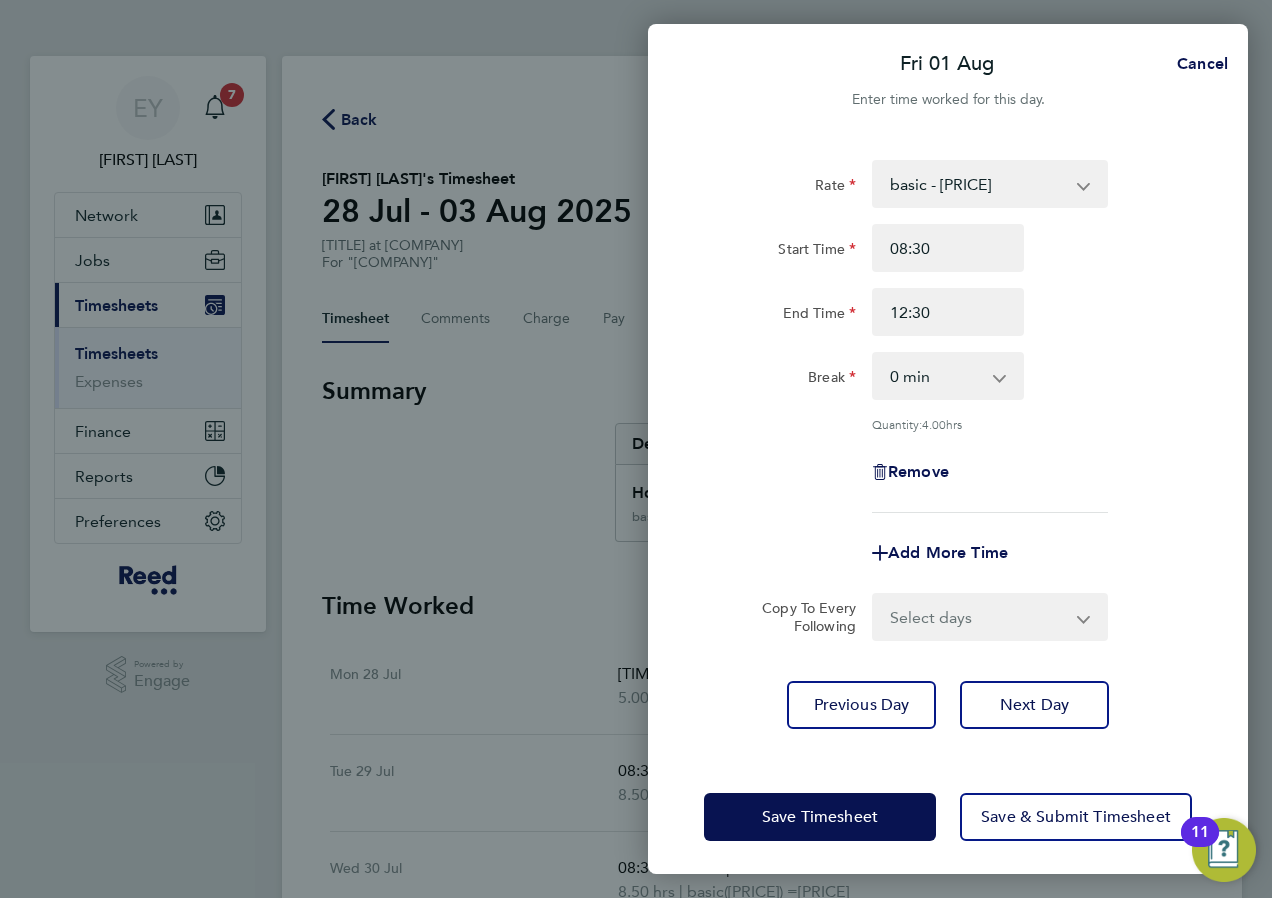 click on "Break  0 min   15 min   30 min   45 min   60 min   75 min   90 min" 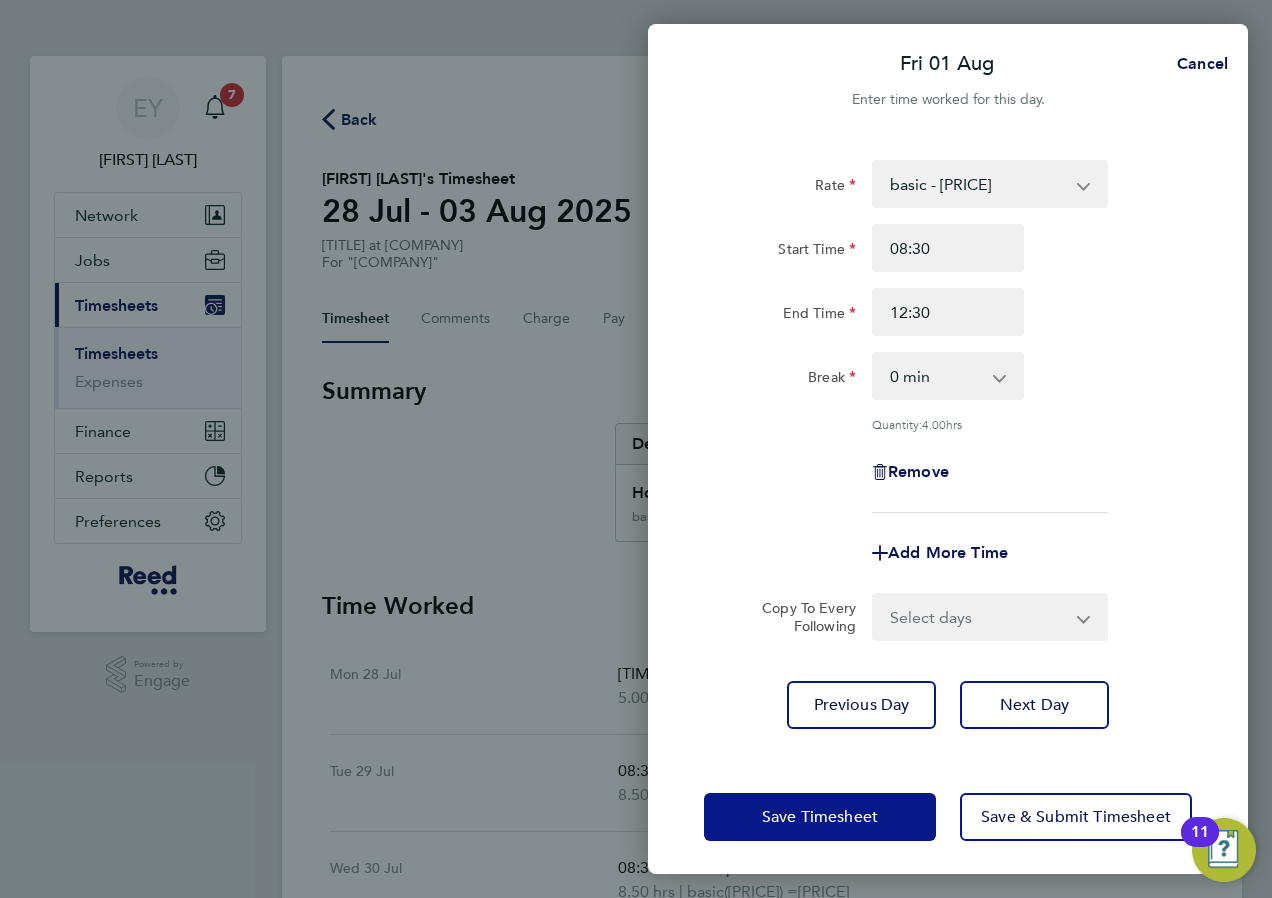 click on "Save Timesheet" 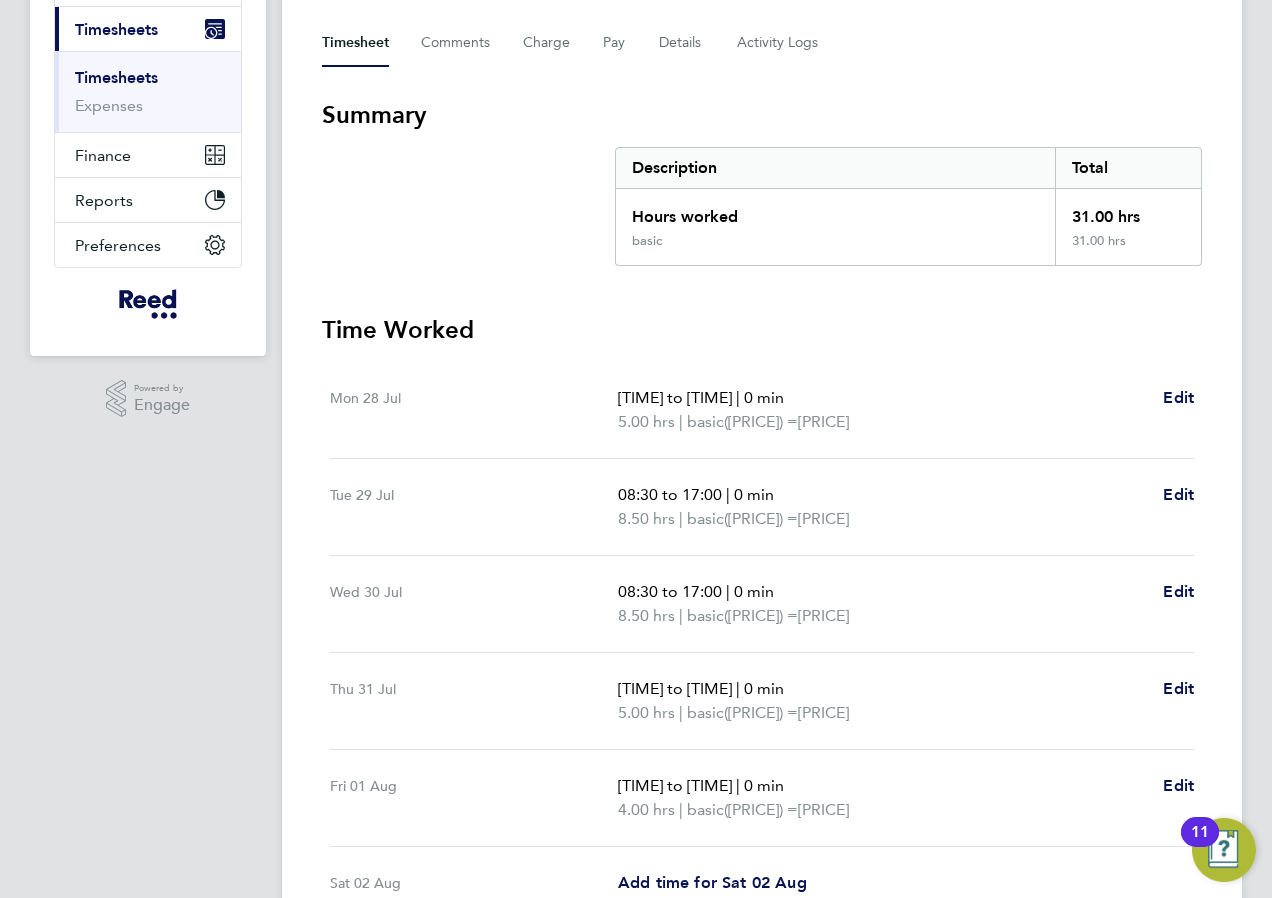 scroll, scrollTop: 547, scrollLeft: 0, axis: vertical 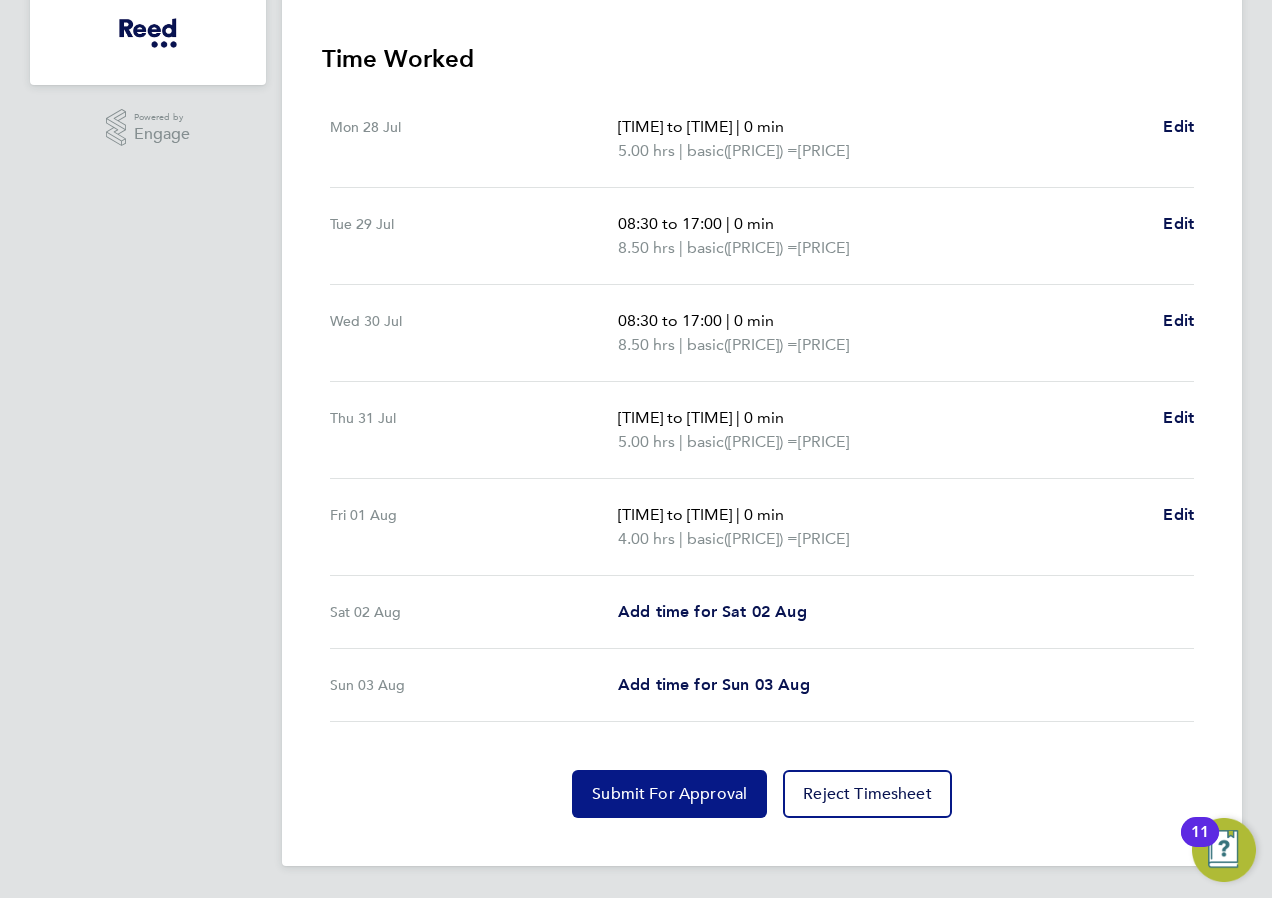 click on "Submit For Approval" 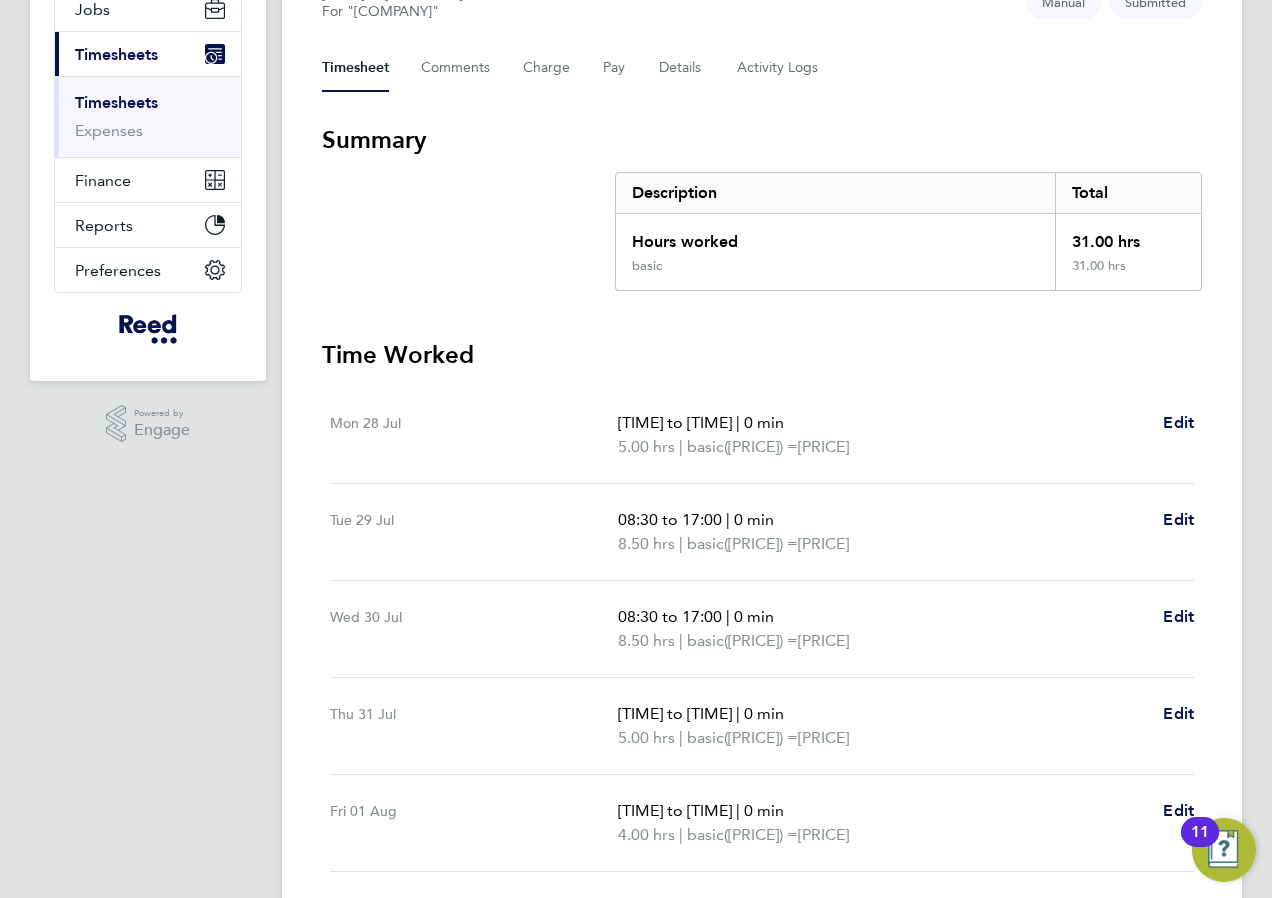 scroll, scrollTop: 0, scrollLeft: 0, axis: both 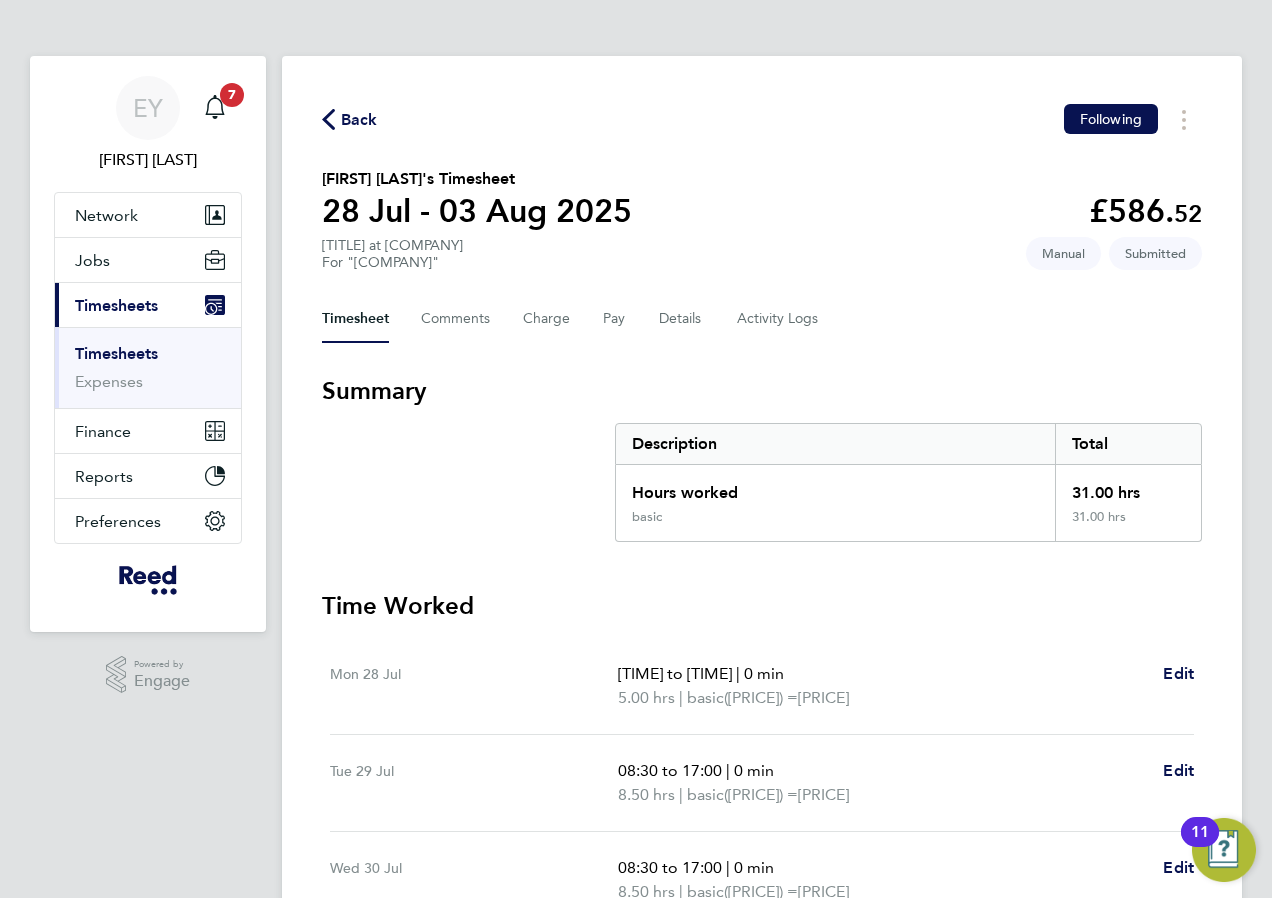 click on "Timesheets" at bounding box center [116, 353] 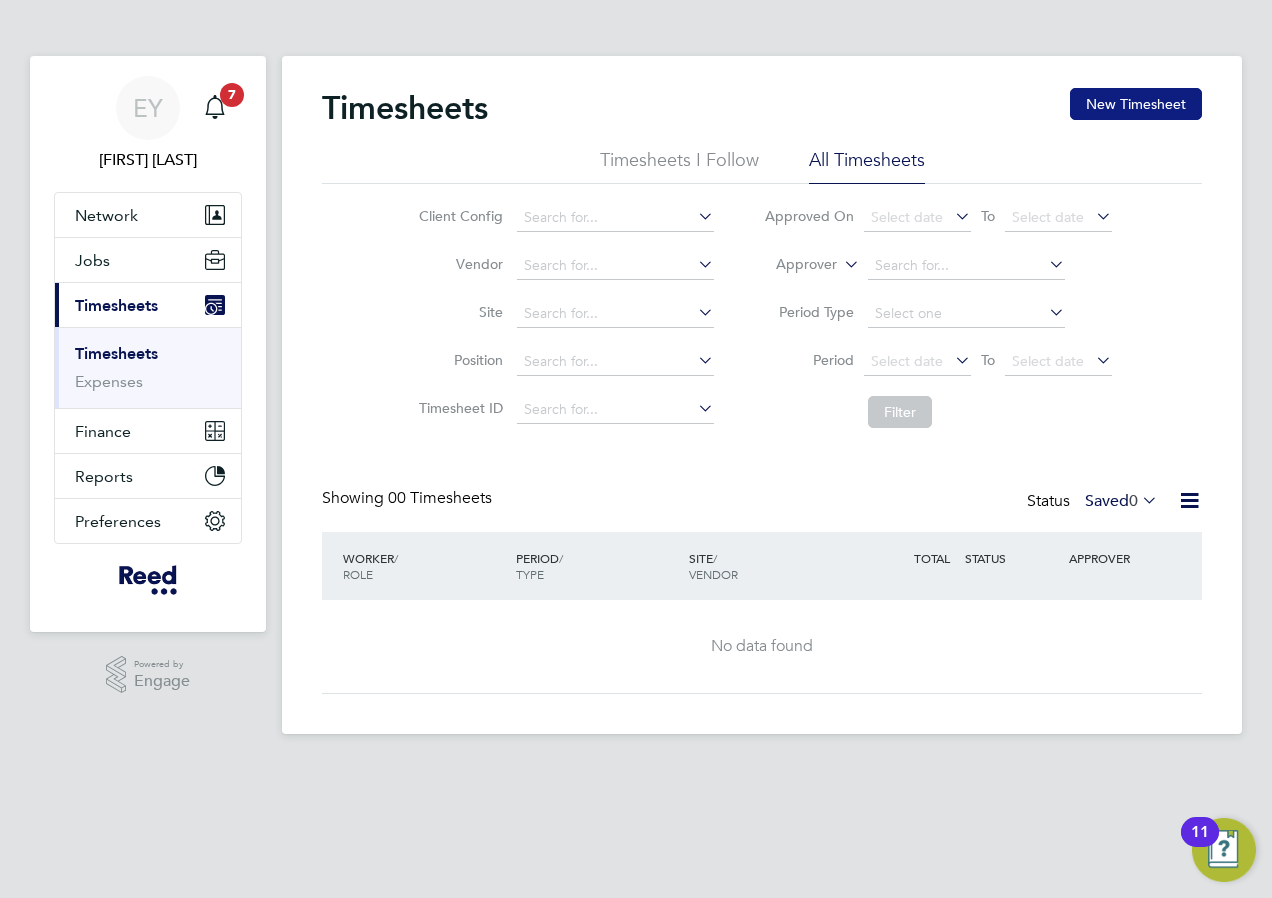 click on "New Timesheet" 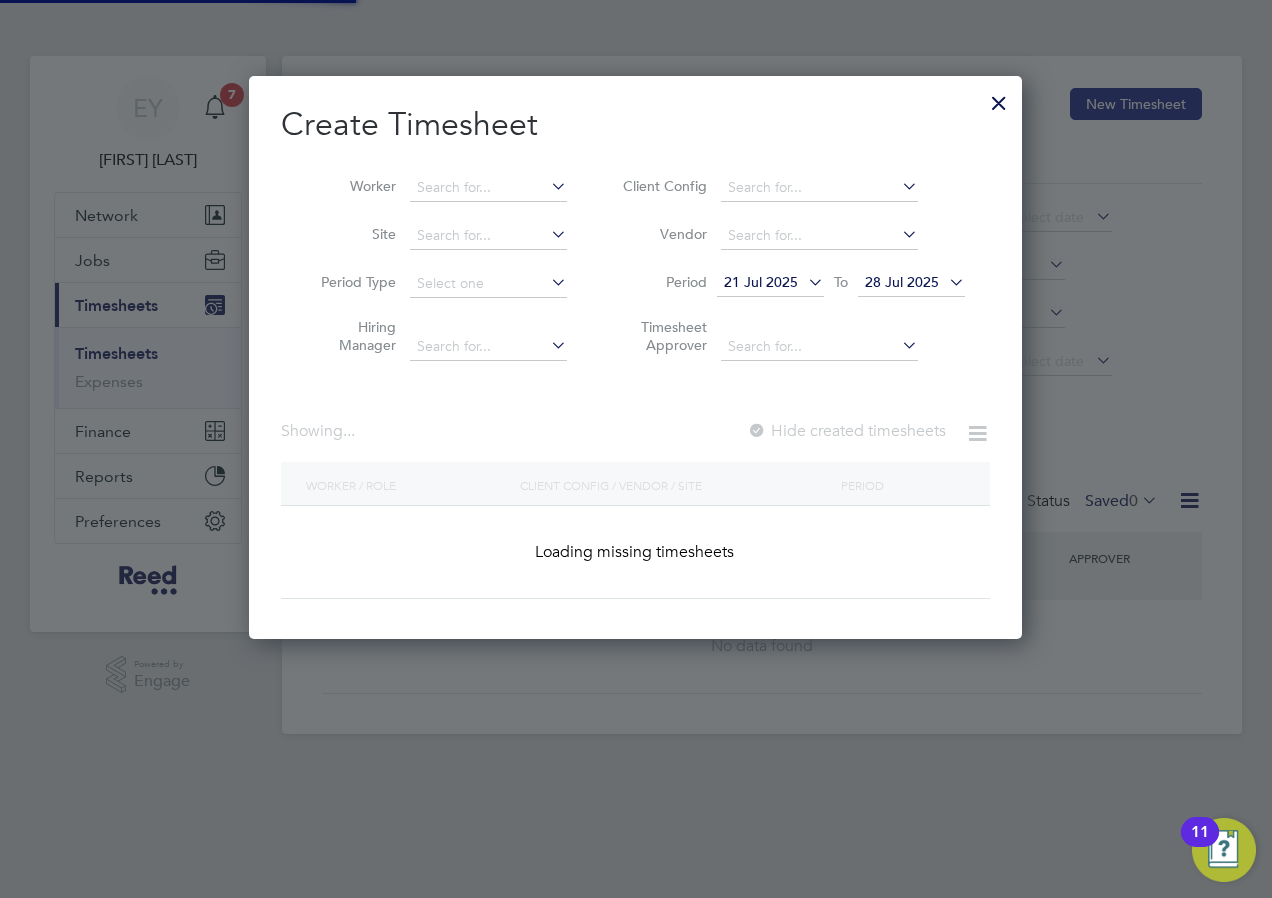 scroll, scrollTop: 10, scrollLeft: 10, axis: both 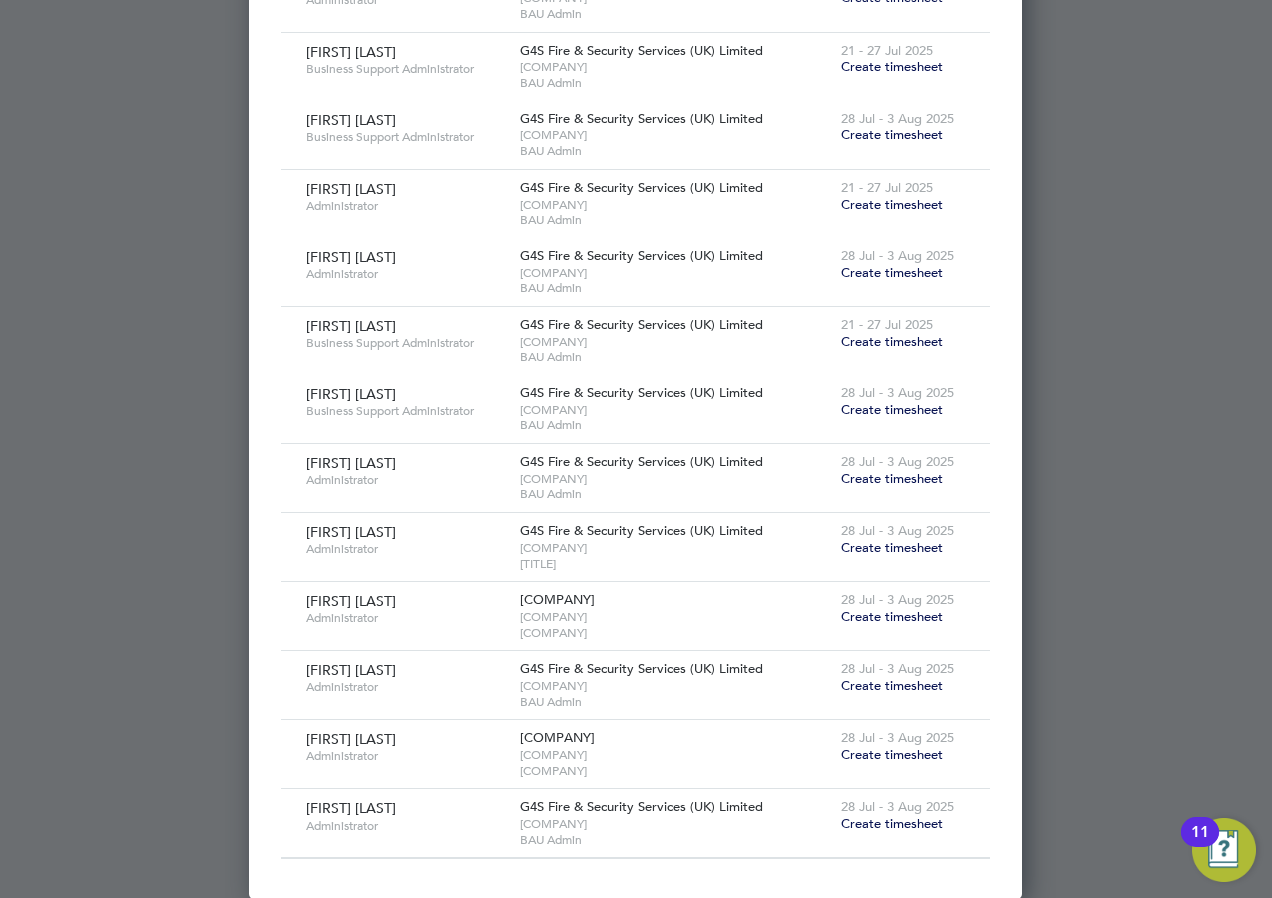 click on "Create timesheet" at bounding box center [892, 616] 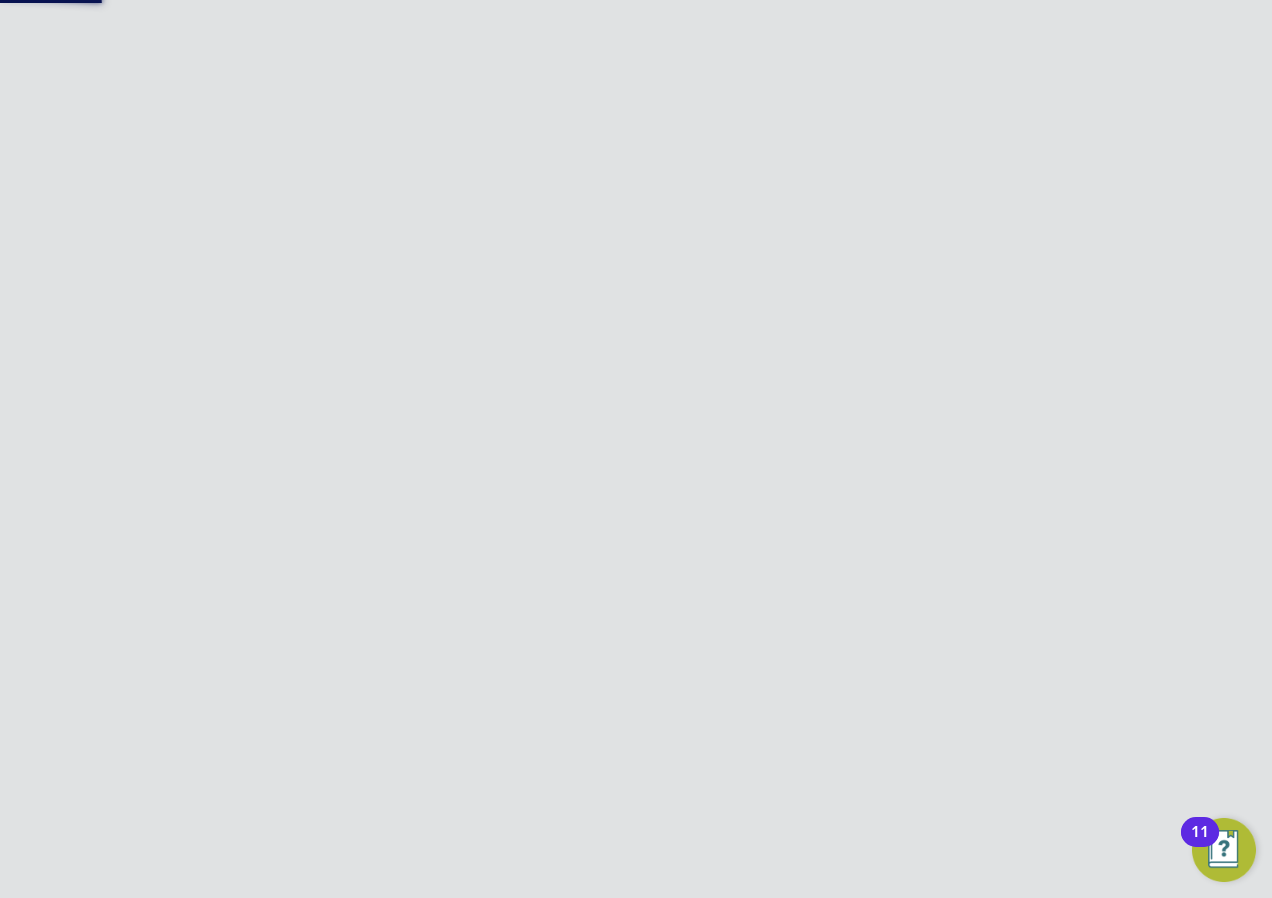 scroll, scrollTop: 140, scrollLeft: 0, axis: vertical 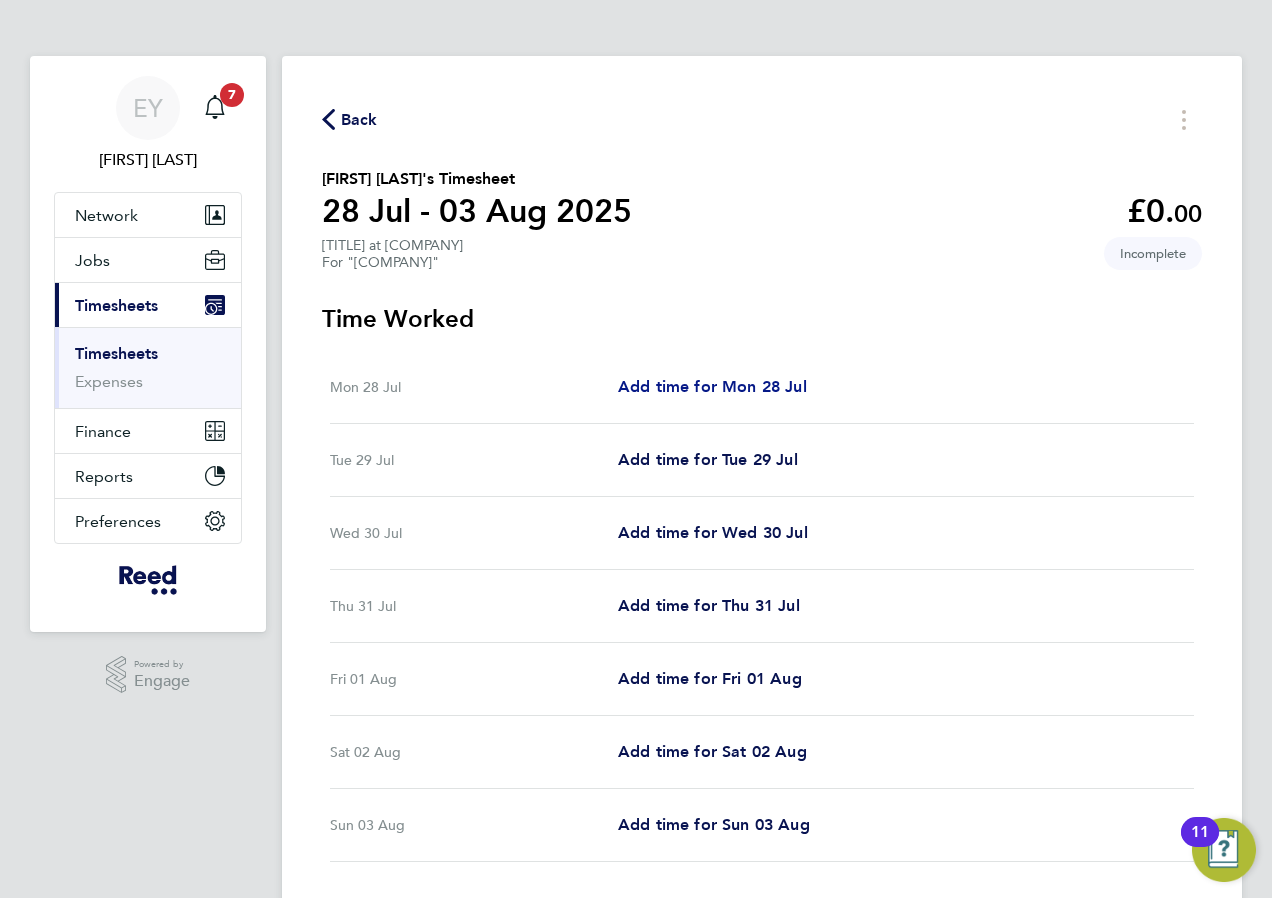 click on "Add time for Mon 28 Jul" at bounding box center [712, 386] 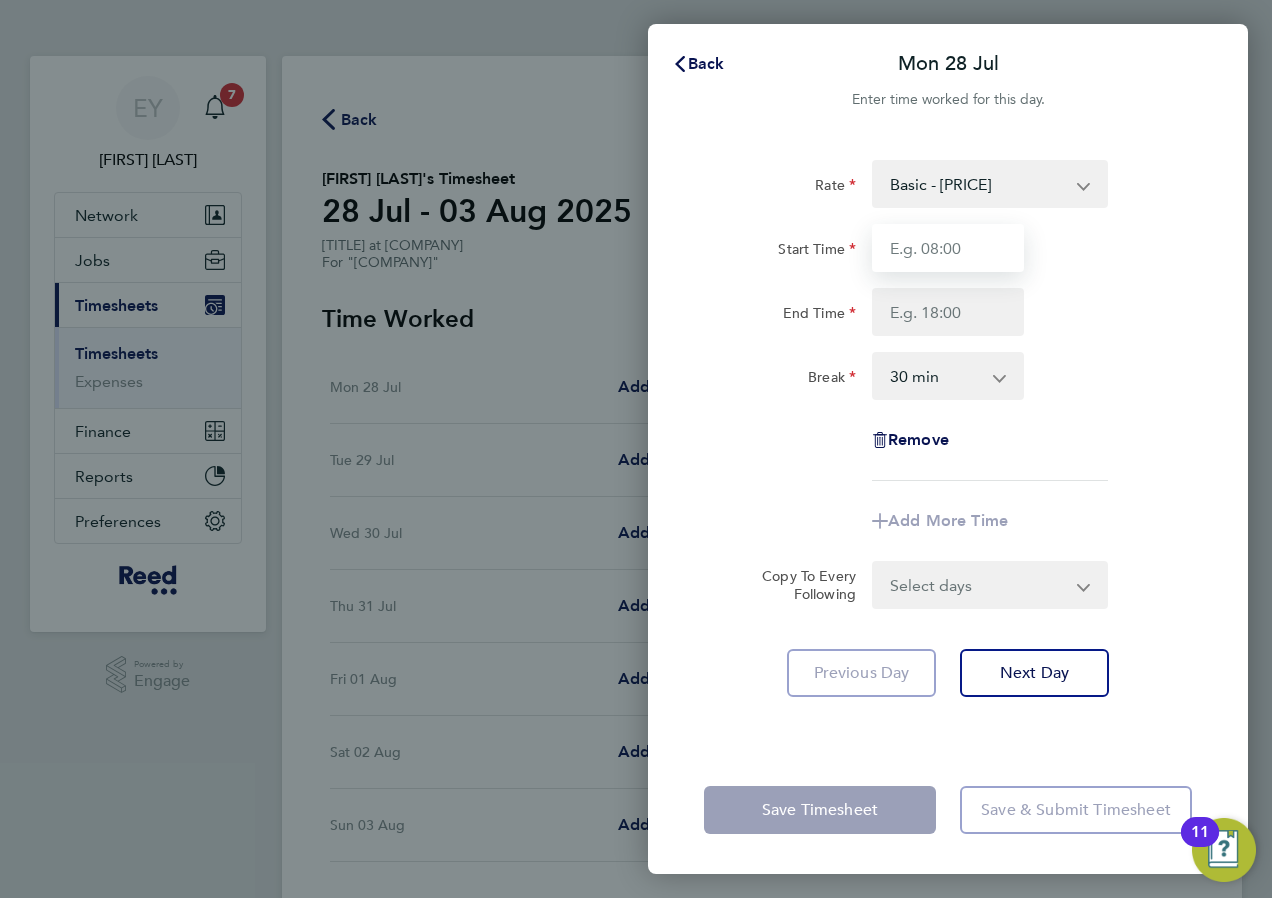 click on "Start Time" at bounding box center [948, 248] 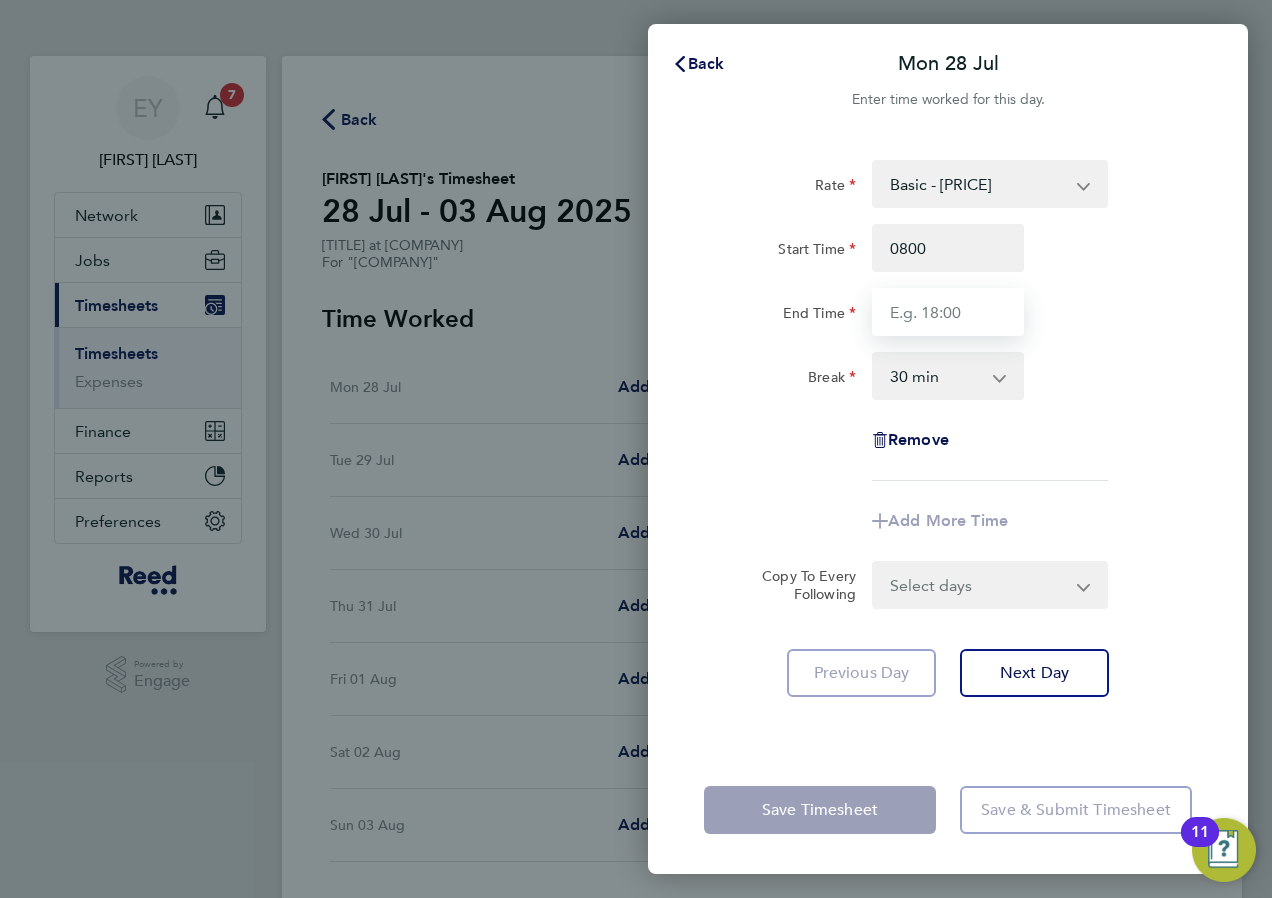 type on "08:00" 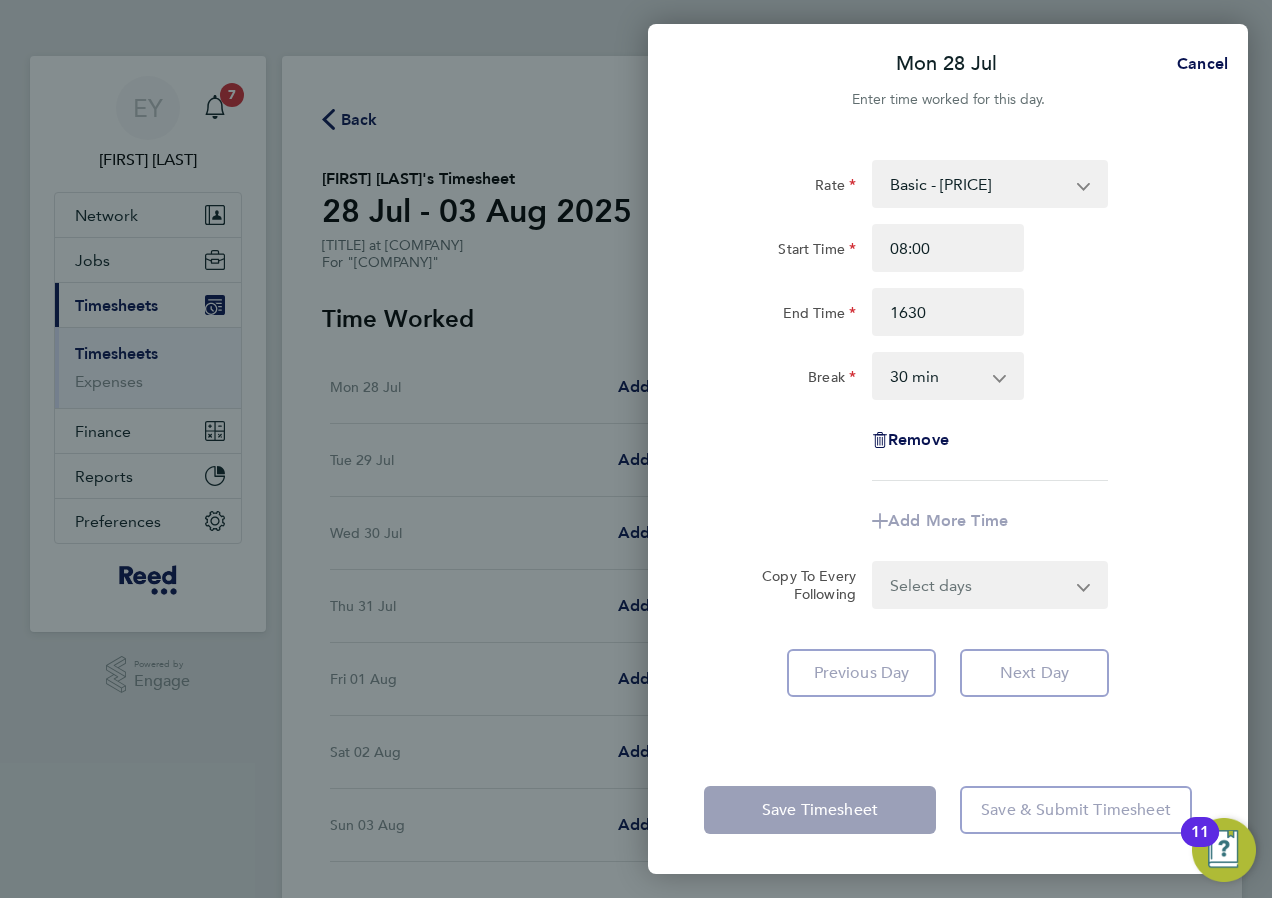 type on "16:30" 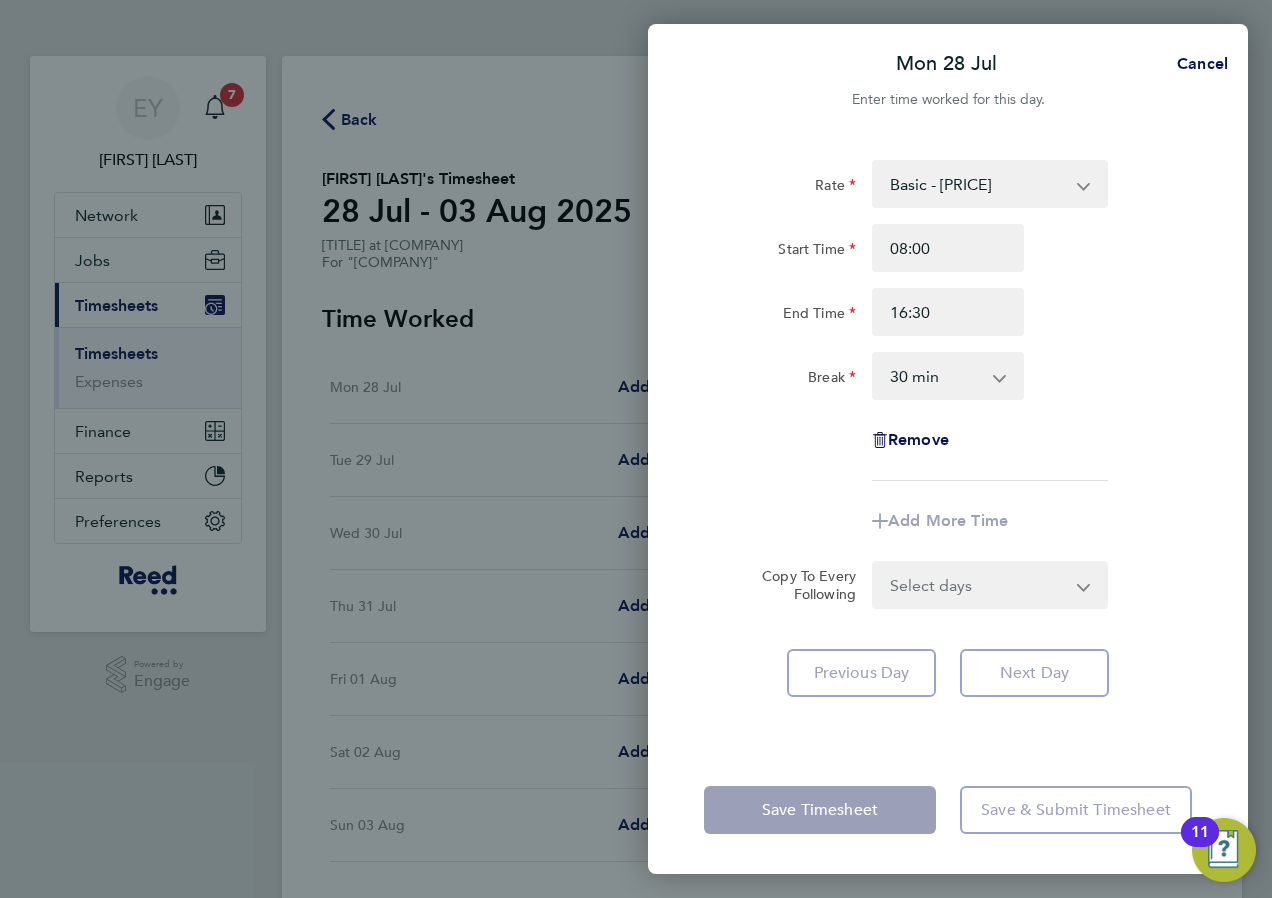 click on "Rate  Basic - [PRICE]
Start Time [TIME] End Time [TIME] Break  0 min   15 min   30 min   45 min   60 min   75 min   90 min
Remove" 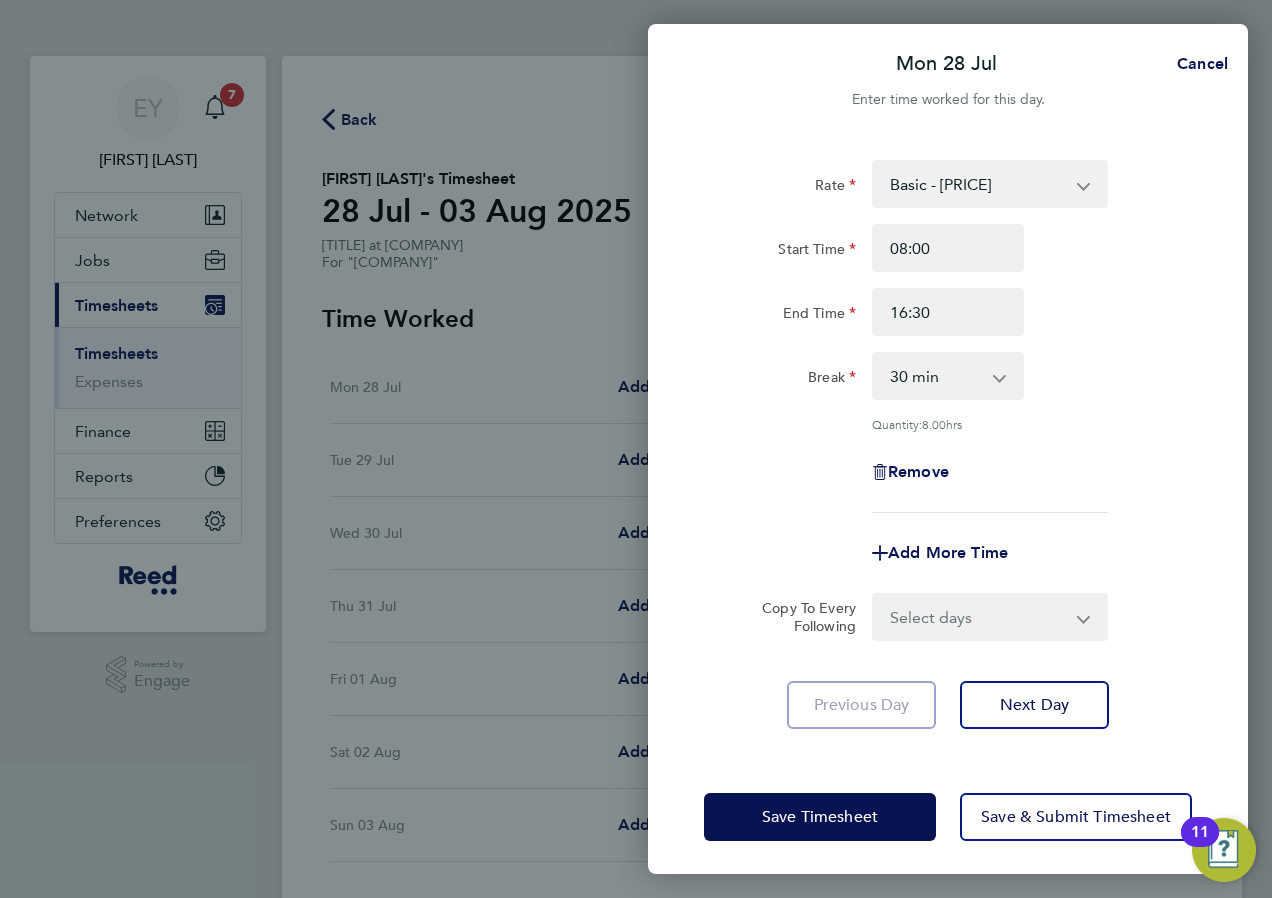 click on "Select days   Day   Weekday (Mon-Fri)   Weekend (Sat-Sun)   Tuesday   Wednesday   Thursday   Friday   Saturday   Sunday" at bounding box center [979, 617] 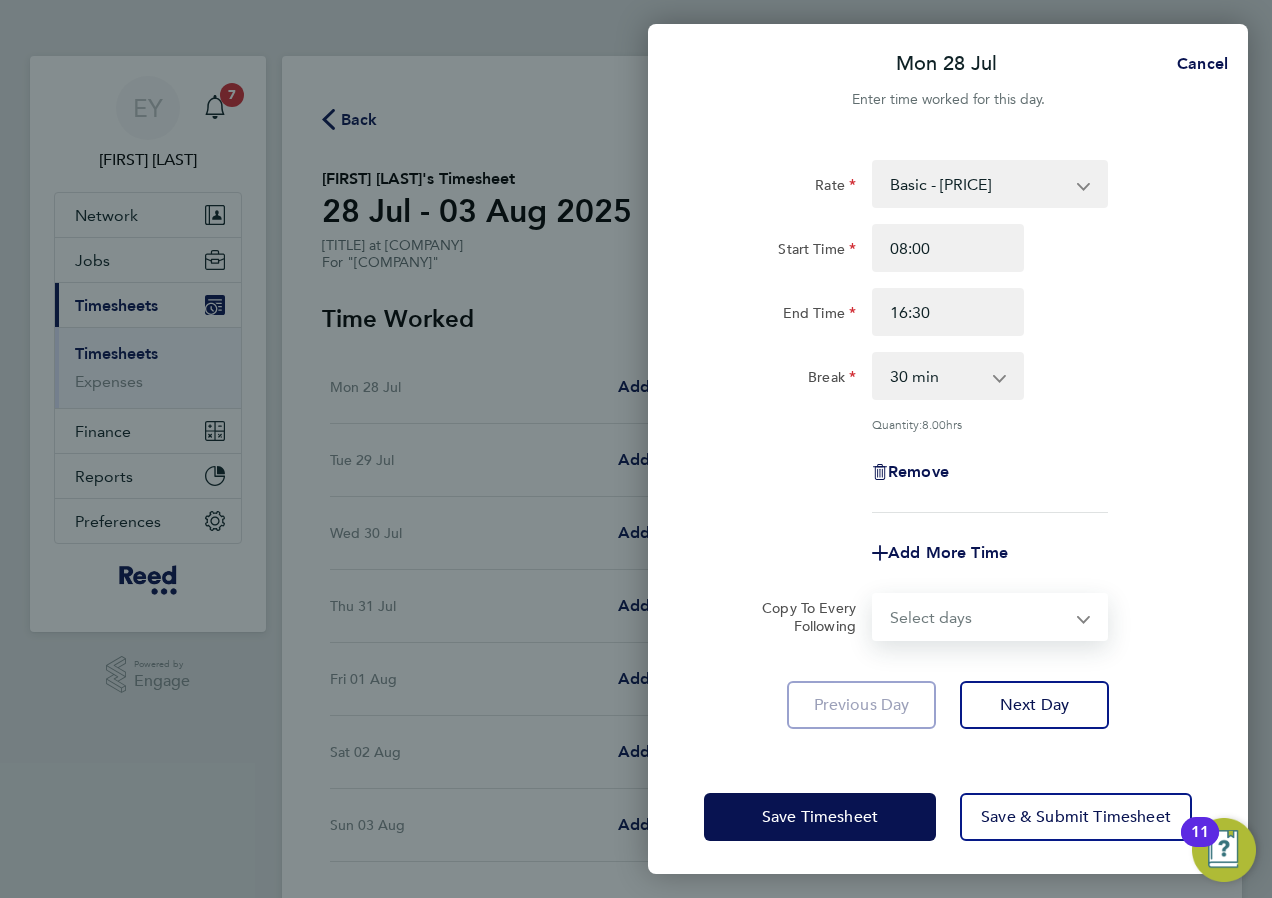 select on "WEEKDAY" 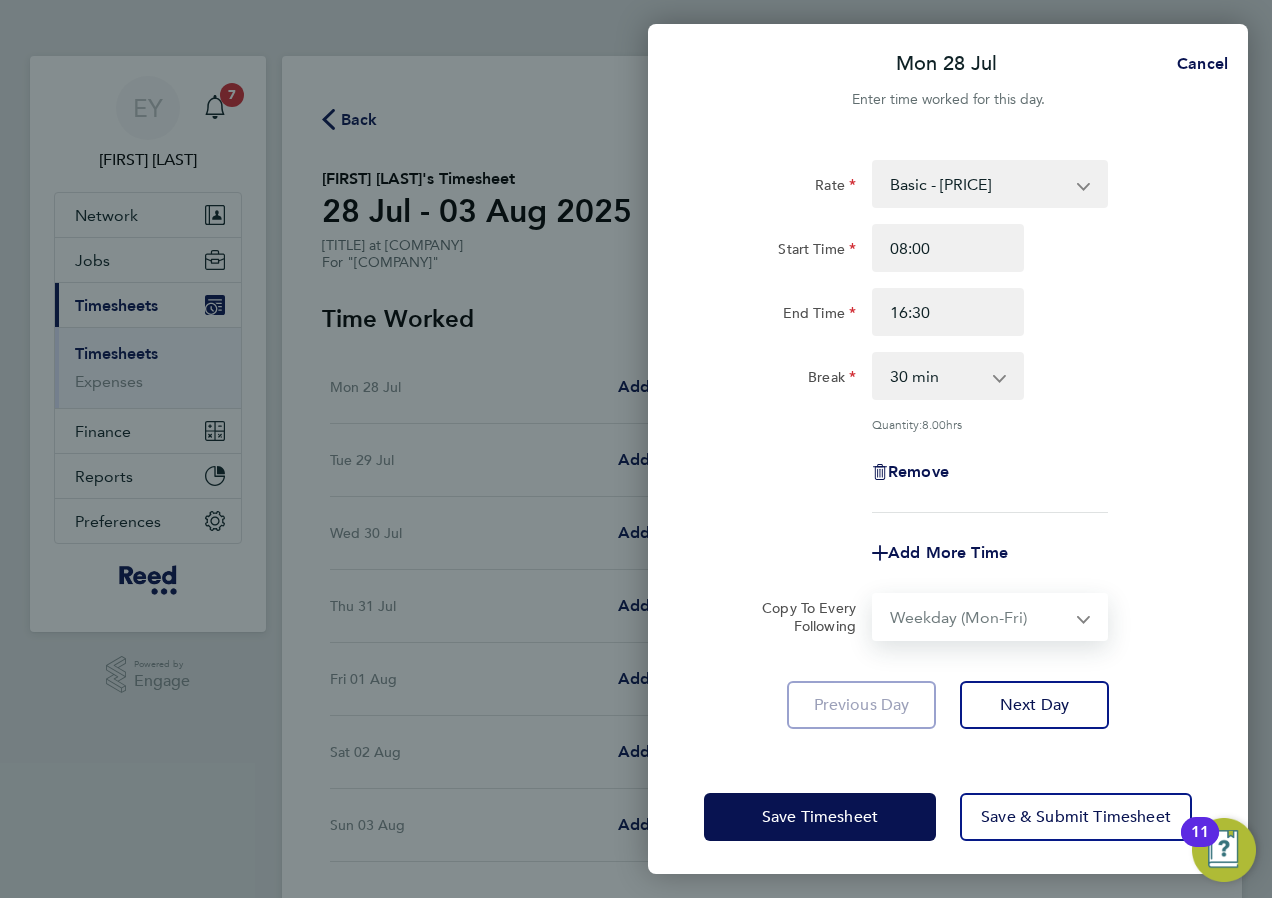 click on "Select days   Day   Weekday (Mon-Fri)   Weekend (Sat-Sun)   Tuesday   Wednesday   Thursday   Friday   Saturday   Sunday" at bounding box center (979, 617) 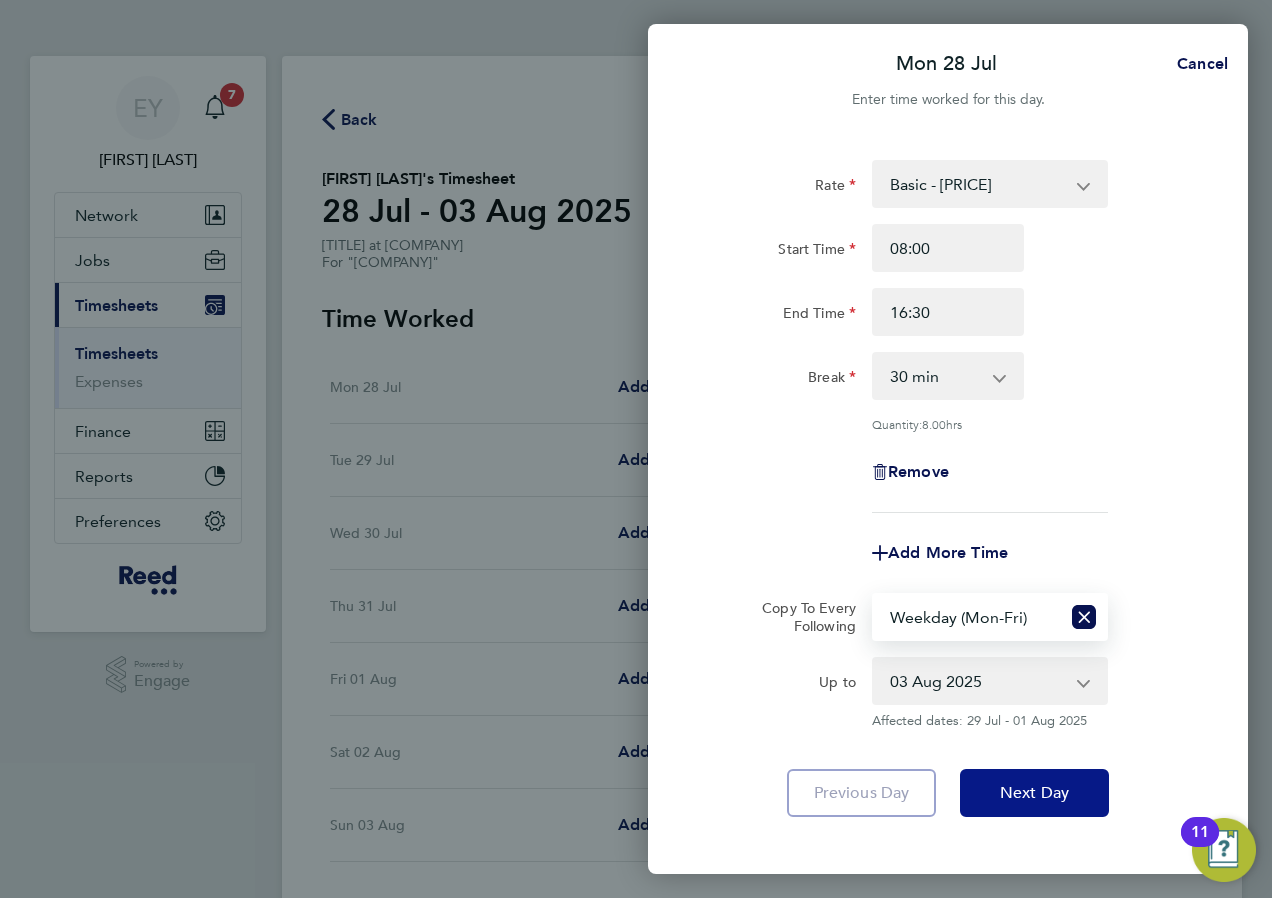 click on "Next Day" 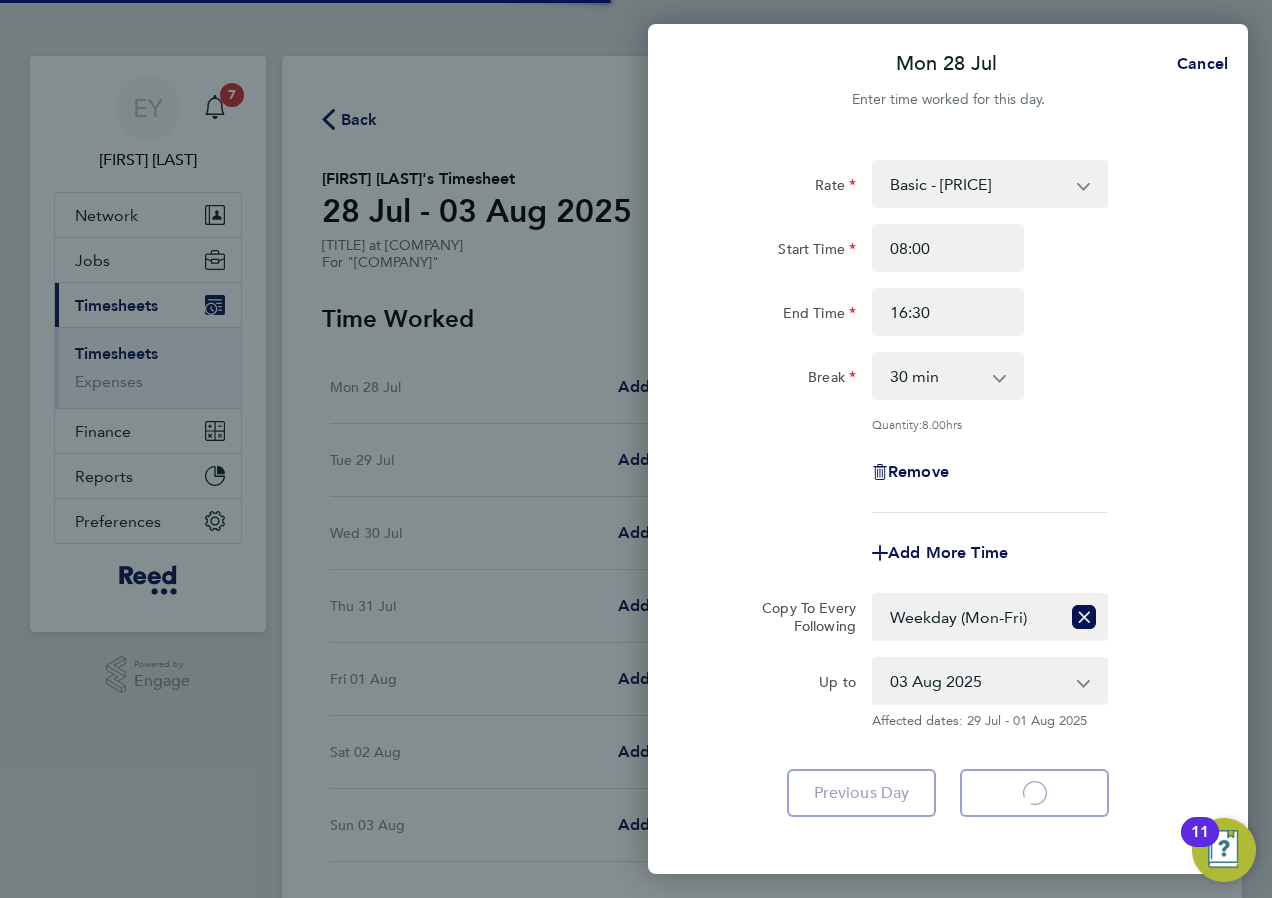 select on "30" 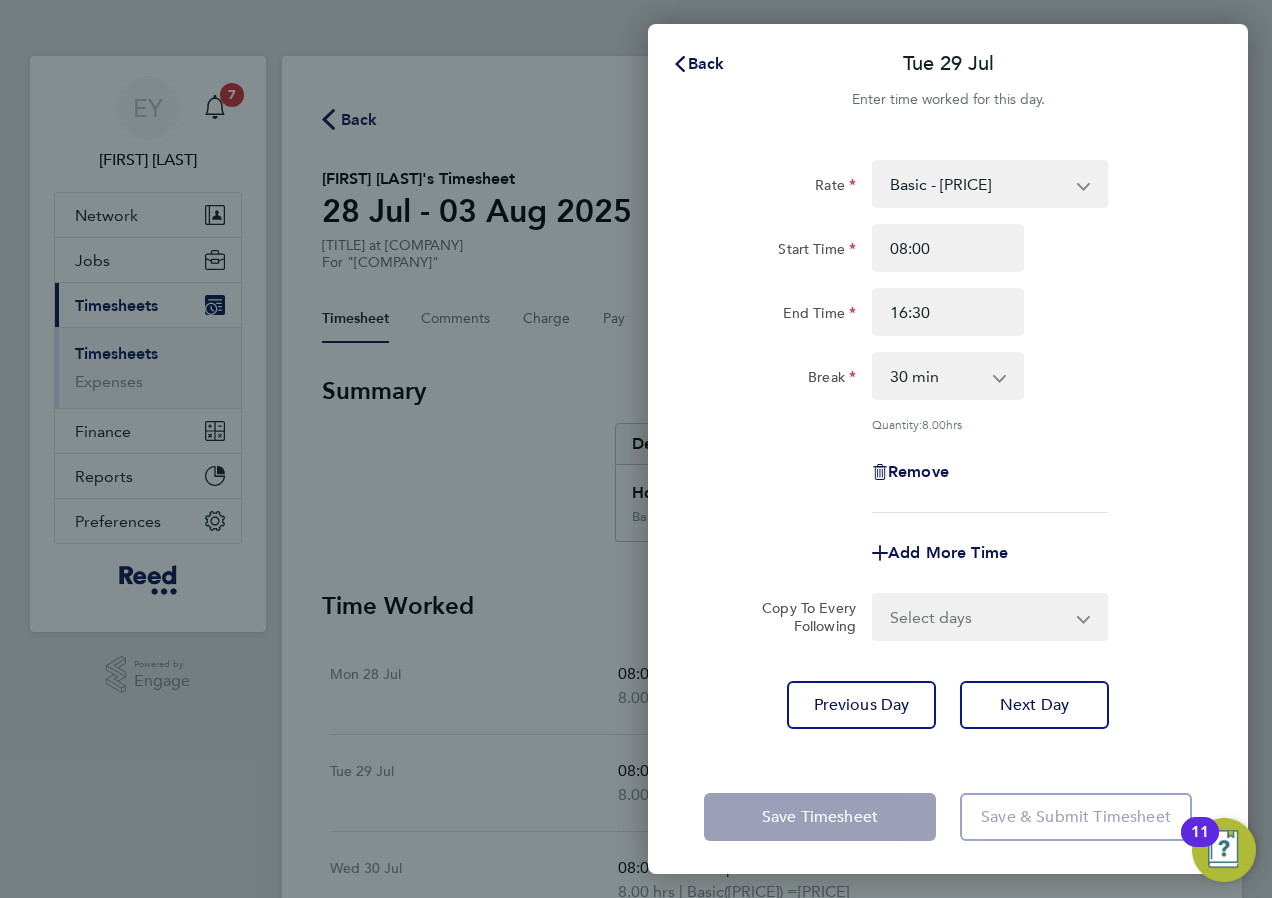 click on "Save Timesheet" 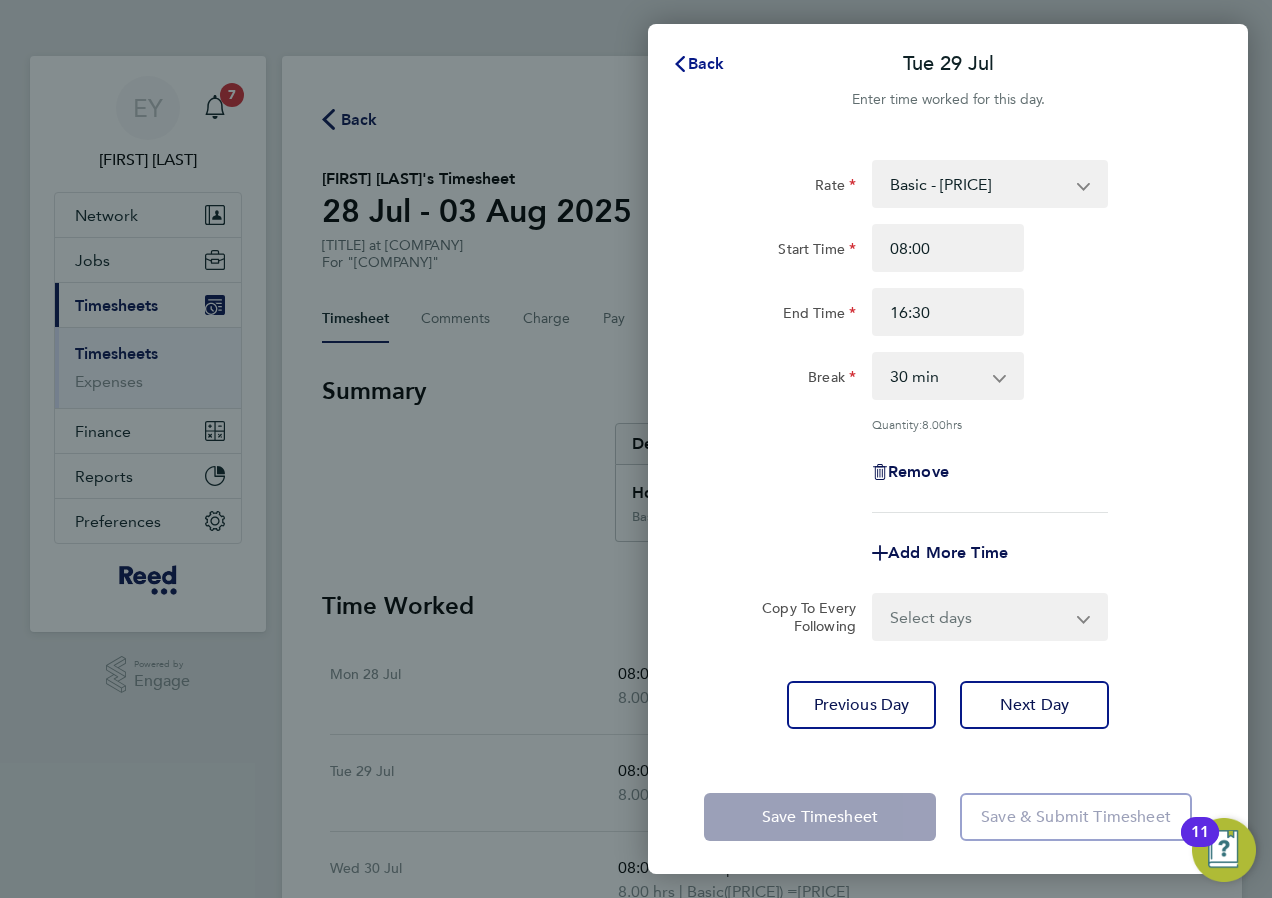 click on "Back" 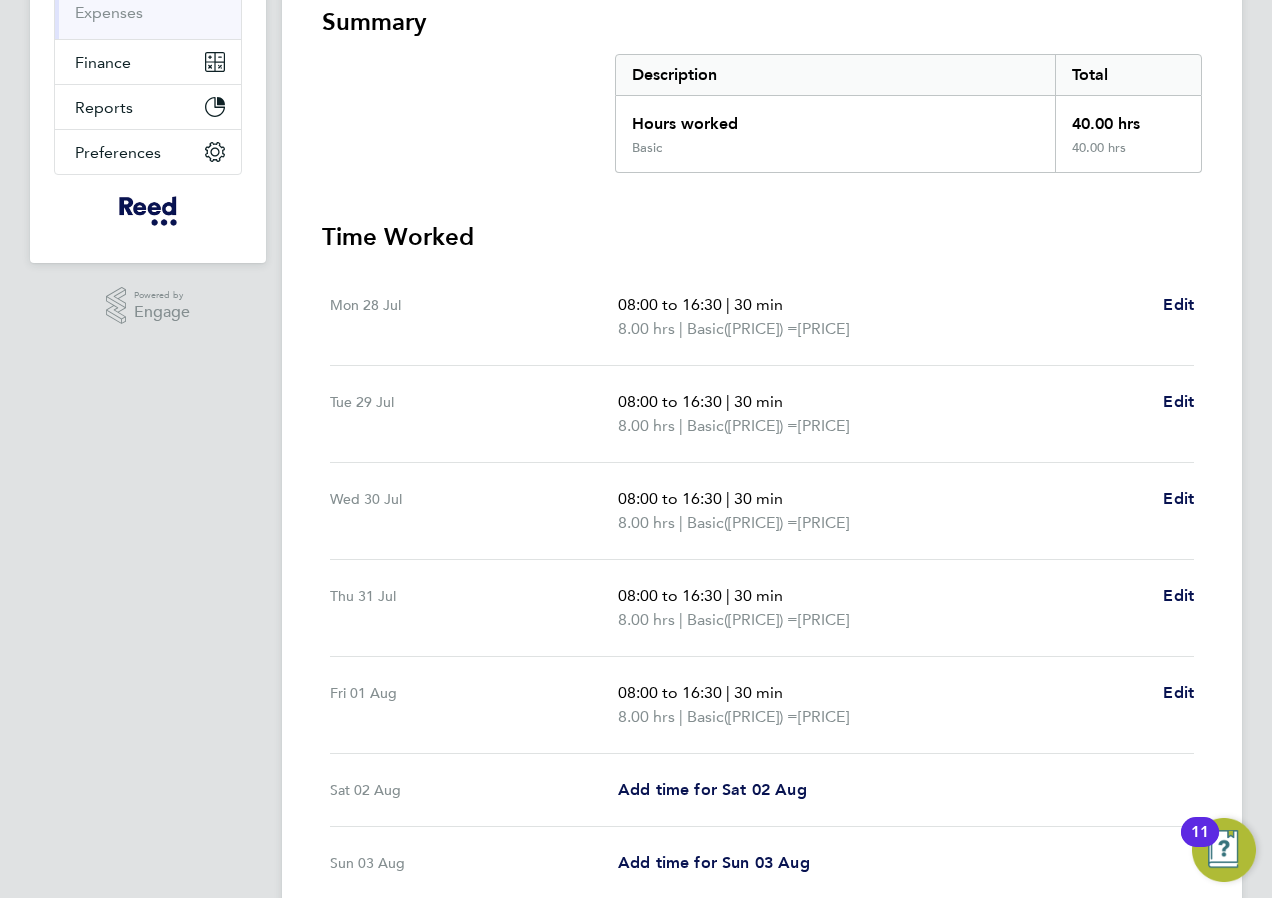scroll, scrollTop: 547, scrollLeft: 0, axis: vertical 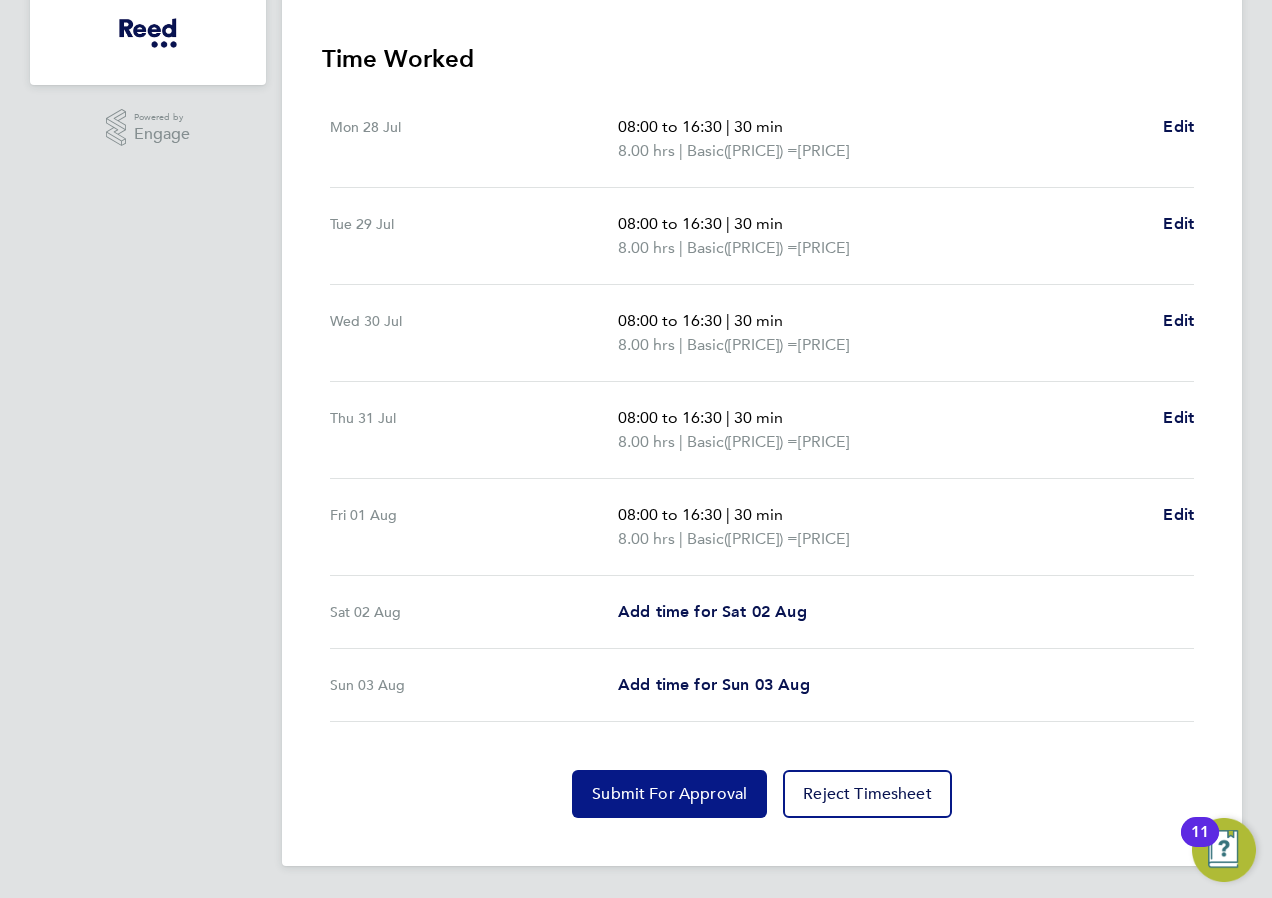 click on "Submit For Approval" 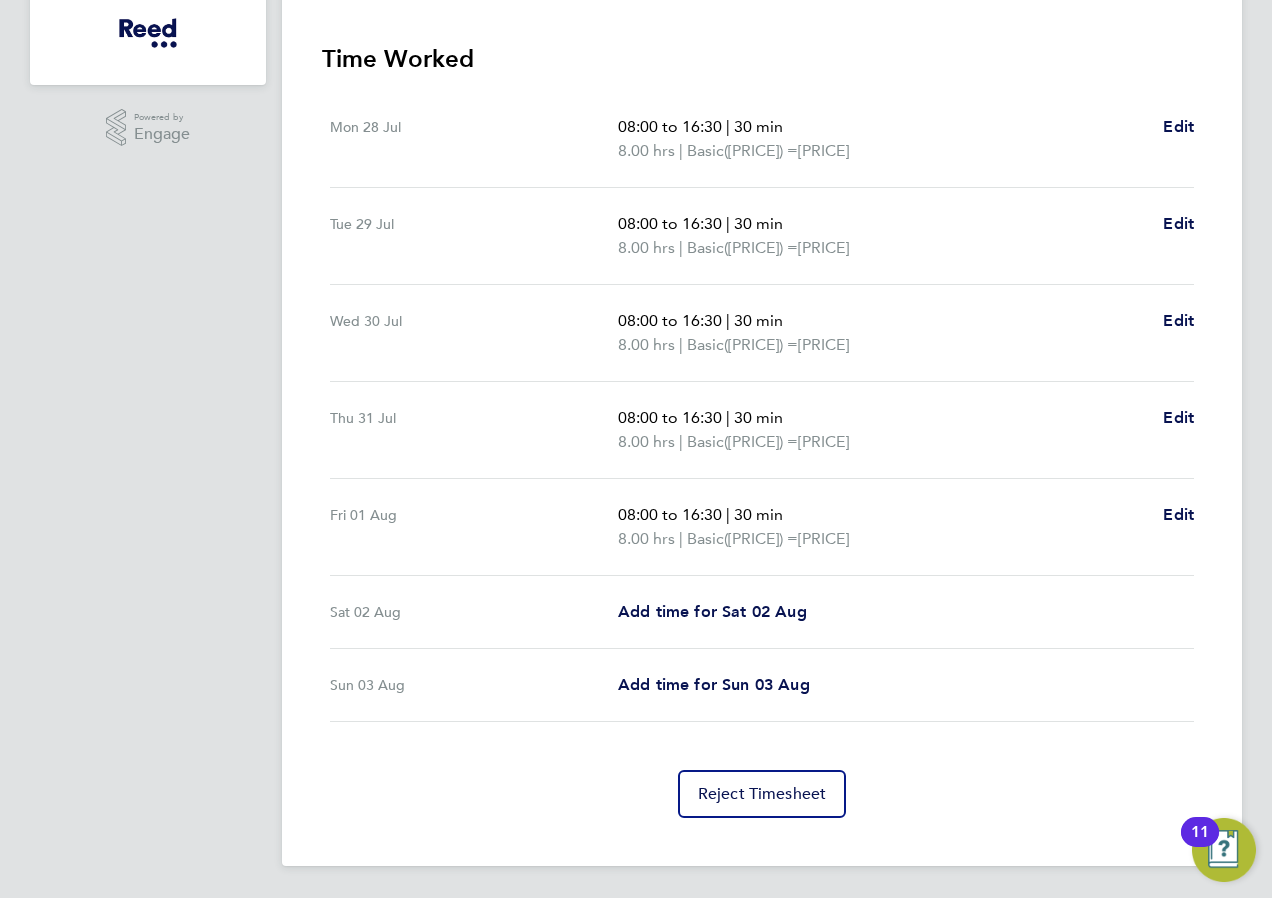scroll, scrollTop: 0, scrollLeft: 0, axis: both 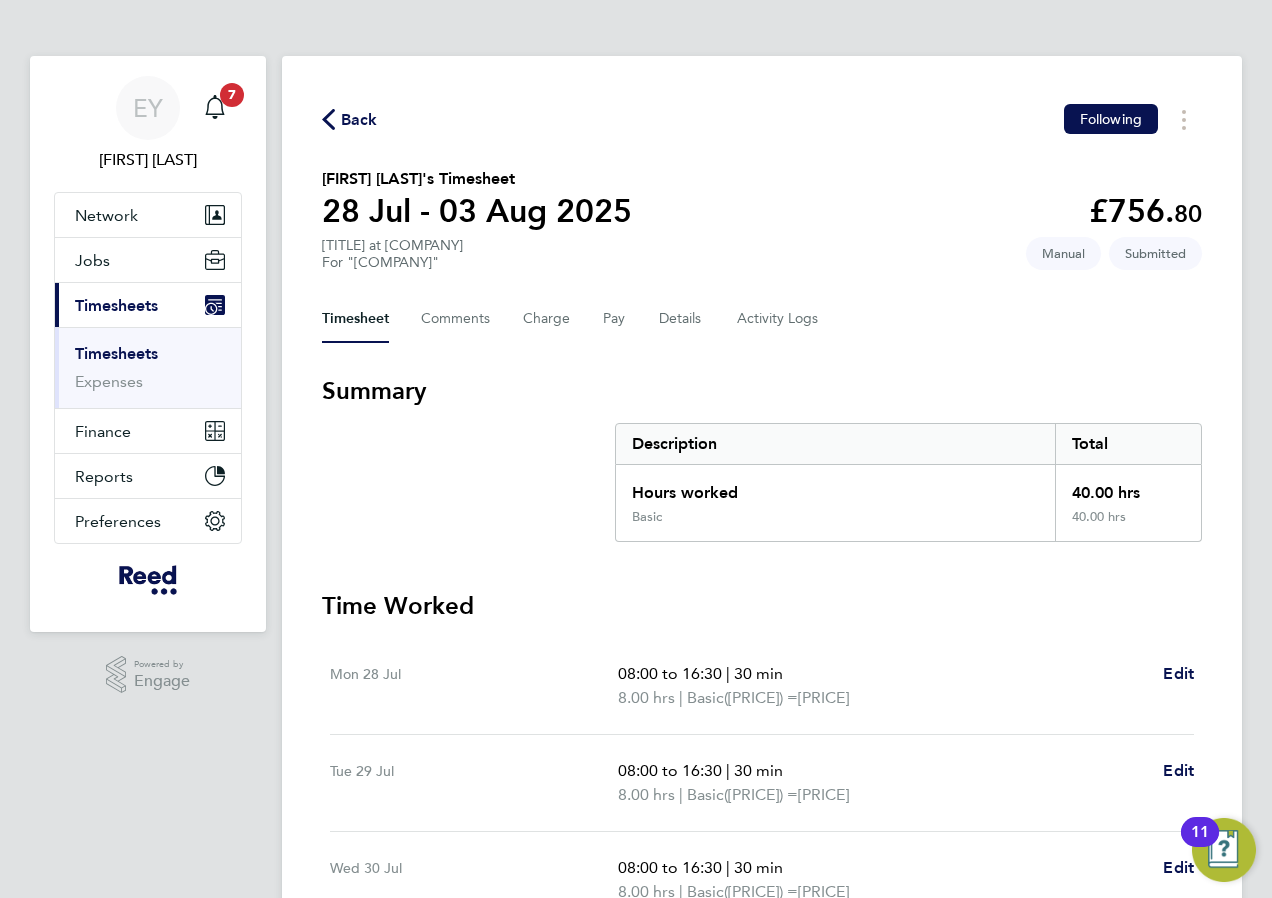 click on "Timesheets" at bounding box center (116, 353) 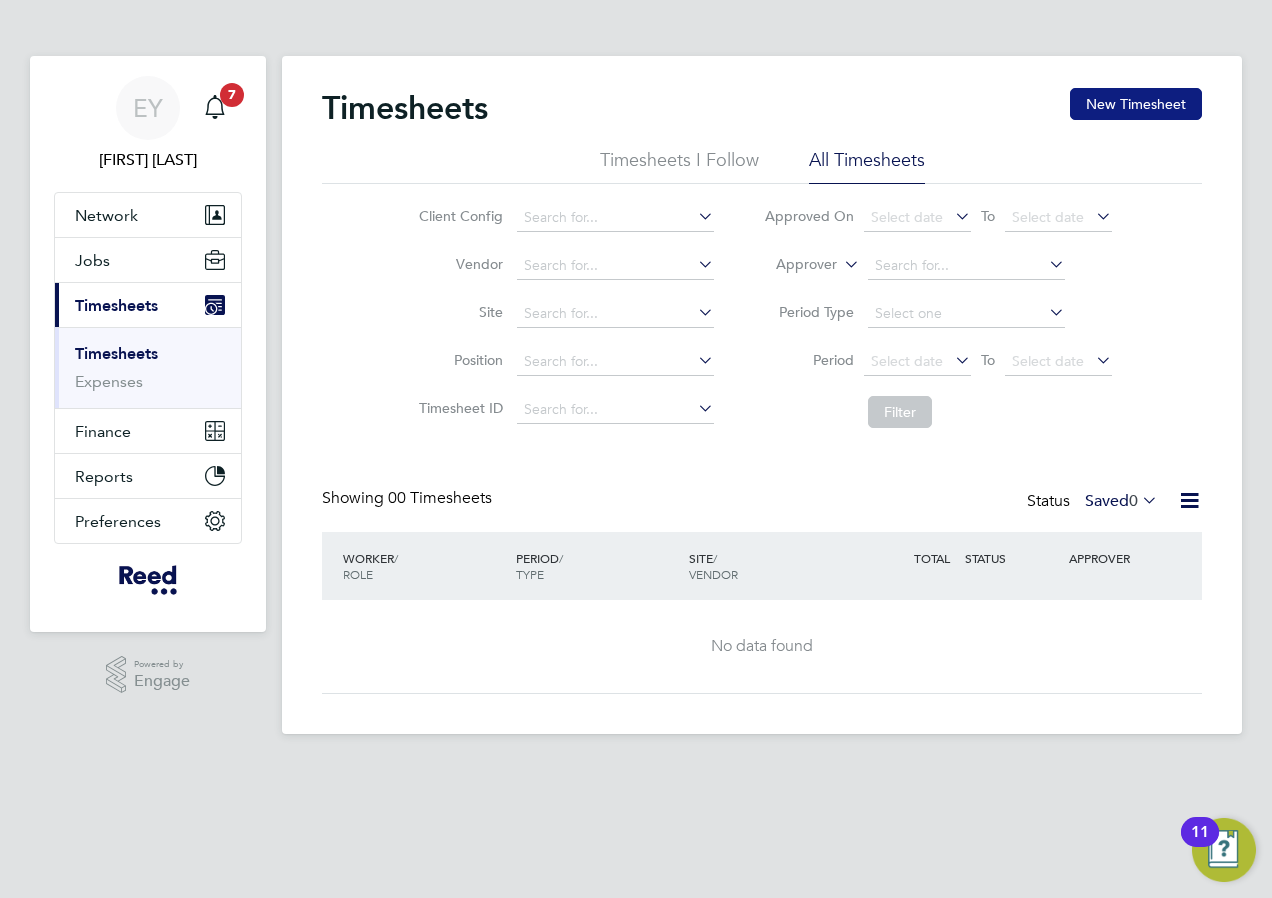 click on "New Timesheet" 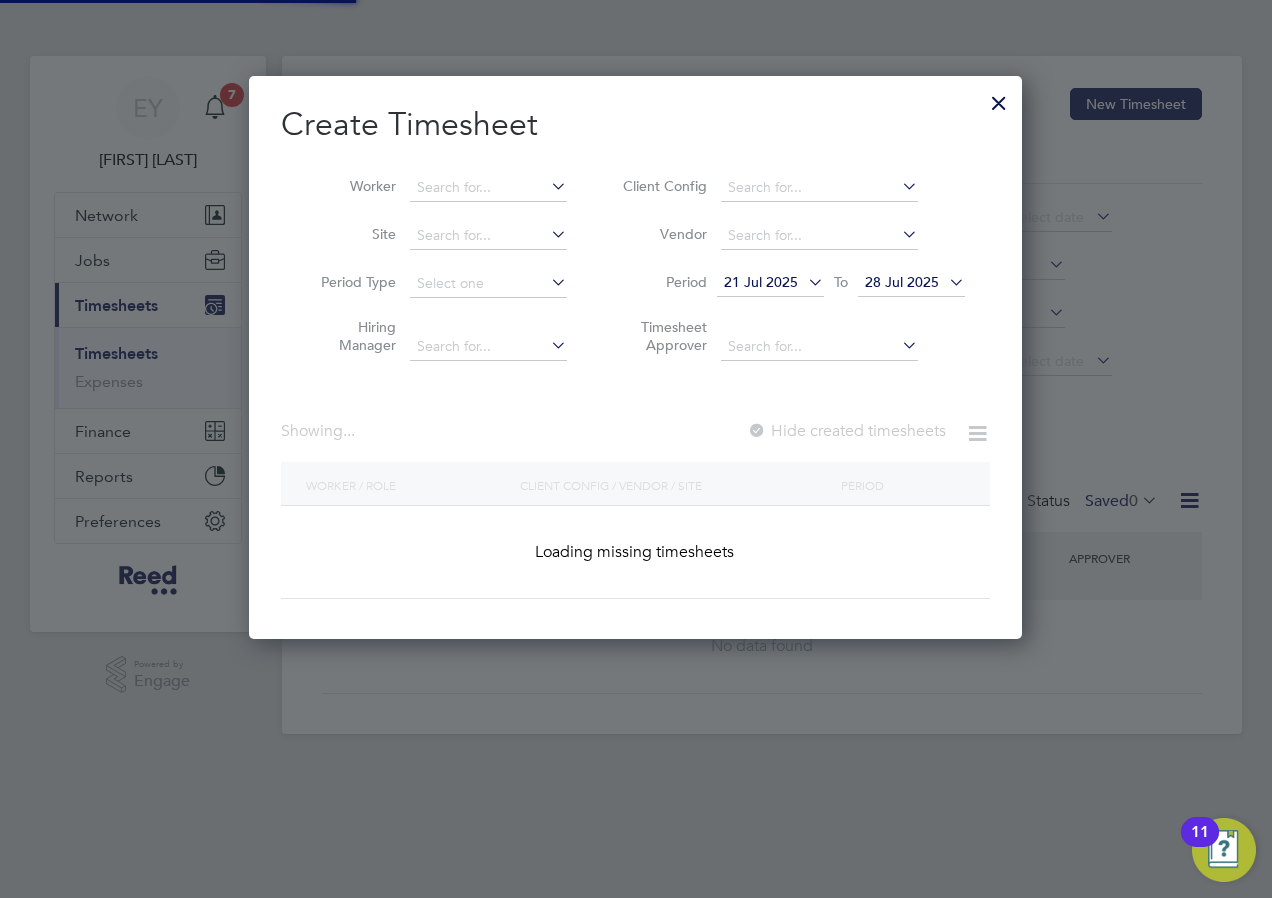 scroll, scrollTop: 10, scrollLeft: 10, axis: both 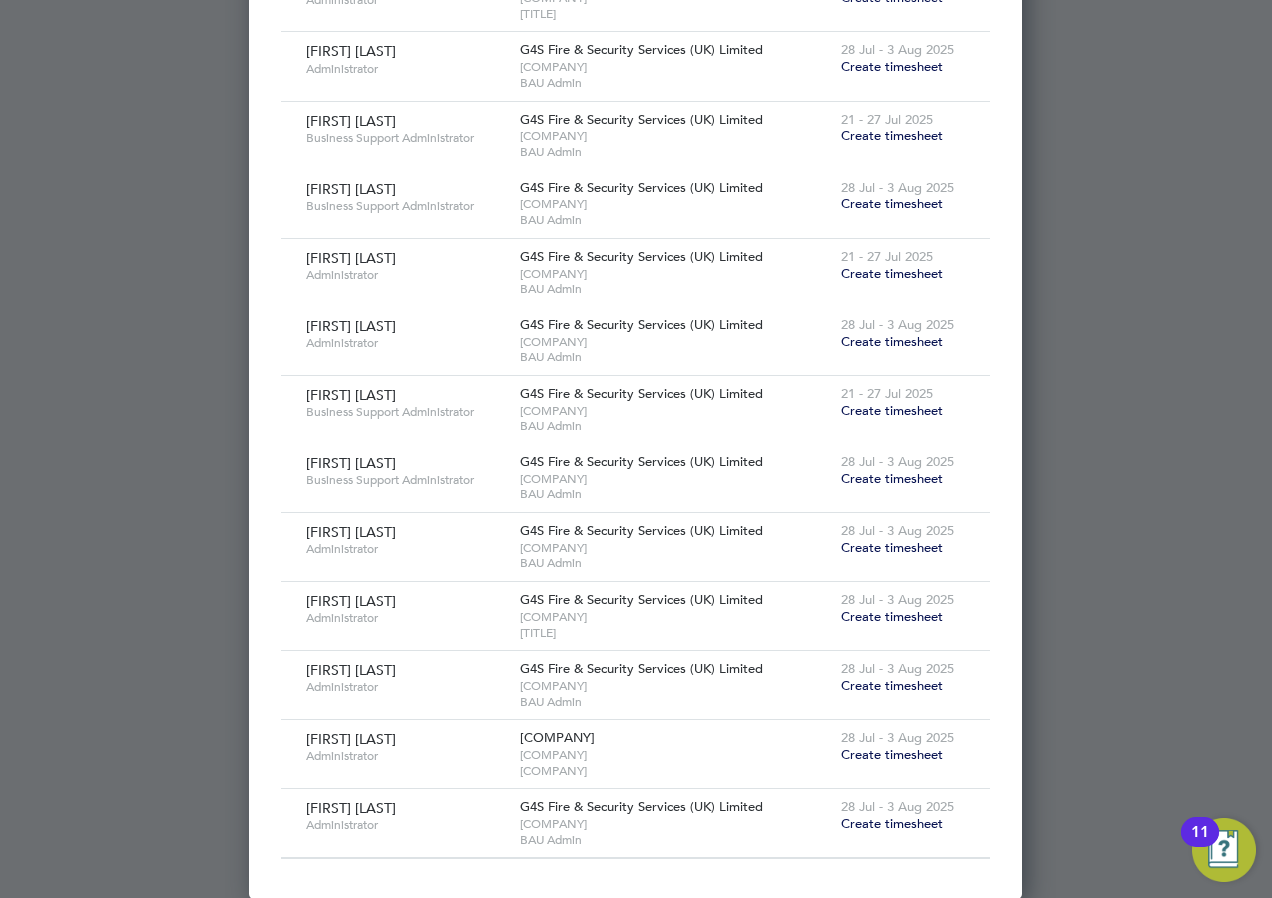 click on "Create timesheet" at bounding box center [892, 754] 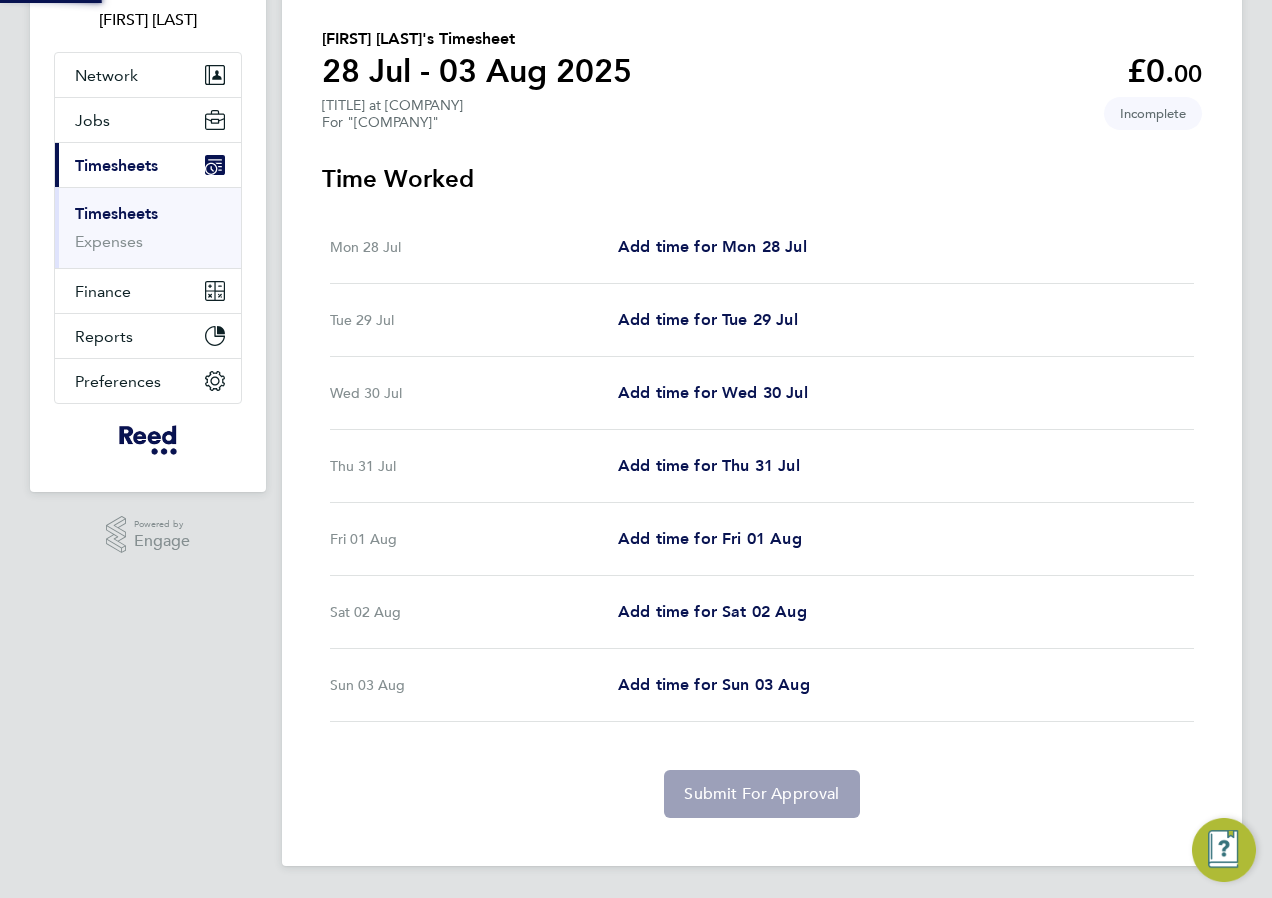 scroll, scrollTop: 0, scrollLeft: 0, axis: both 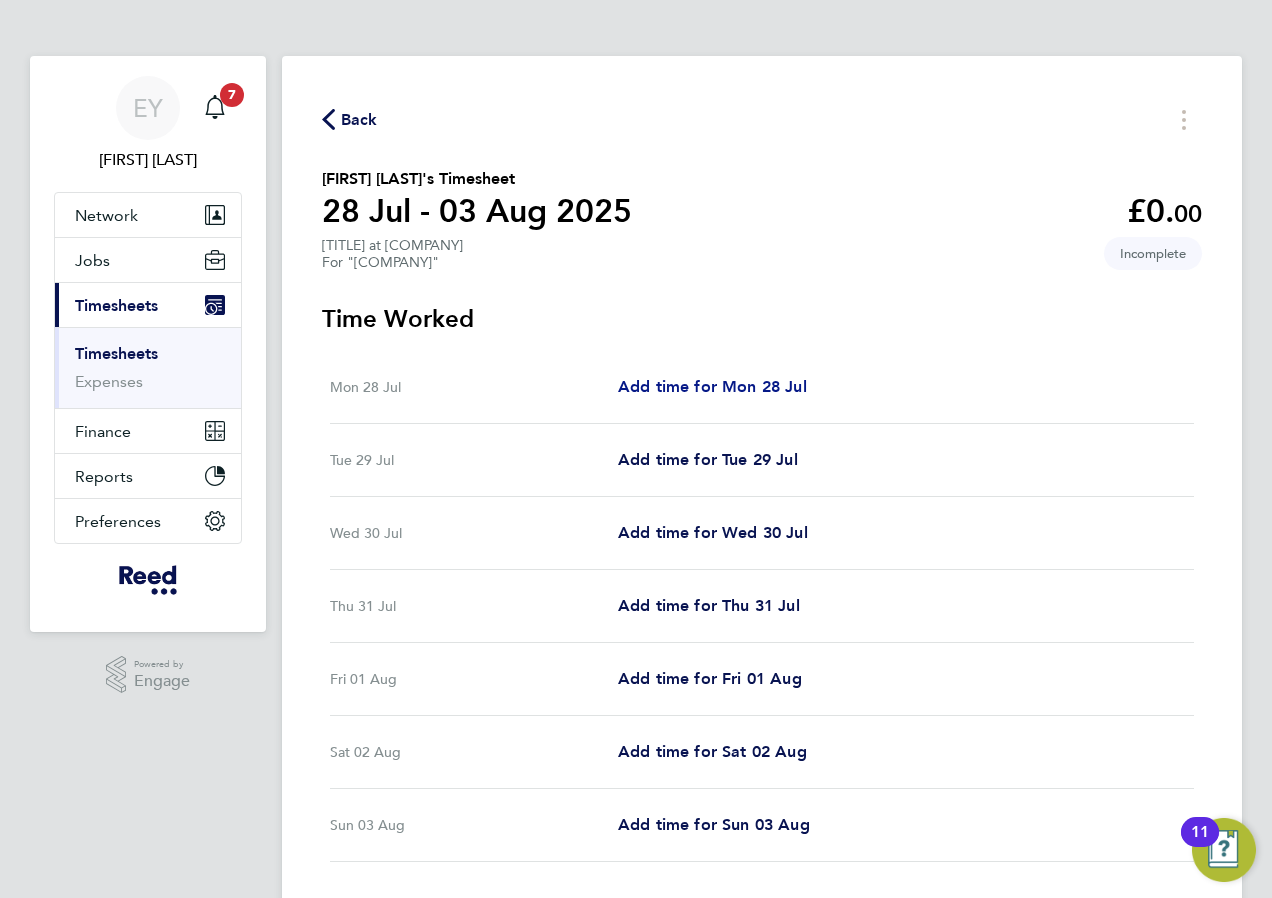 click on "Add time for Mon 28 Jul" at bounding box center [712, 386] 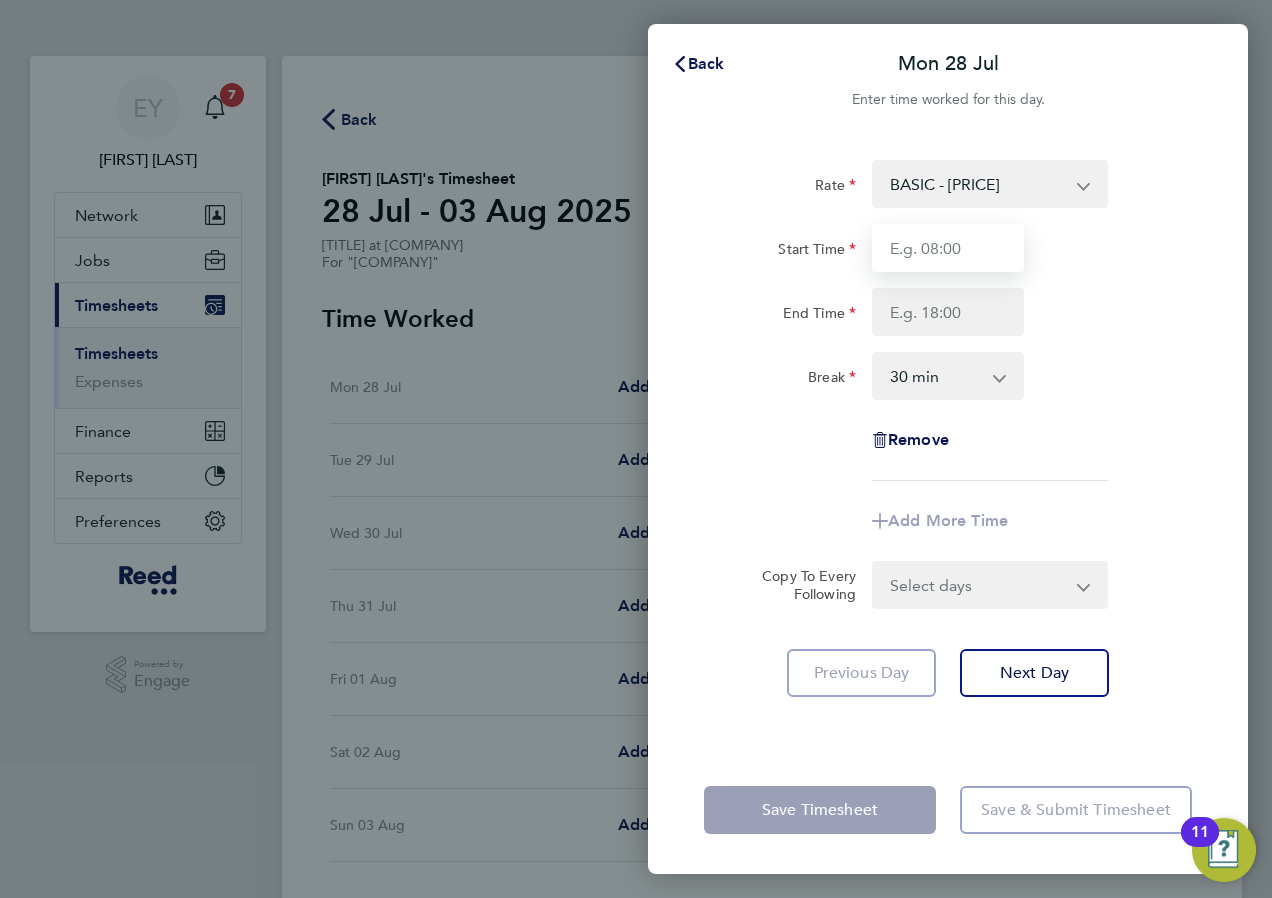 click on "Start Time" at bounding box center (948, 248) 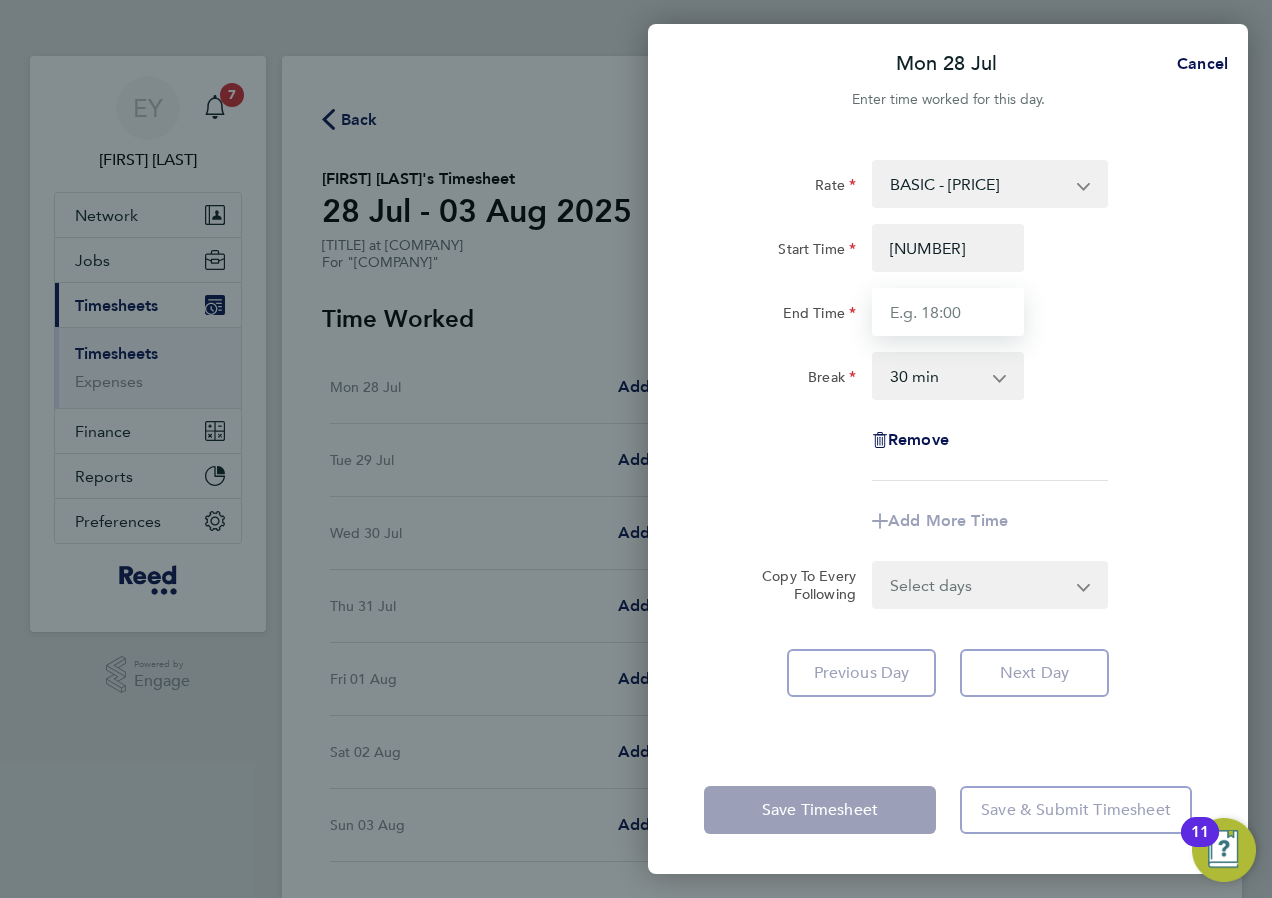 type on "08:30" 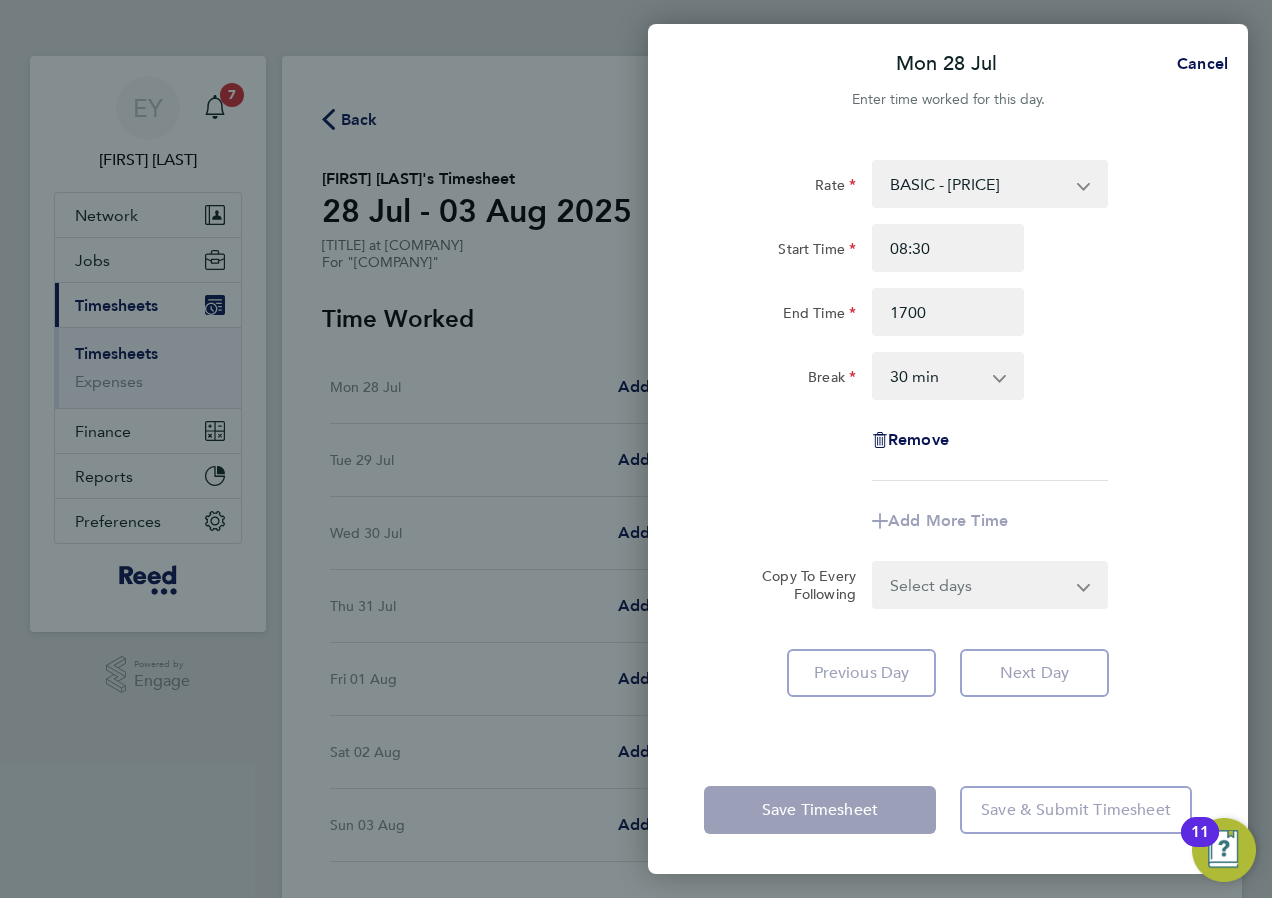 type on "17:00" 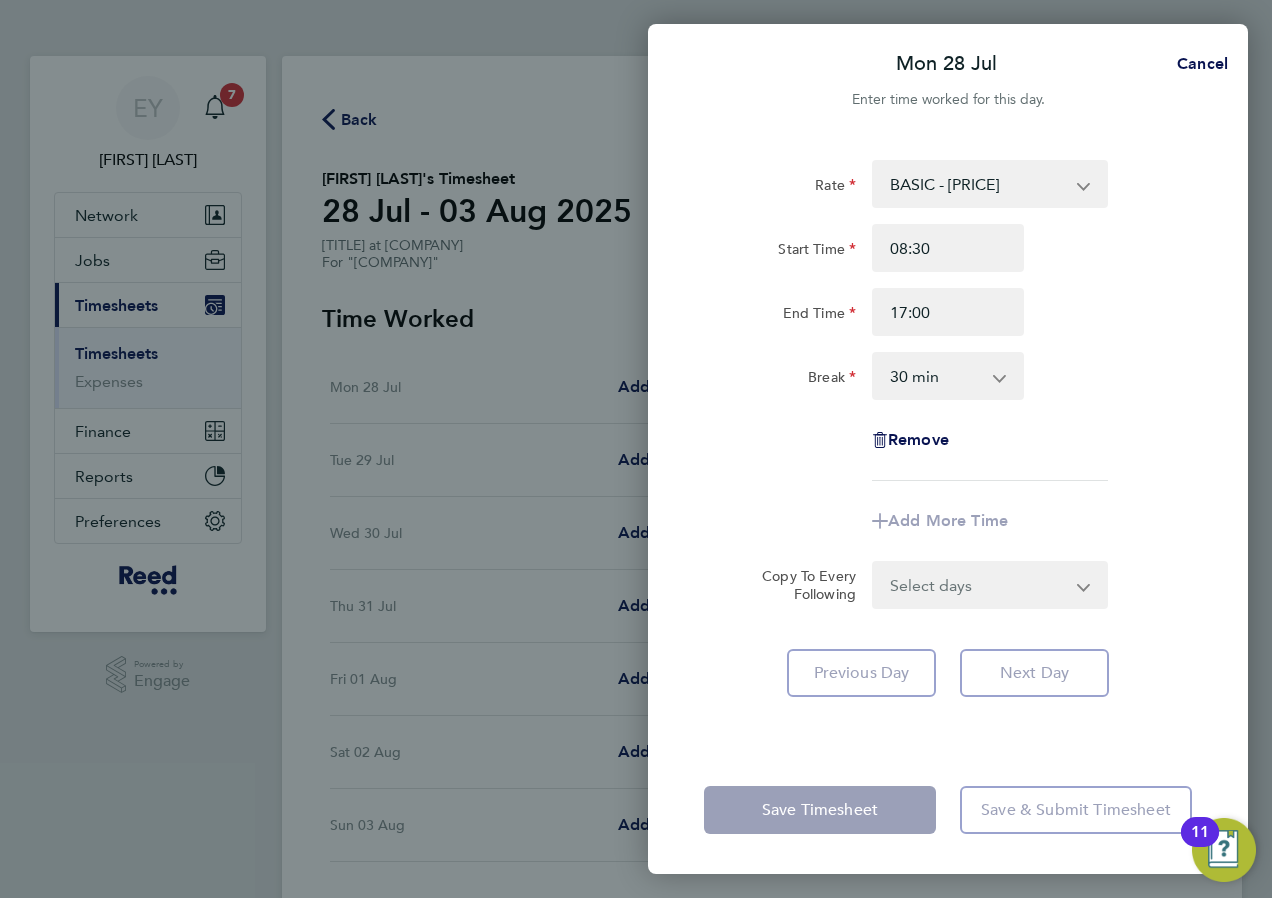 click on "Start Time [TIME] End Time [TIME]" 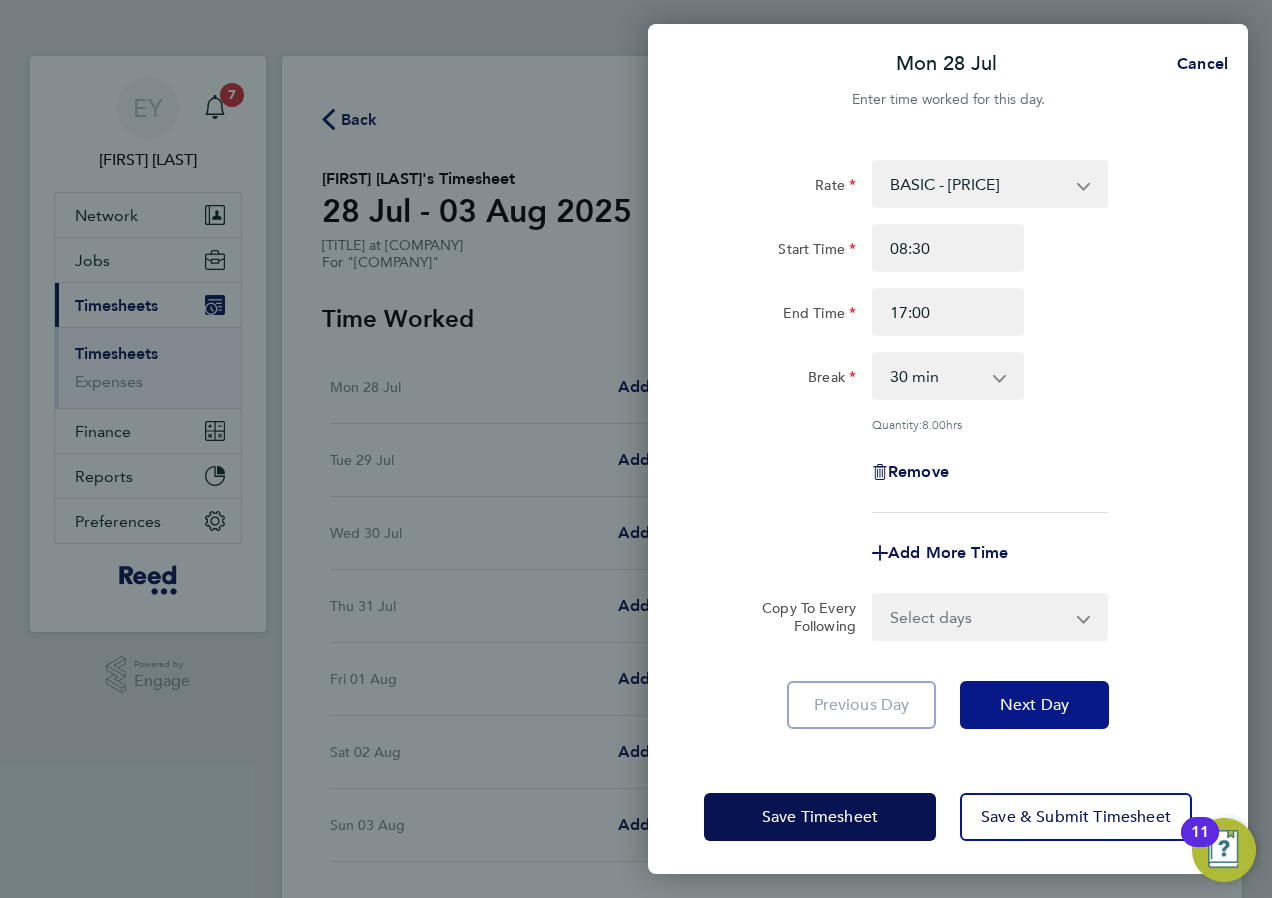click on "Next Day" 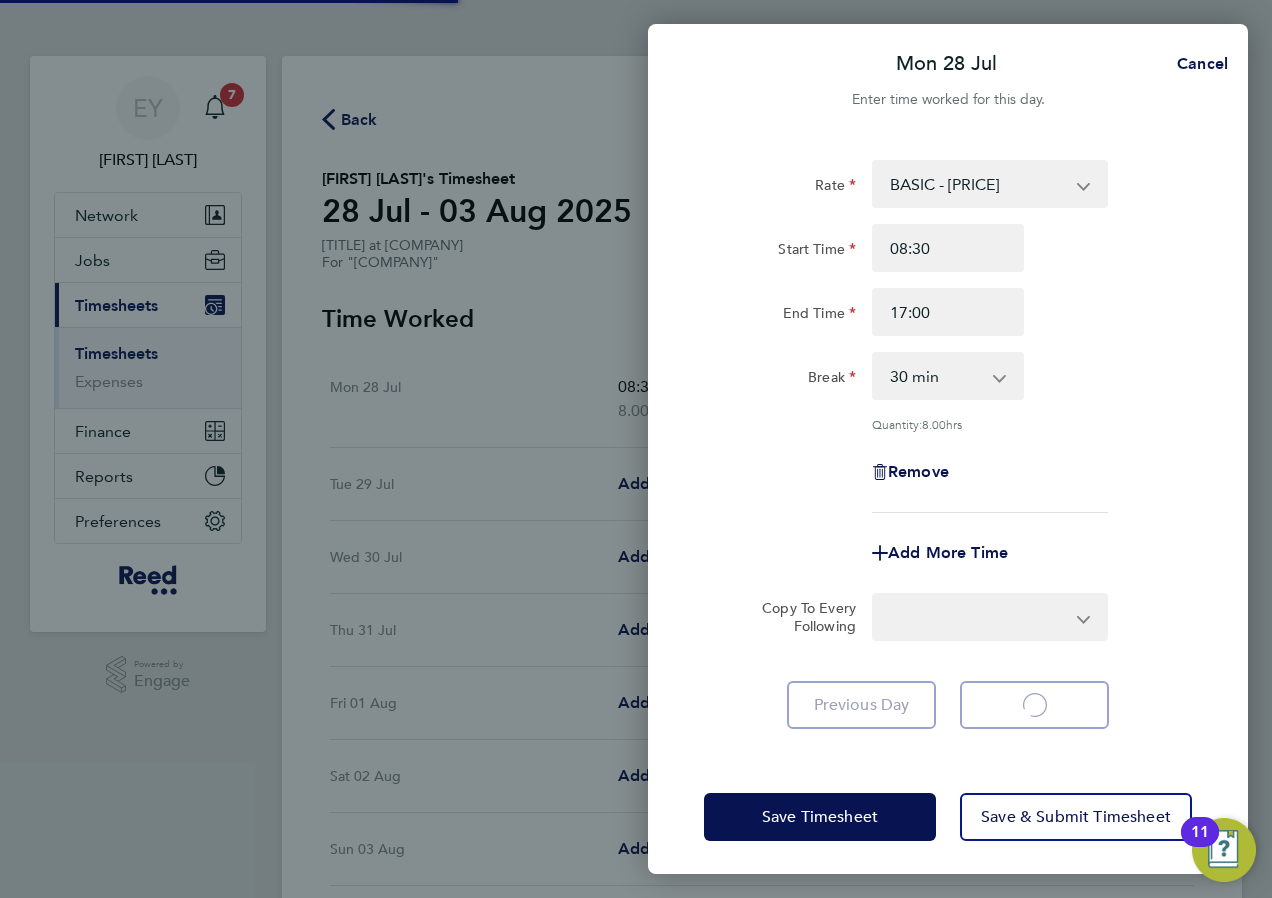 select on "30" 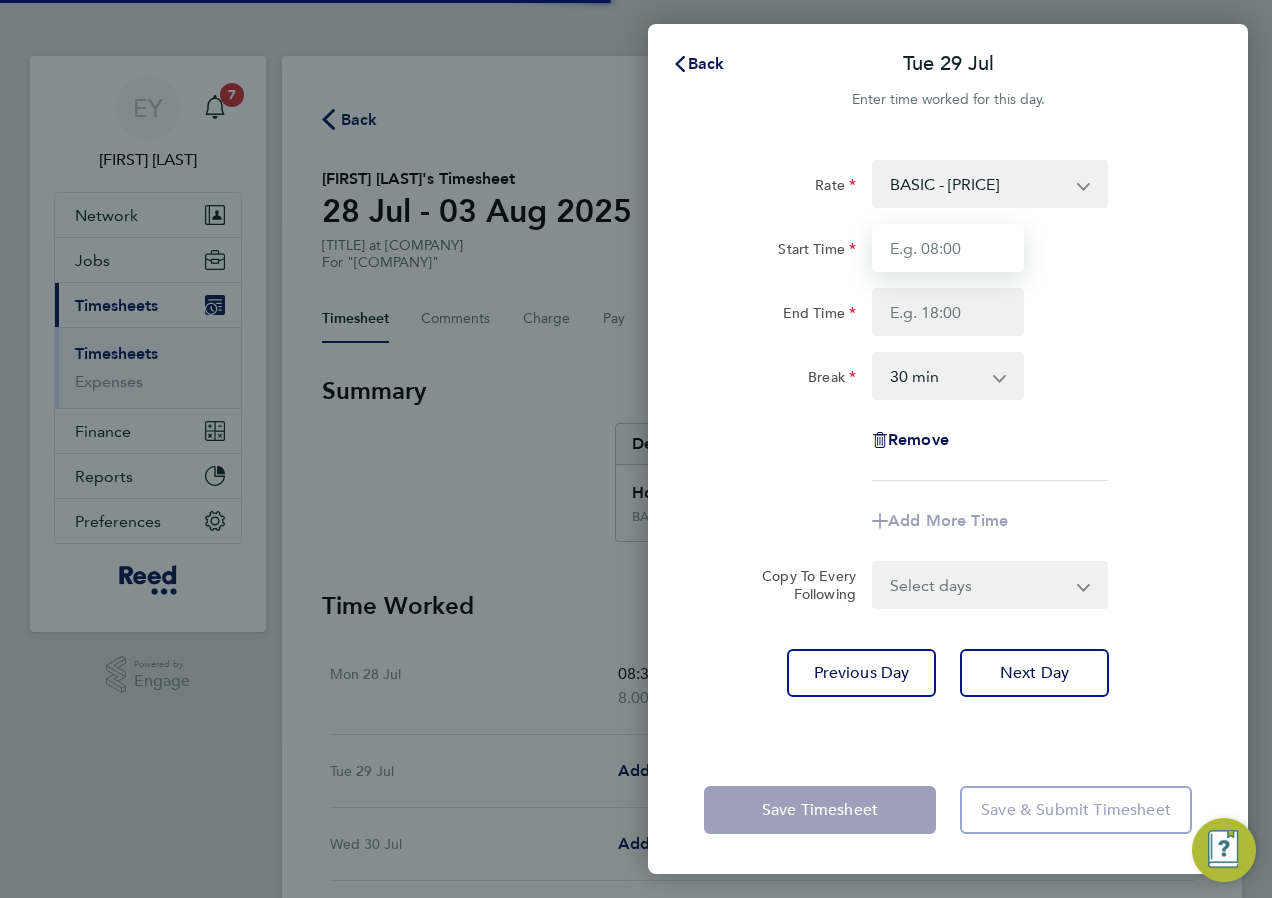click on "Start Time" at bounding box center [948, 248] 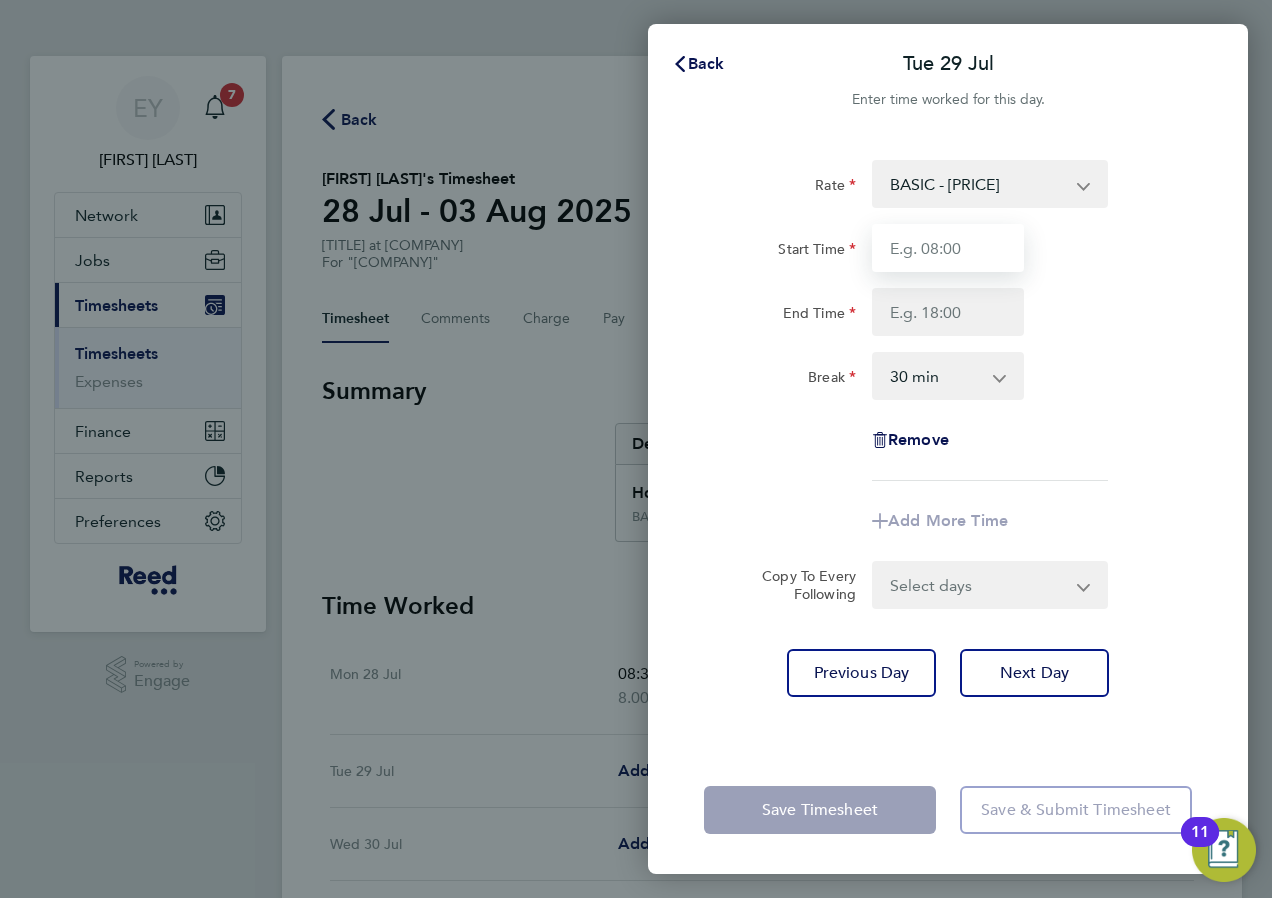type on "08:30" 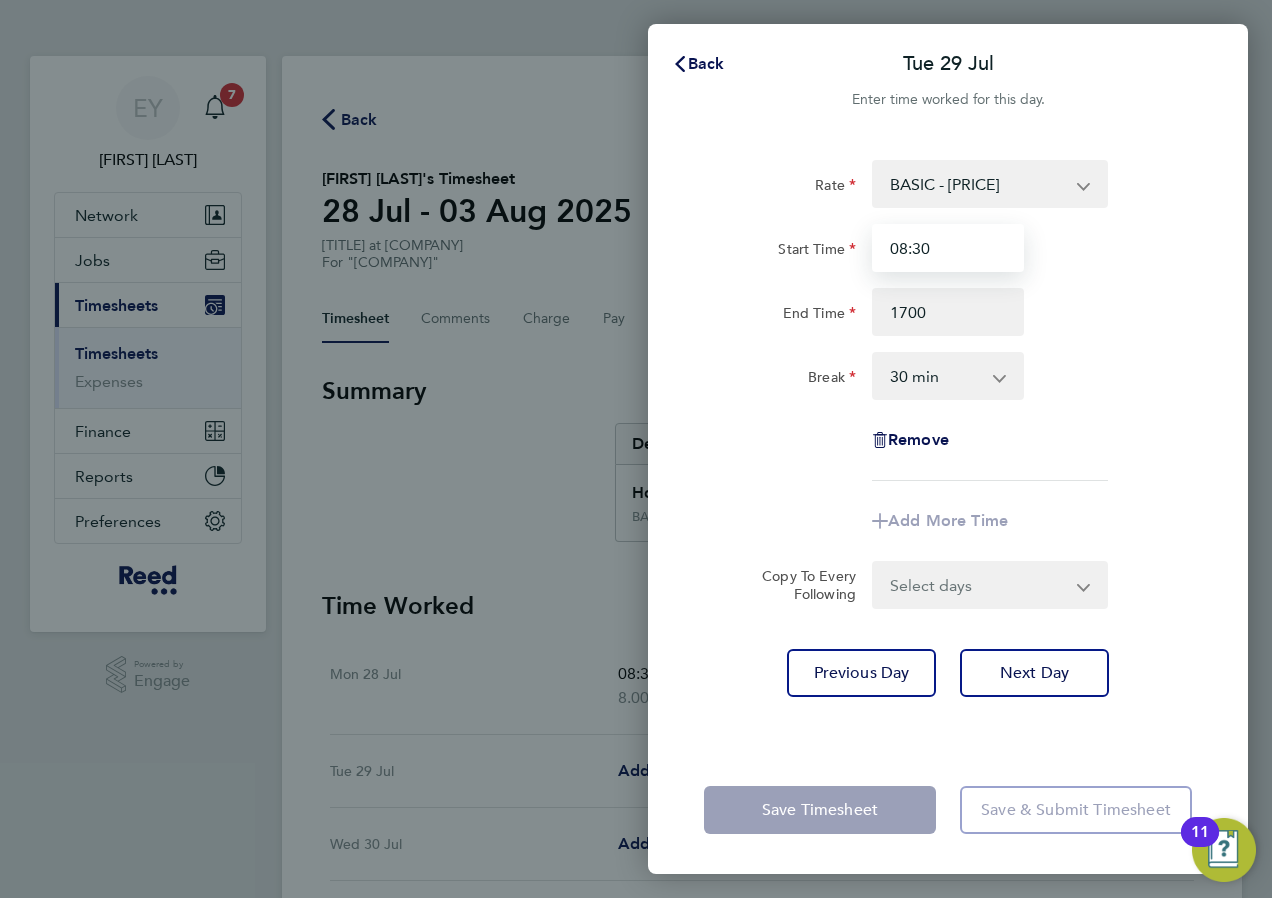 type on "17:00" 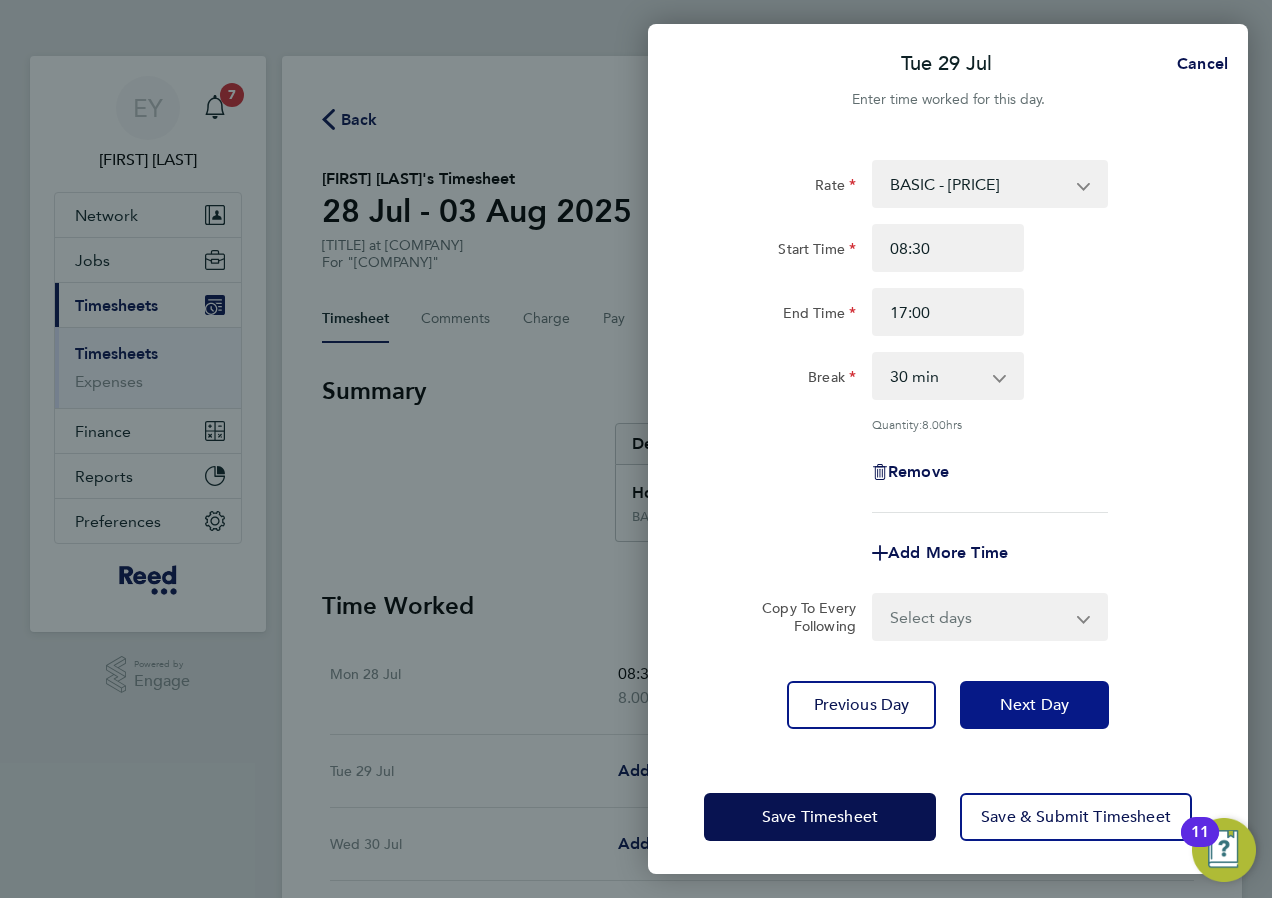 click on "Next Day" 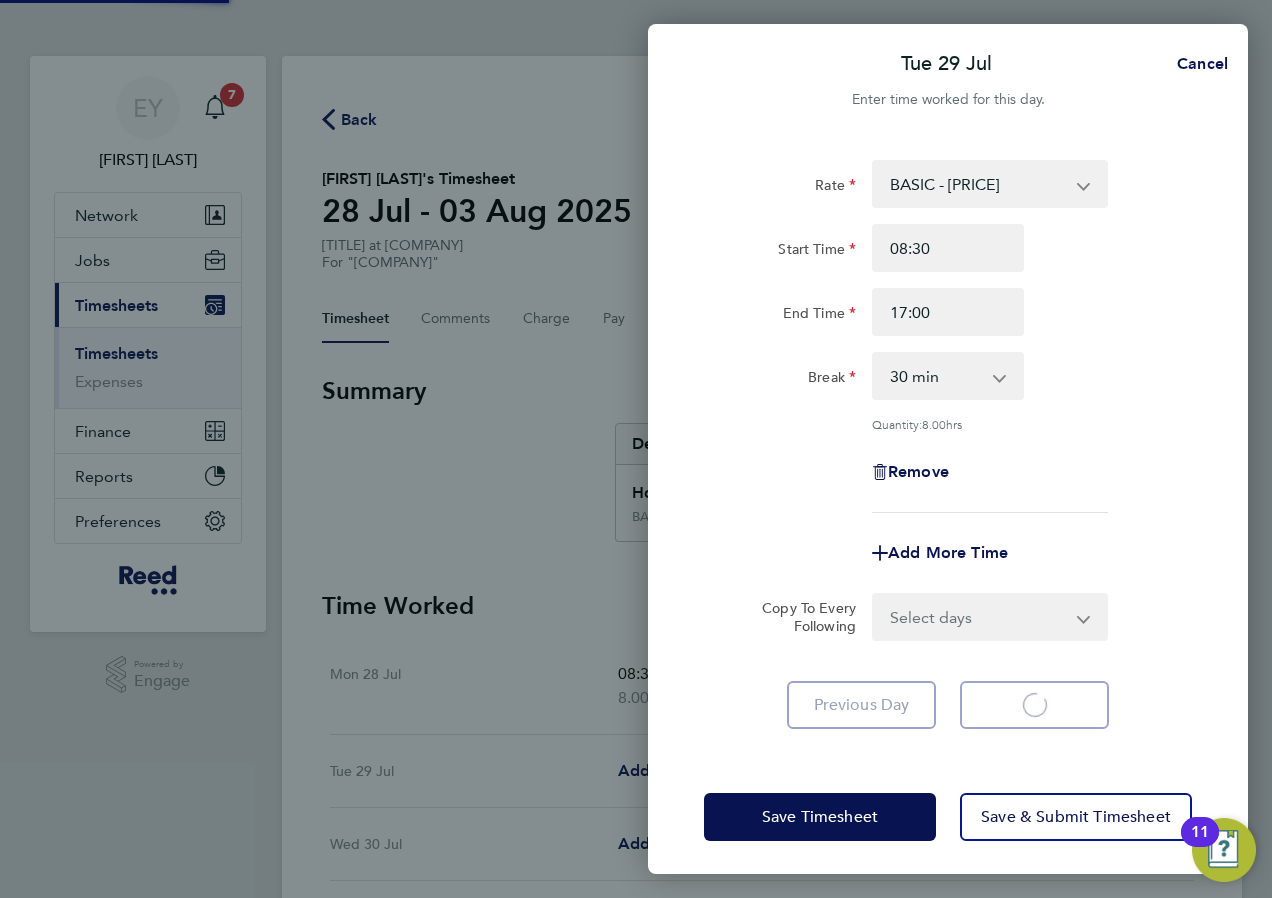 select on "30" 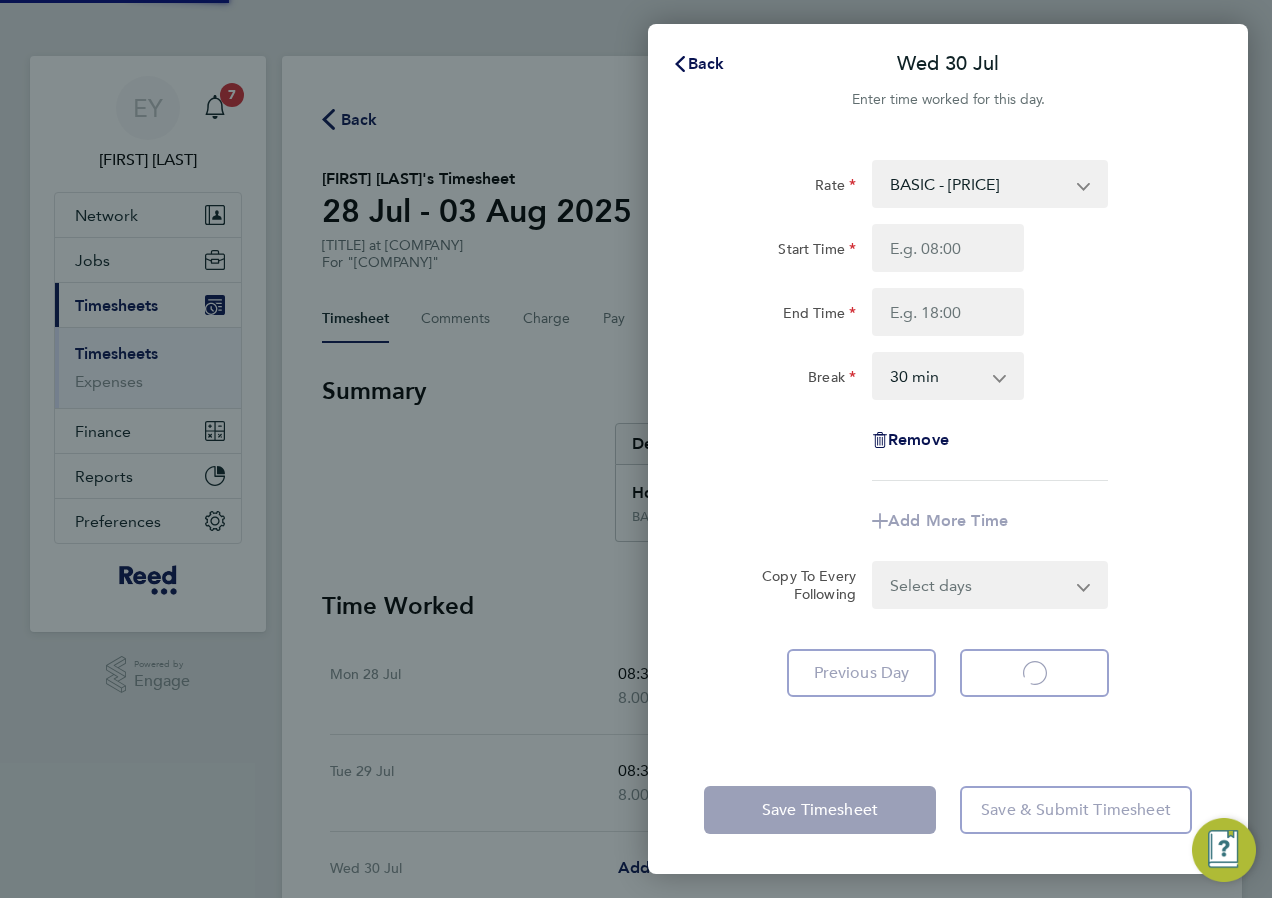 select on "30" 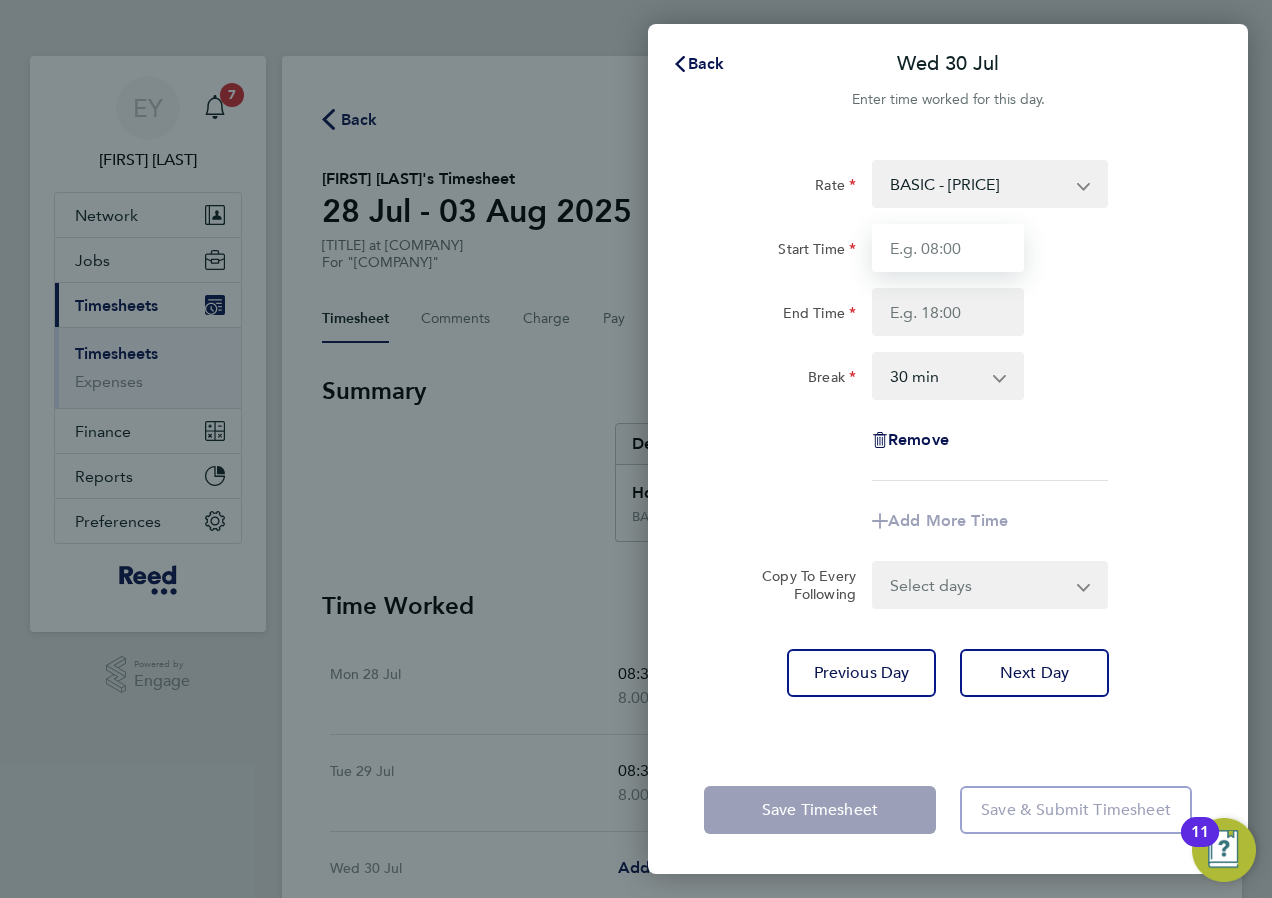 click on "Start Time" at bounding box center (948, 248) 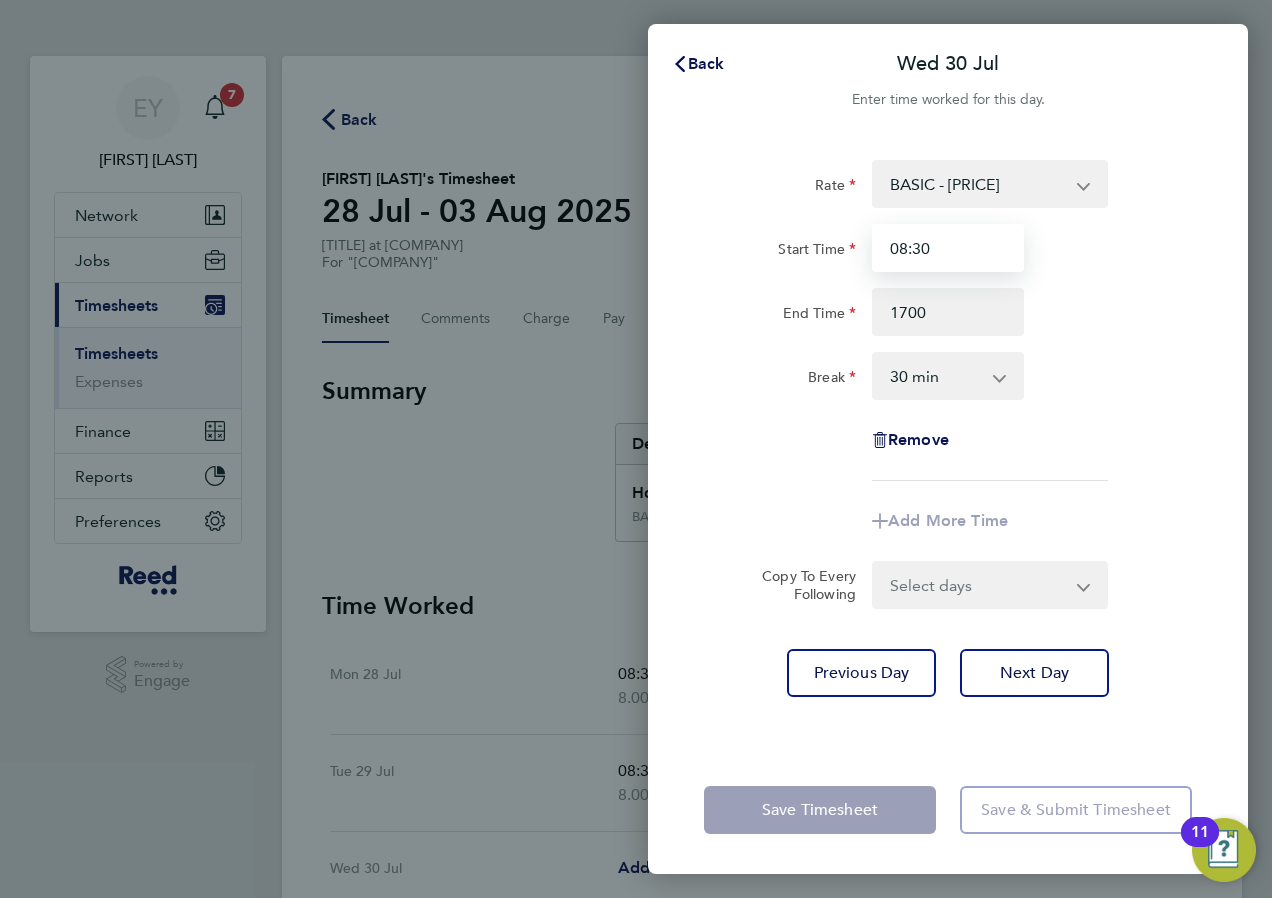 type on "17:00" 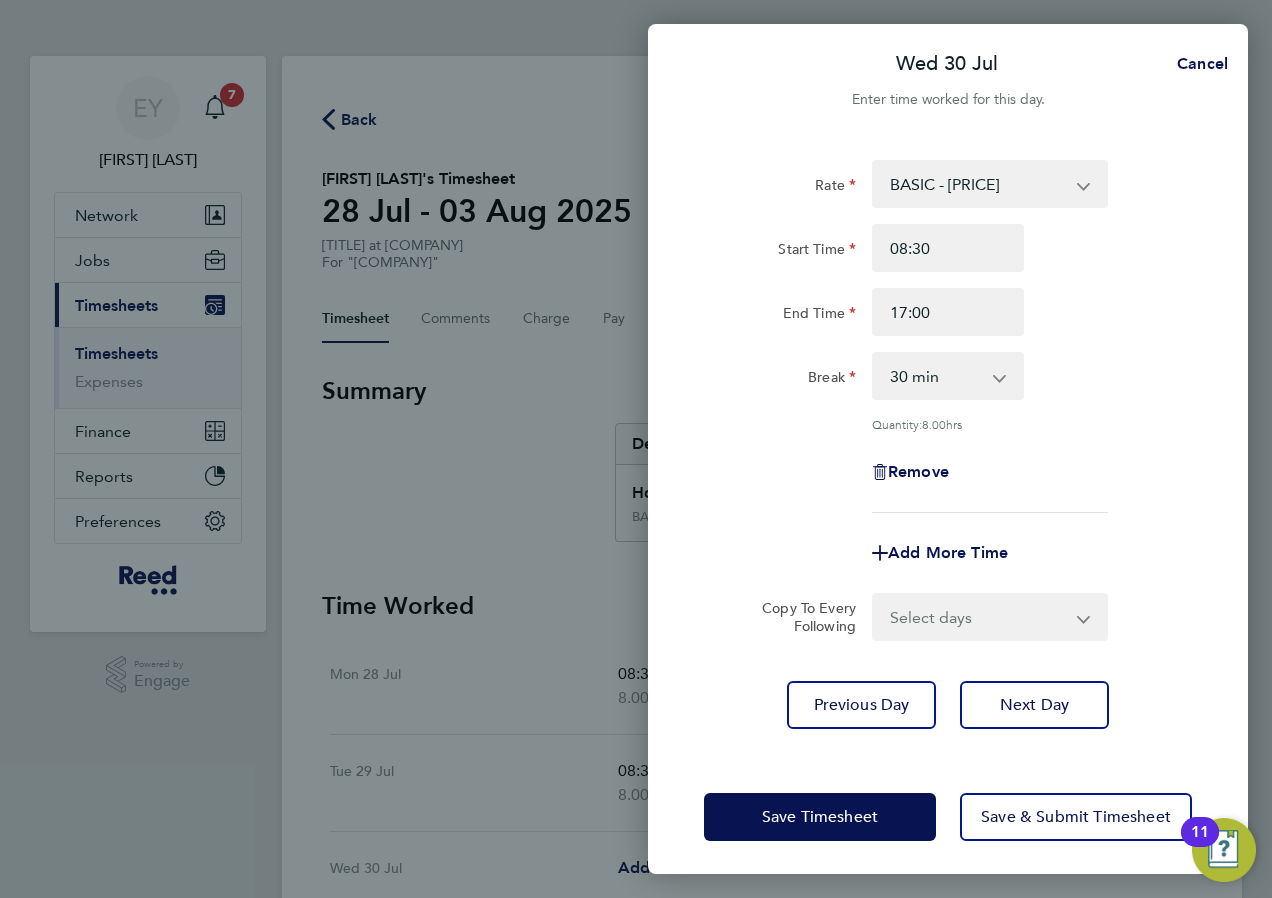 click on "Rate  BASIC - [PRICE]   OOH   Weekend   Night
Start Time [TIME] End Time [TIME] Break  0 min   15 min   30 min   45 min   60 min   75 min   90 min
Quantity:  8.00  hrs
Remove
Add More Time  Copy To Every Following  Select days   Day   Weekday (Mon-Fri)   Weekend (Sat-Sun)   Thursday   Friday   Saturday   Sunday
Previous Day   Next Day" 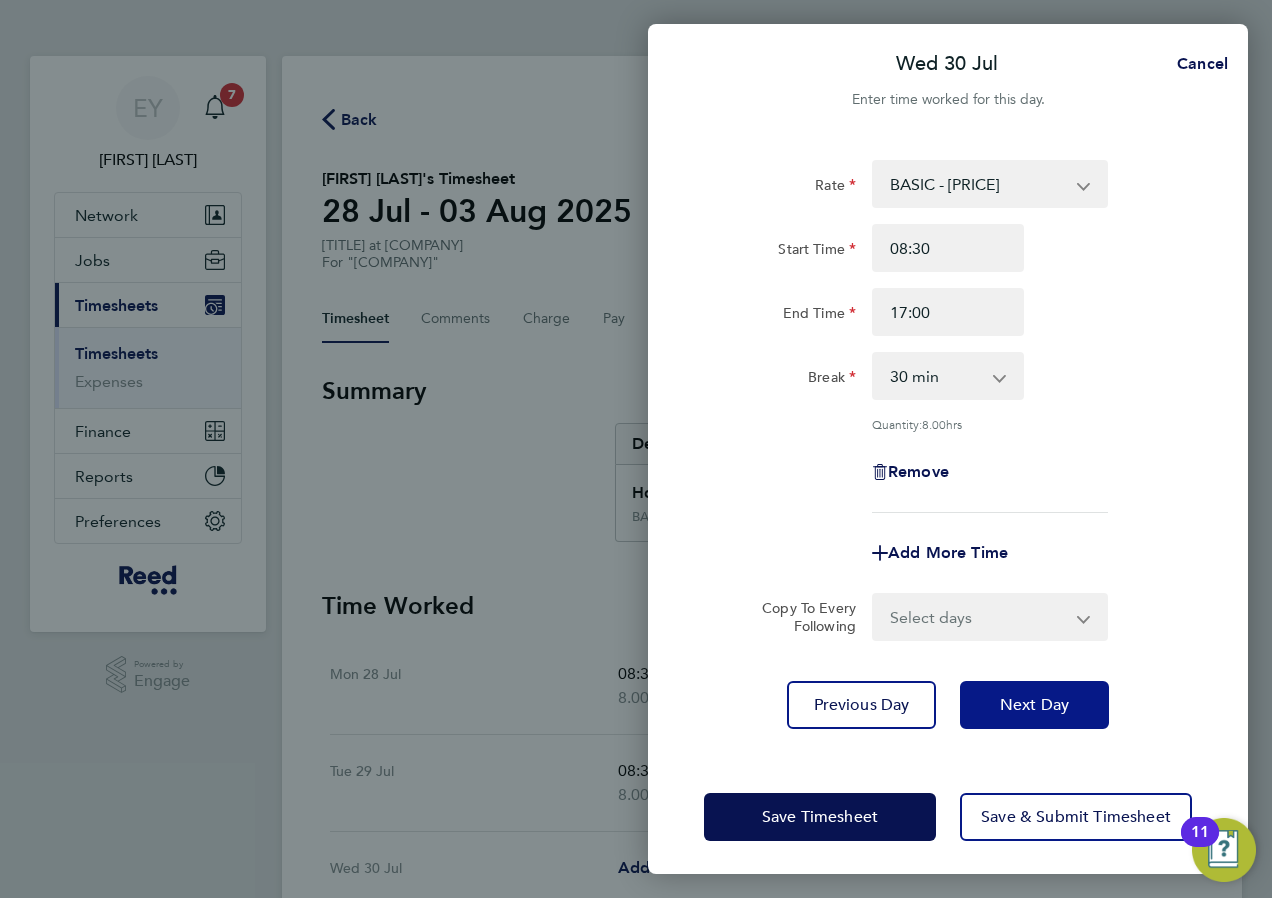 click on "Next Day" 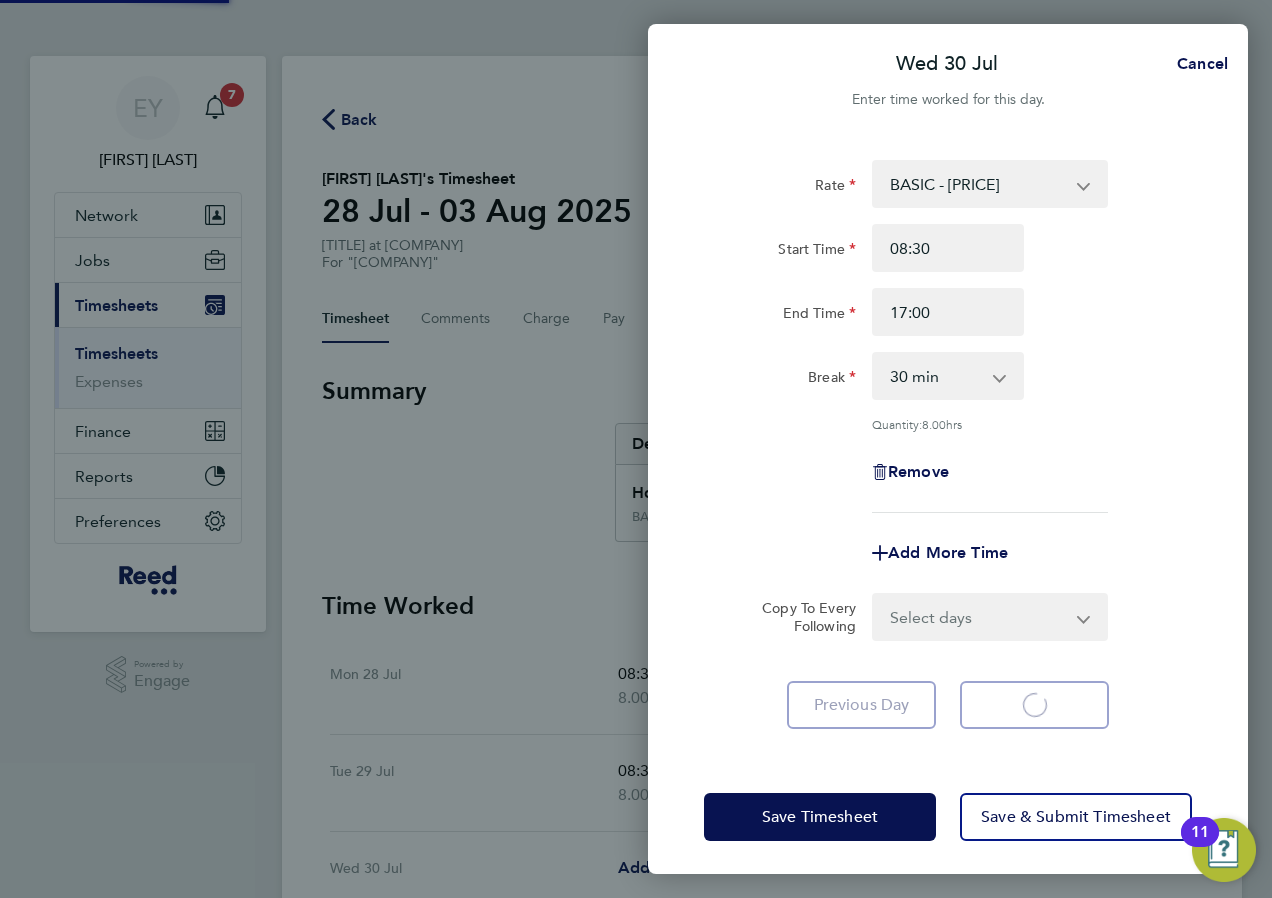 select on "30" 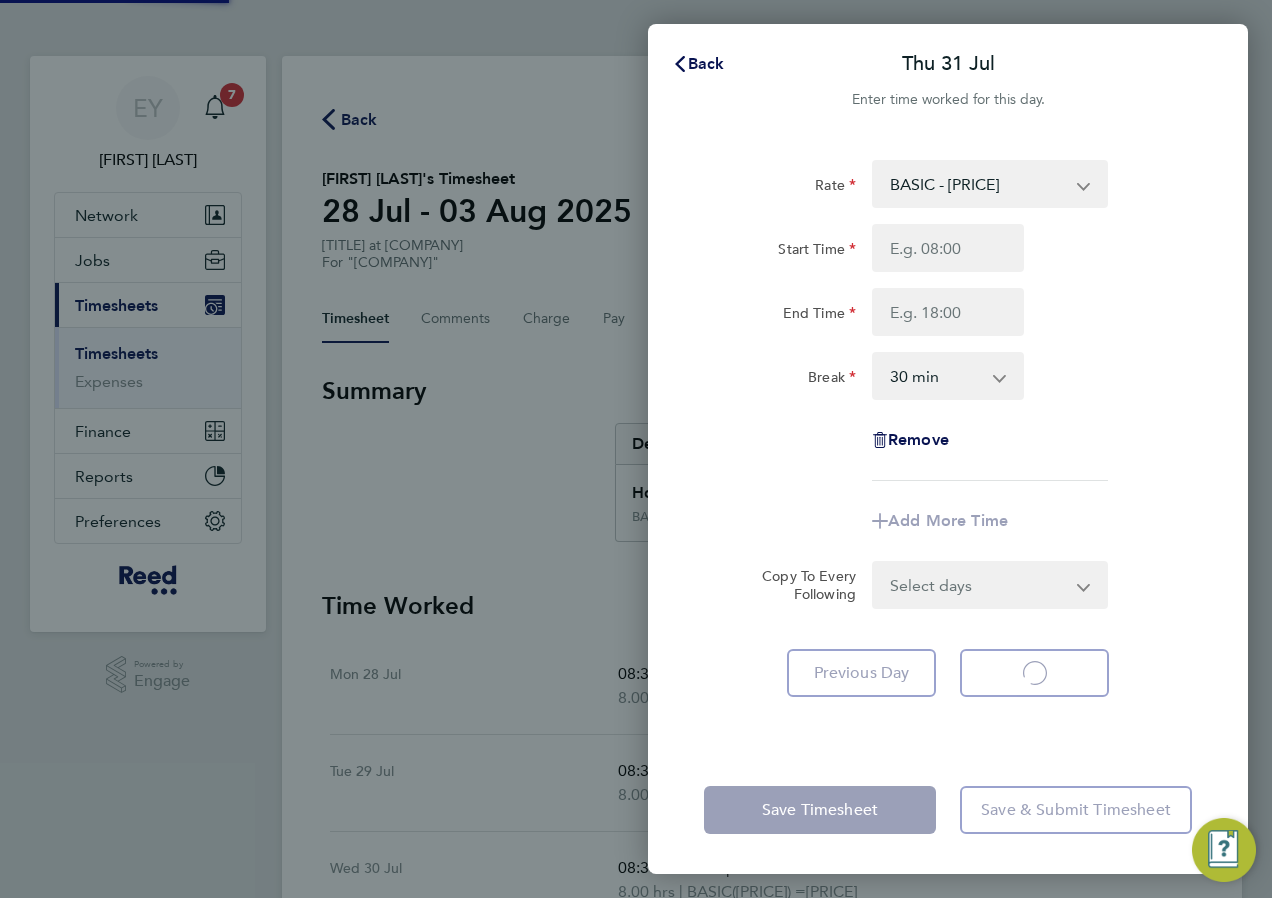 select on "30" 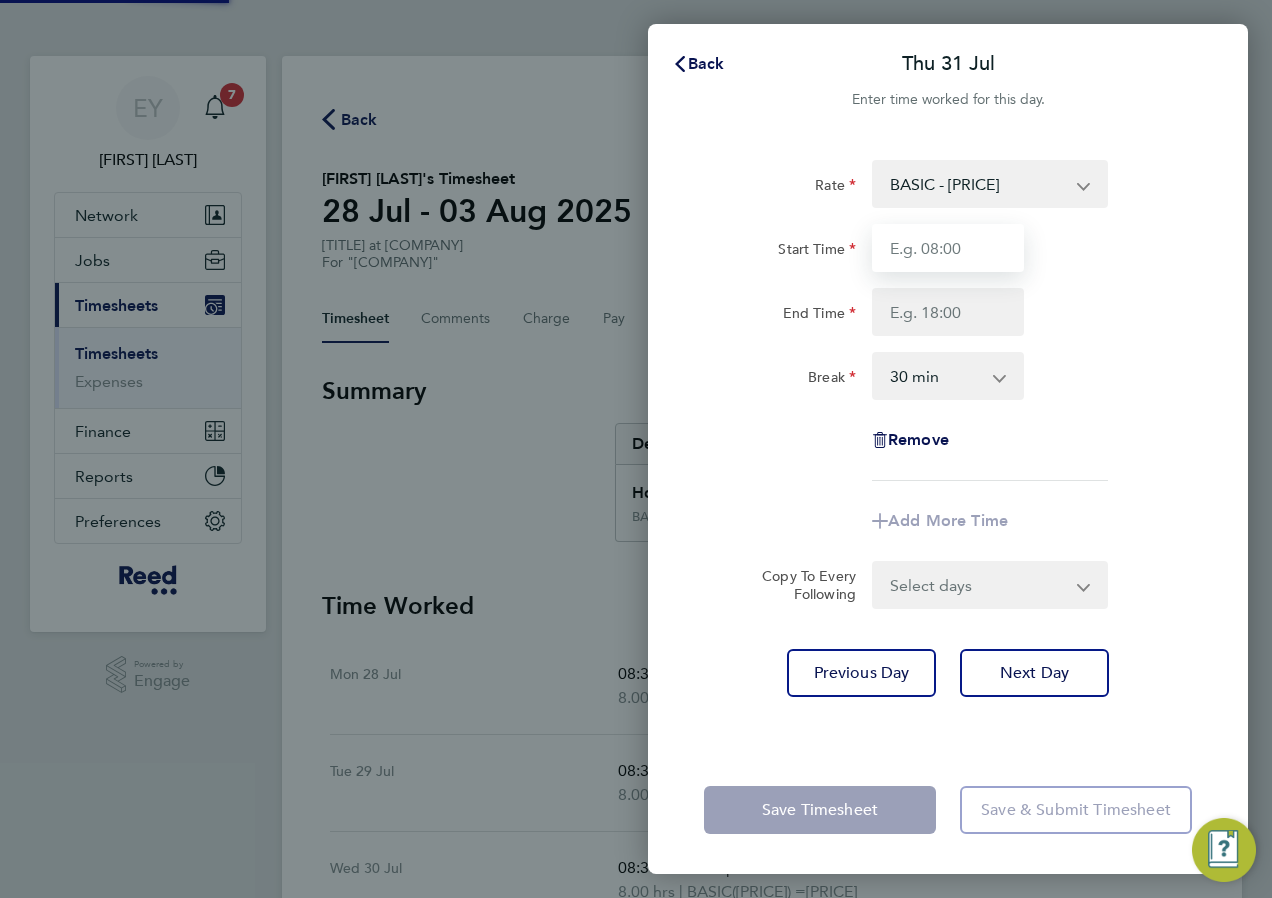 click on "Start Time" at bounding box center (948, 248) 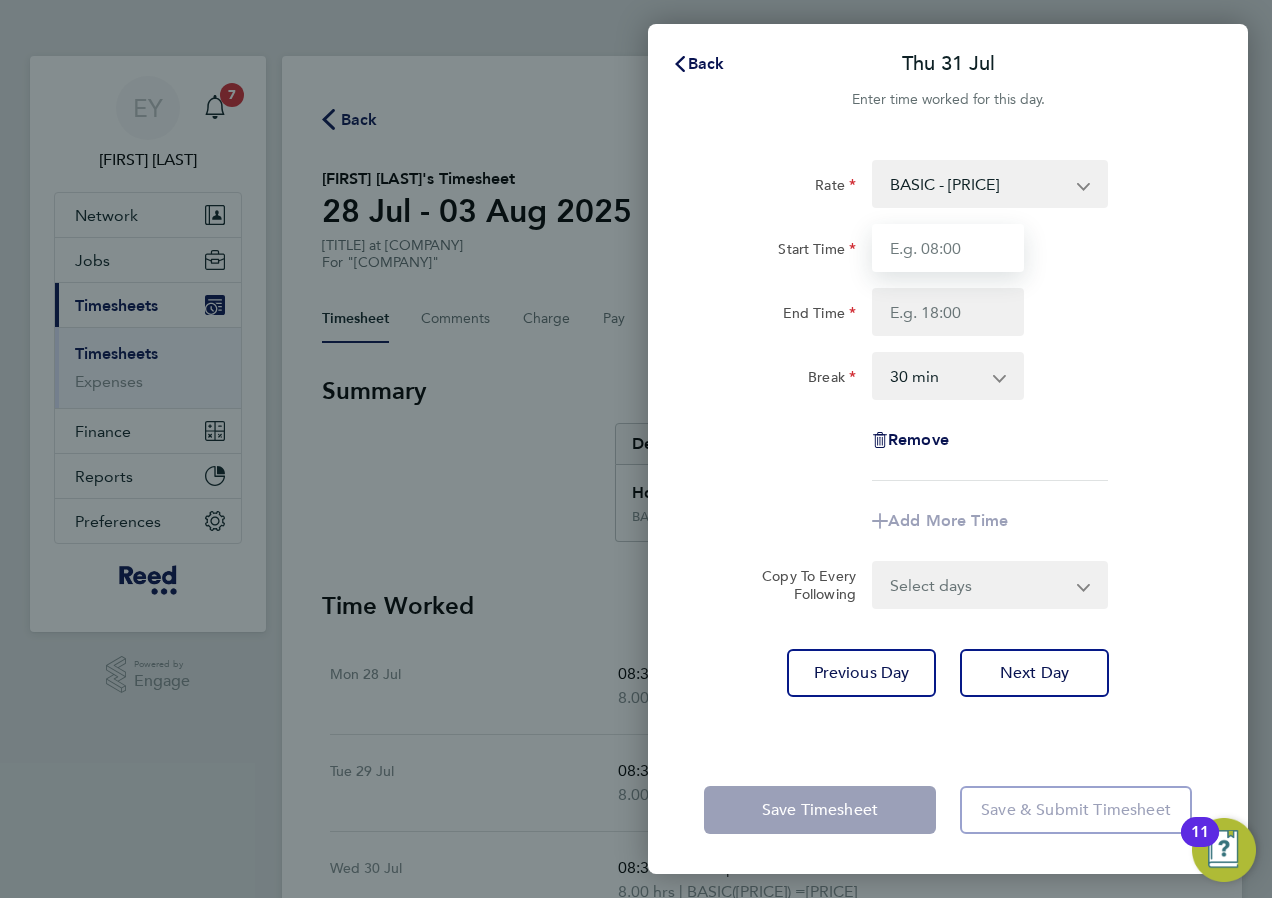type on "08:30" 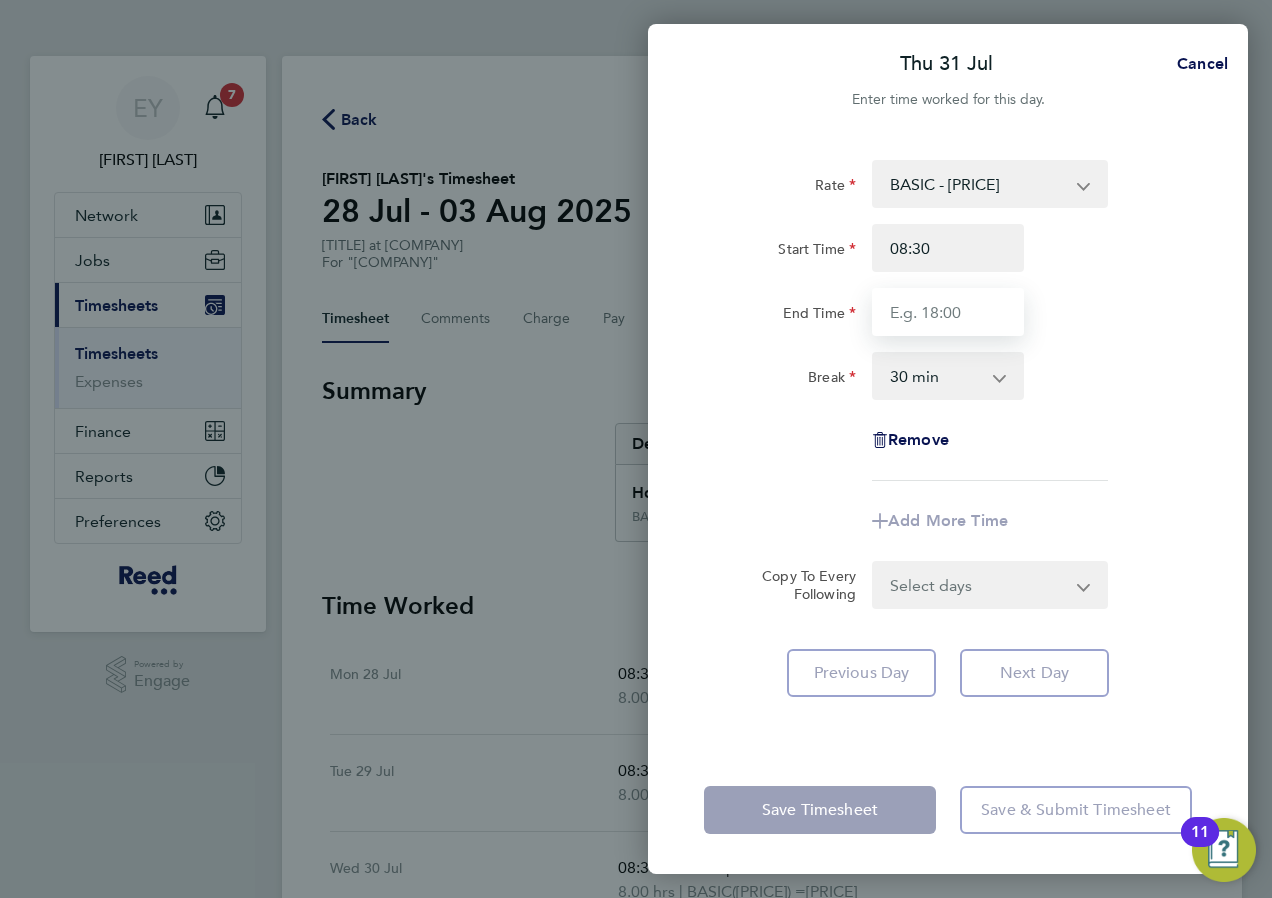 click on "End Time" at bounding box center [948, 312] 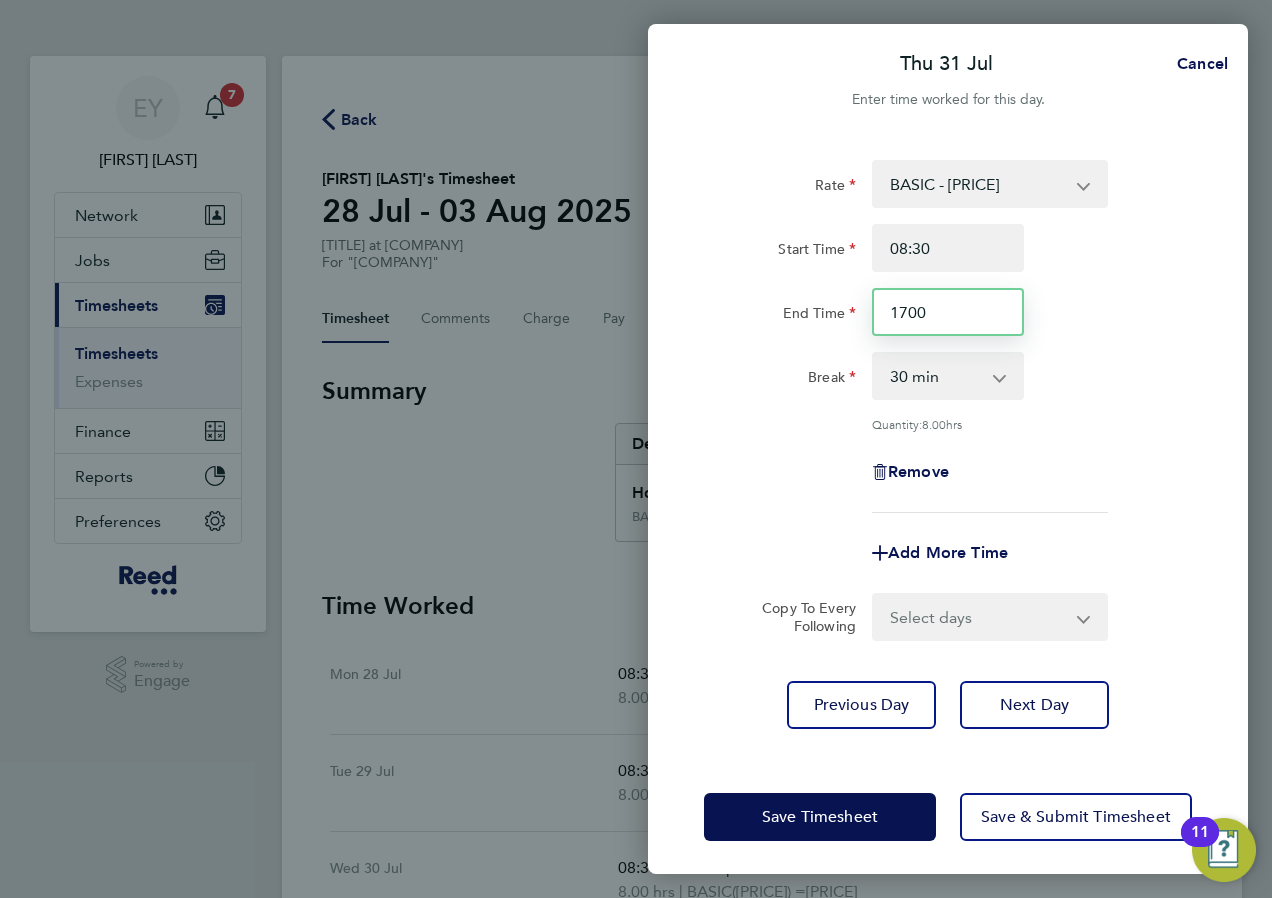 type on "17:00" 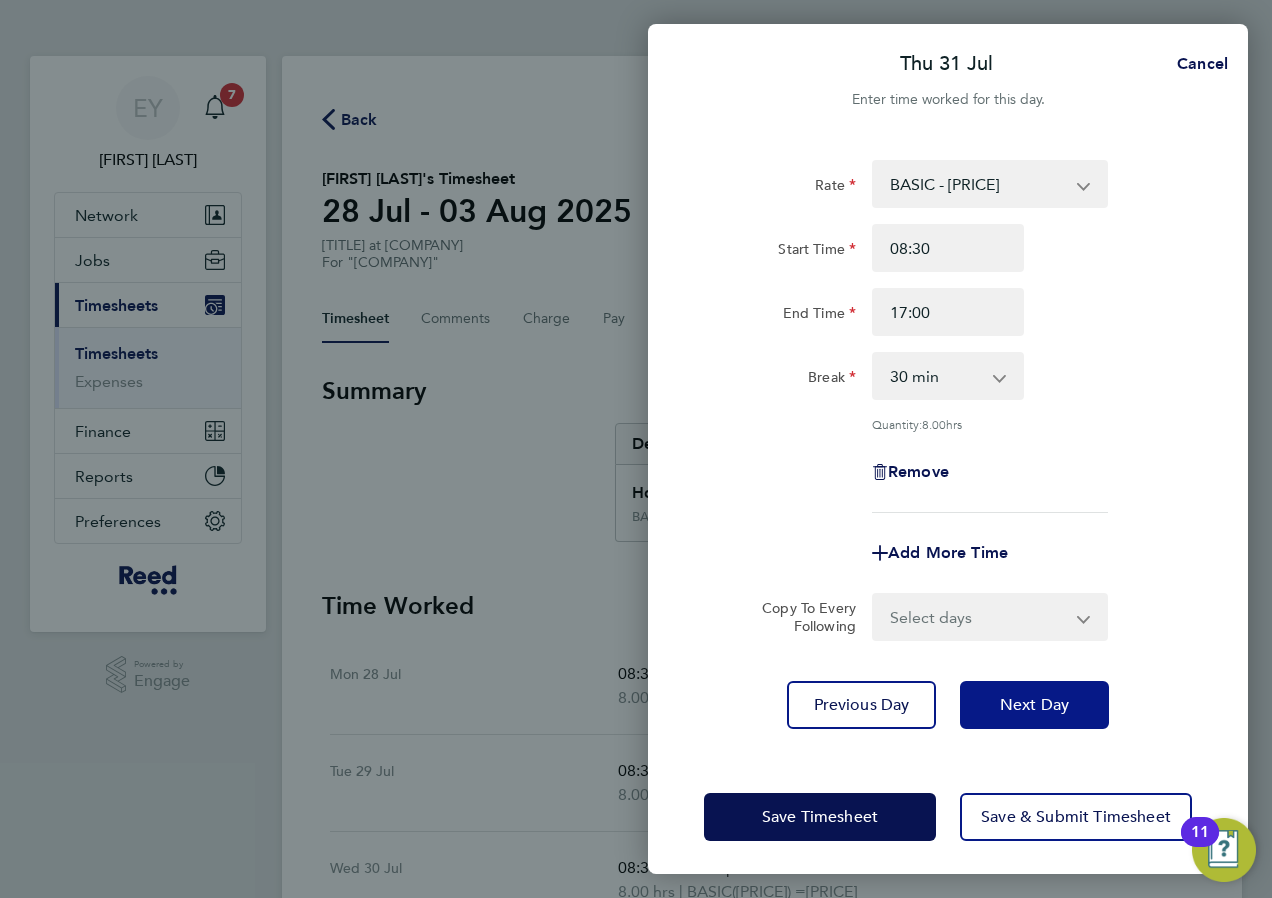 click on "Next Day" 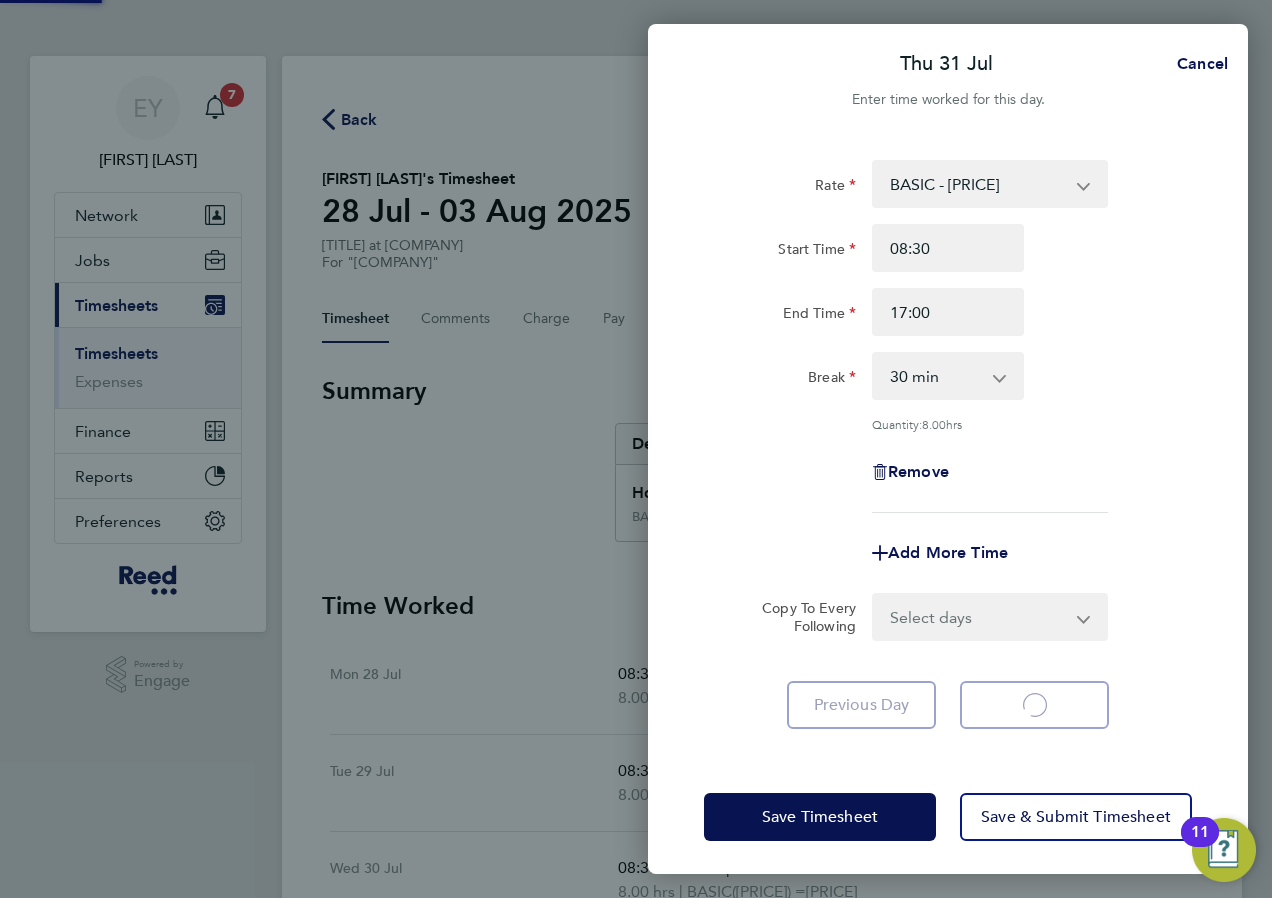 select on "30" 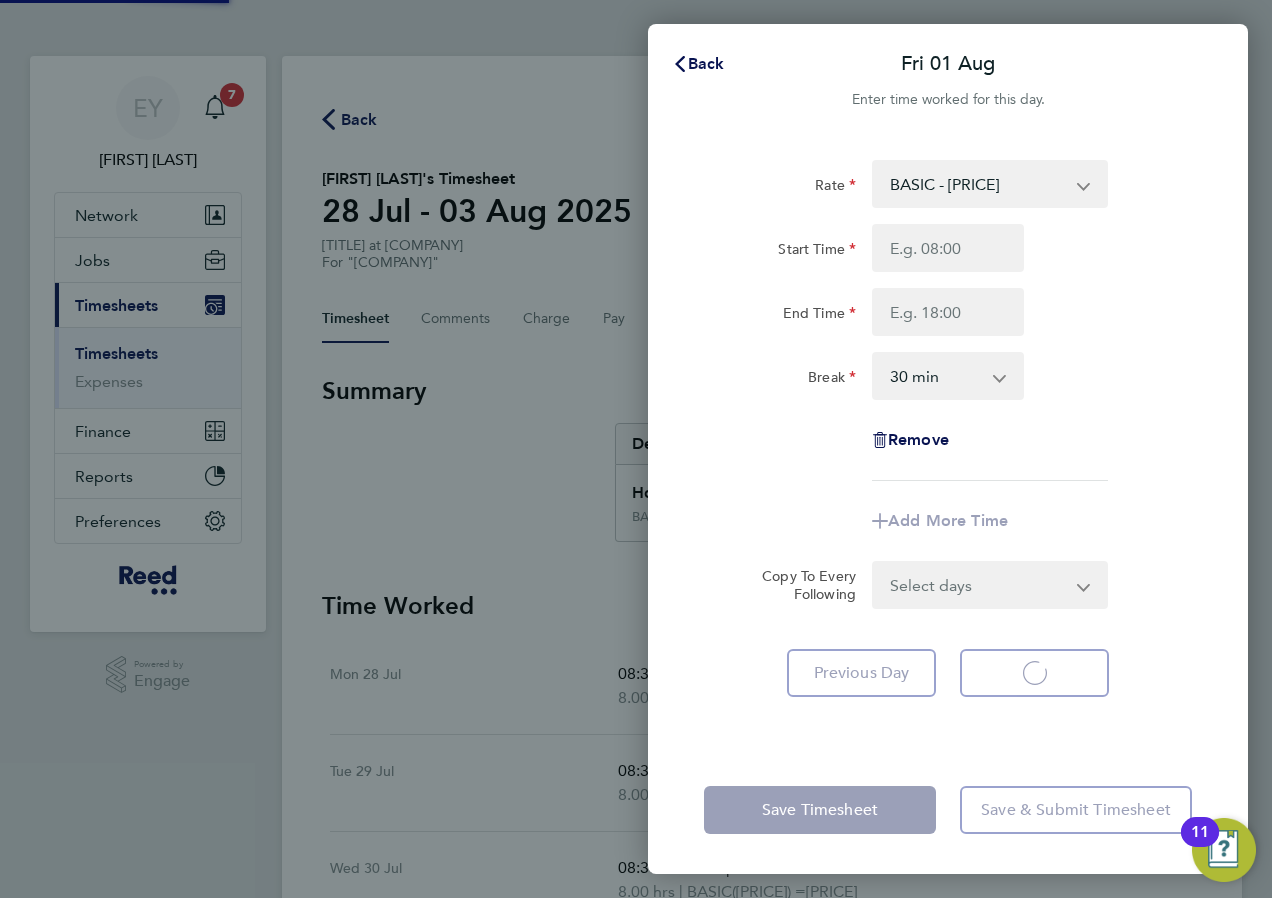 select on "30" 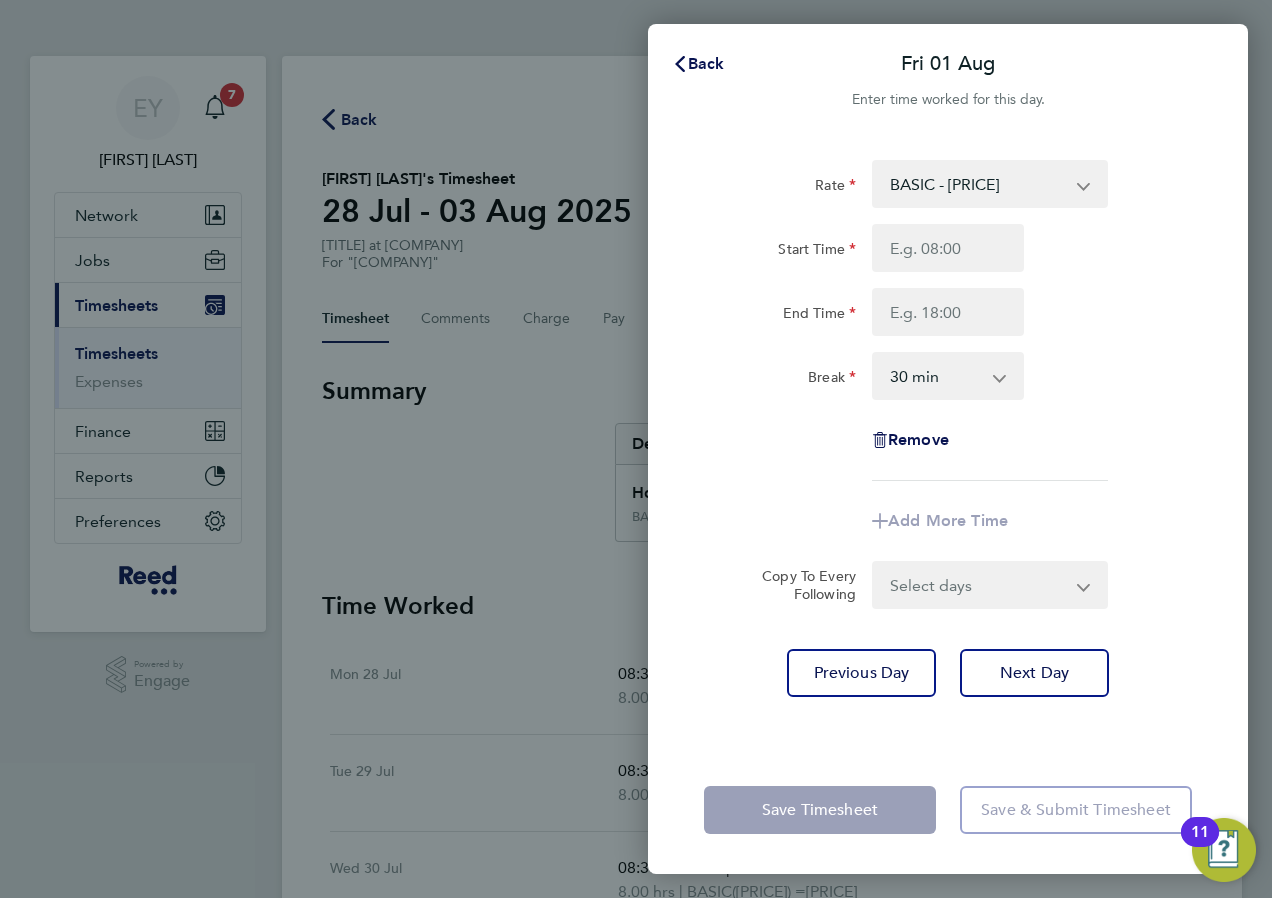 click on "Start Time End Time" 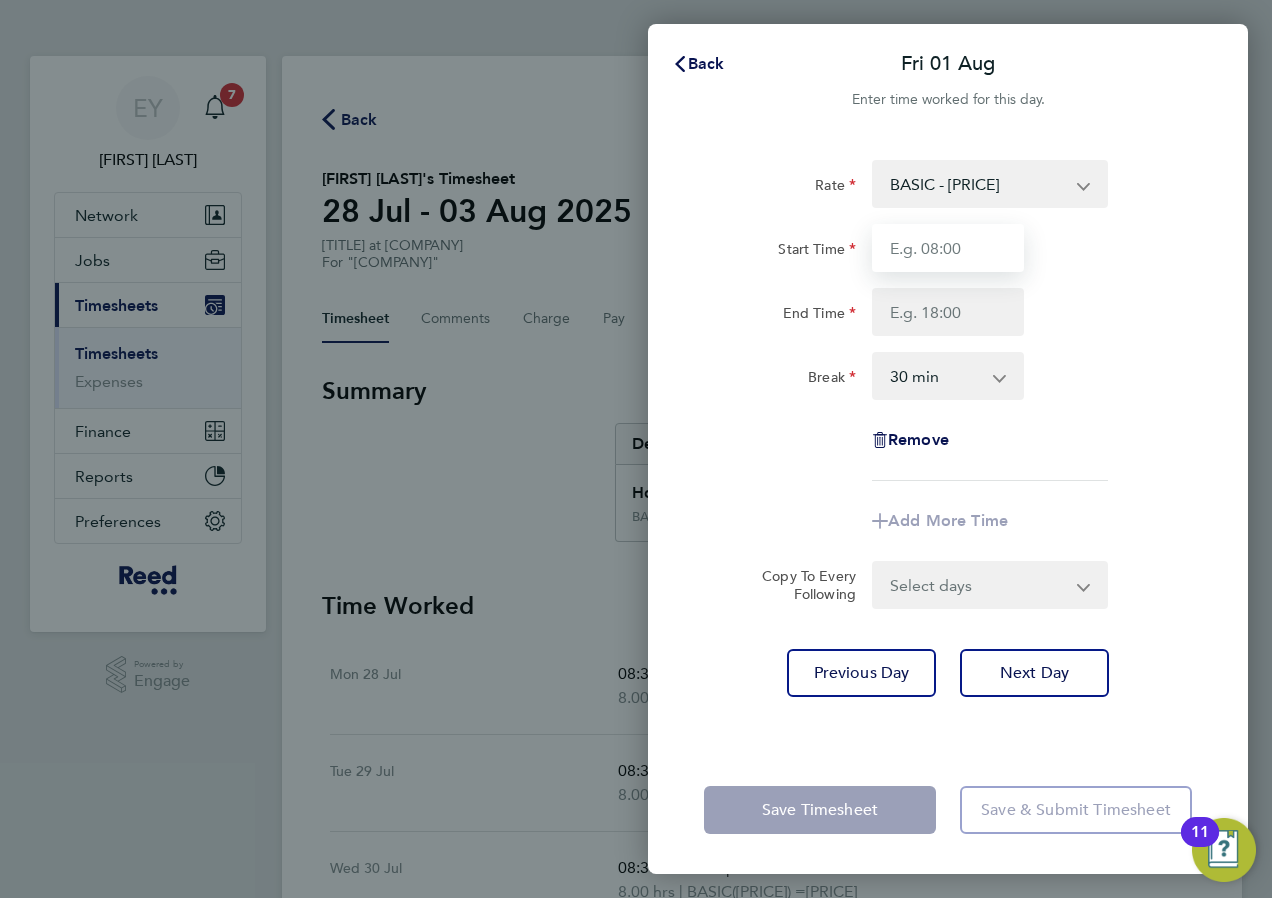 click on "Start Time" at bounding box center (948, 248) 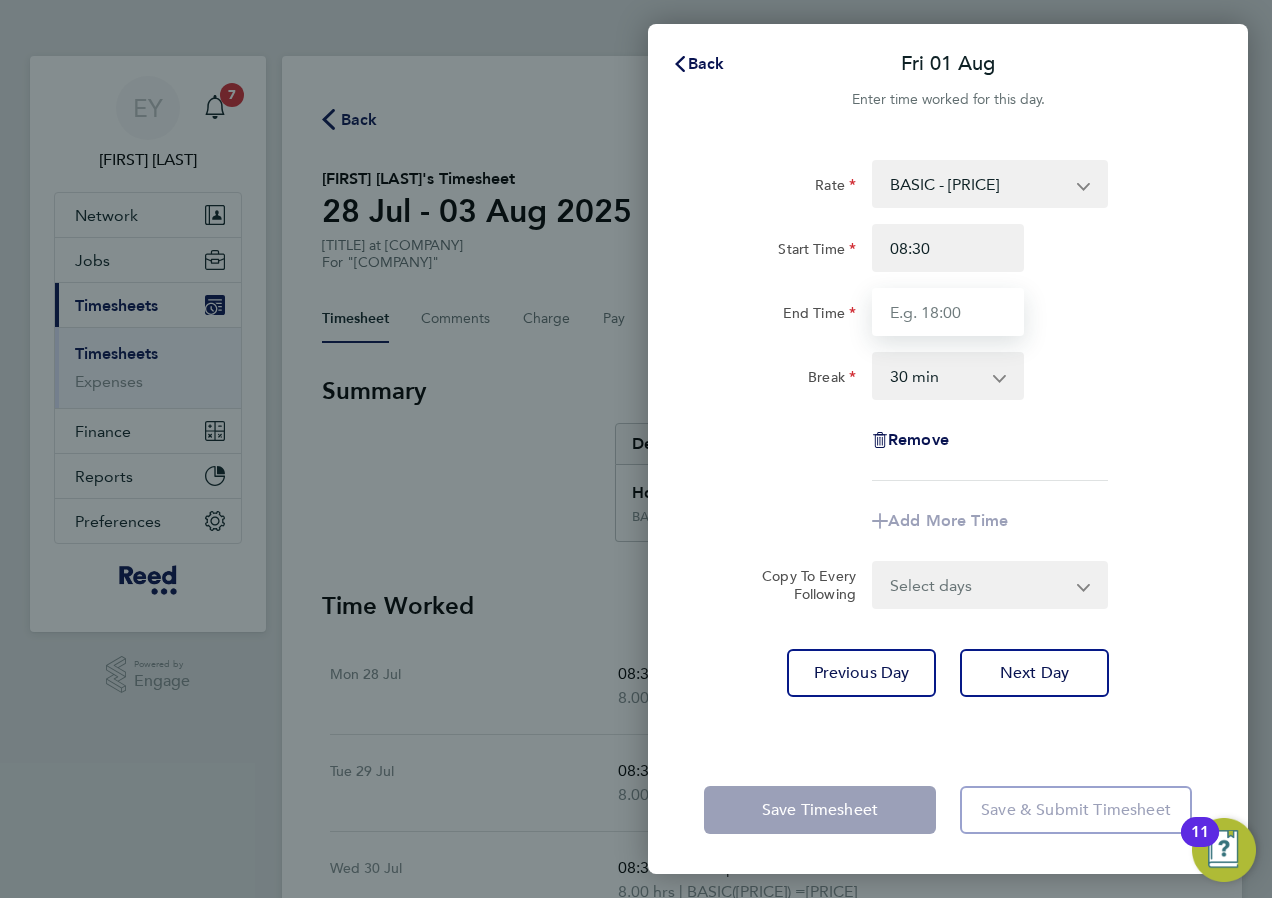 click on "End Time" at bounding box center [948, 312] 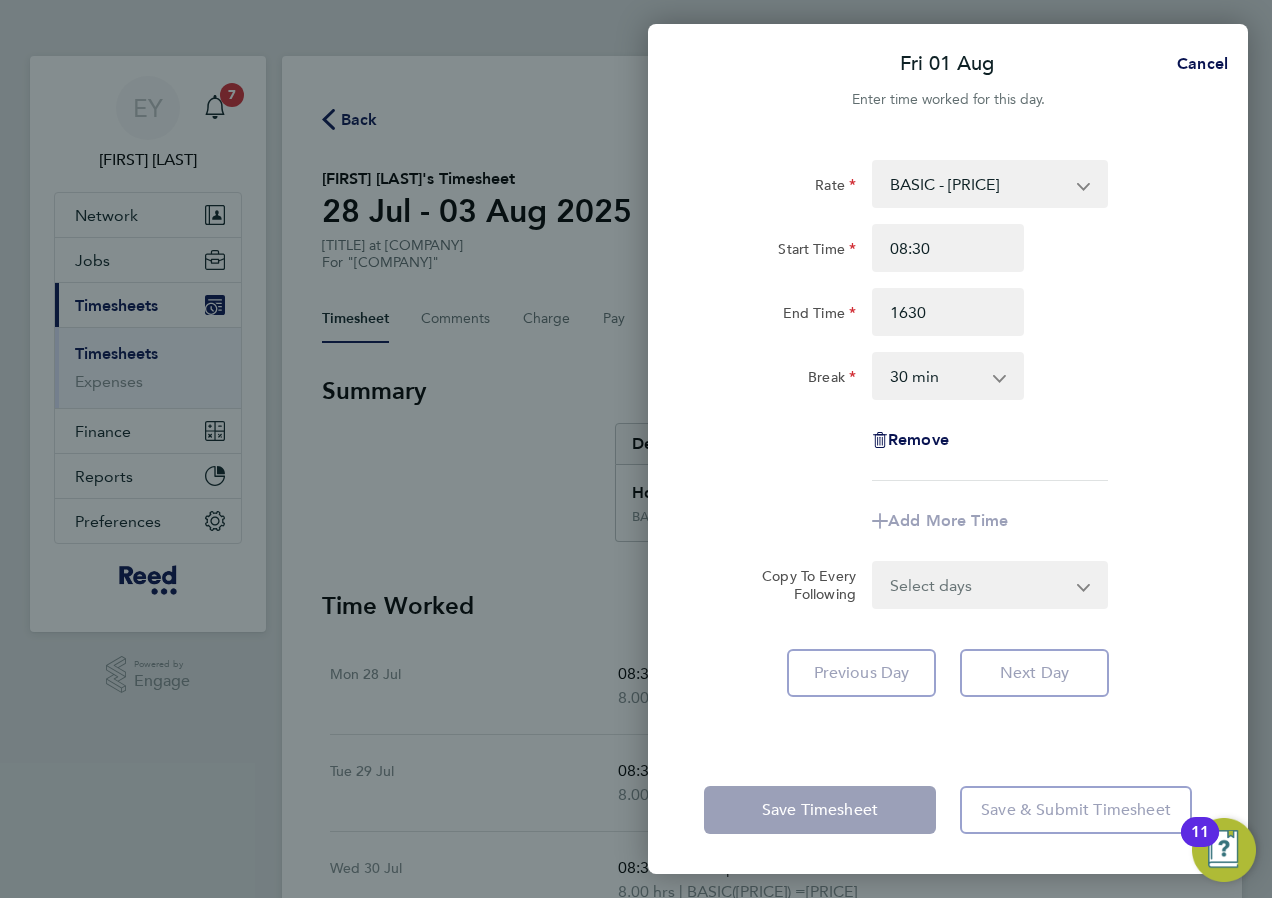 type on "16:30" 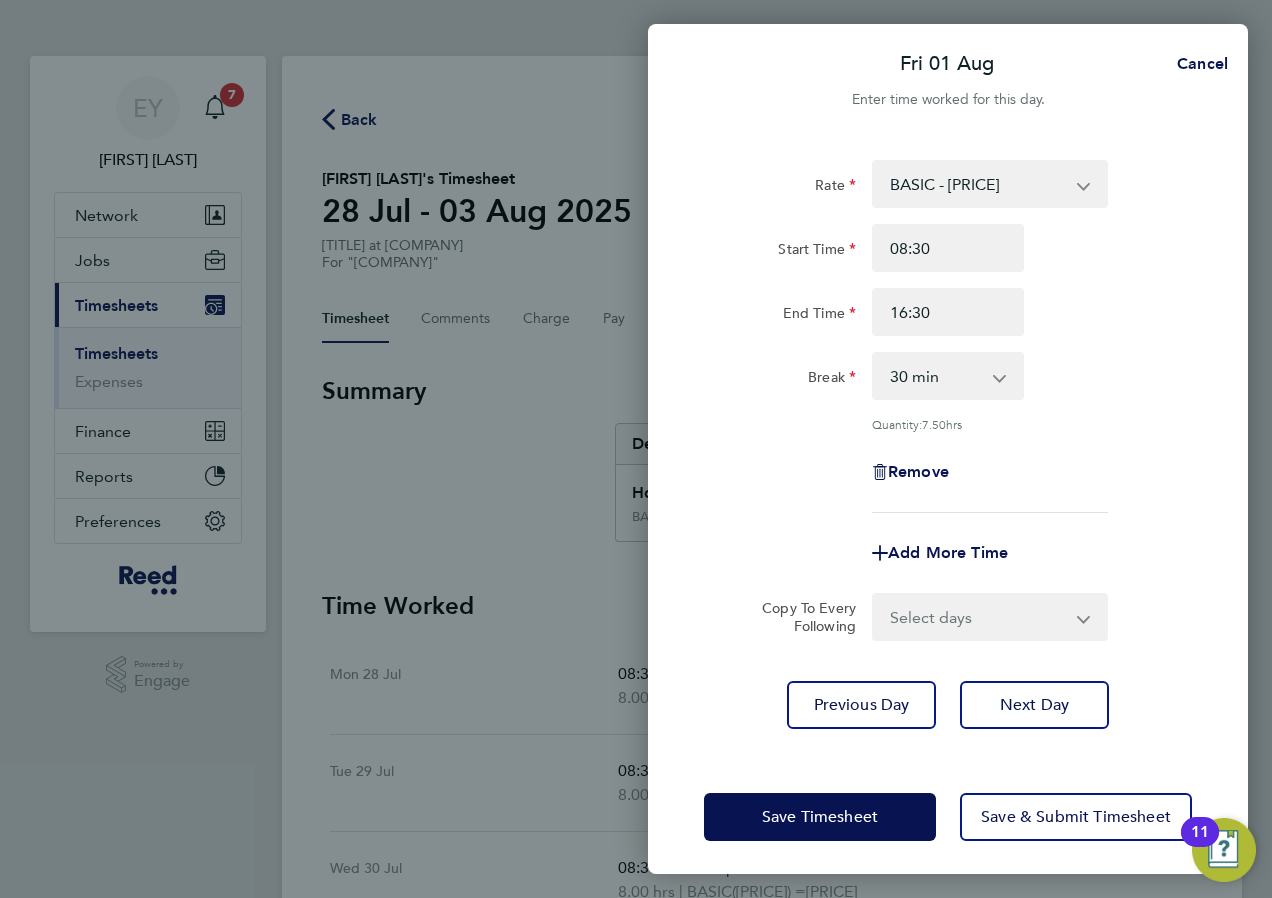 click on "End Time 16:30" 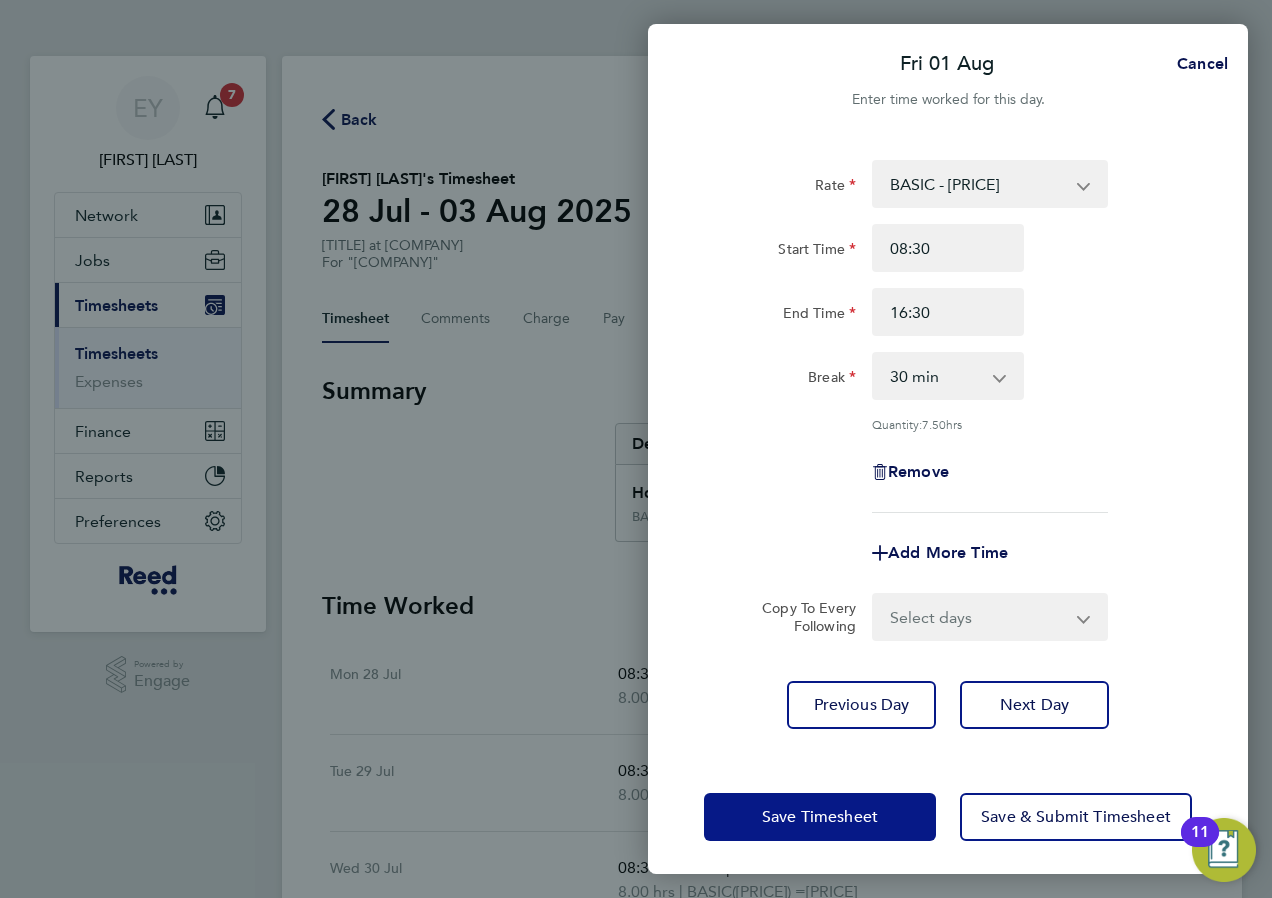 click on "Save Timesheet" 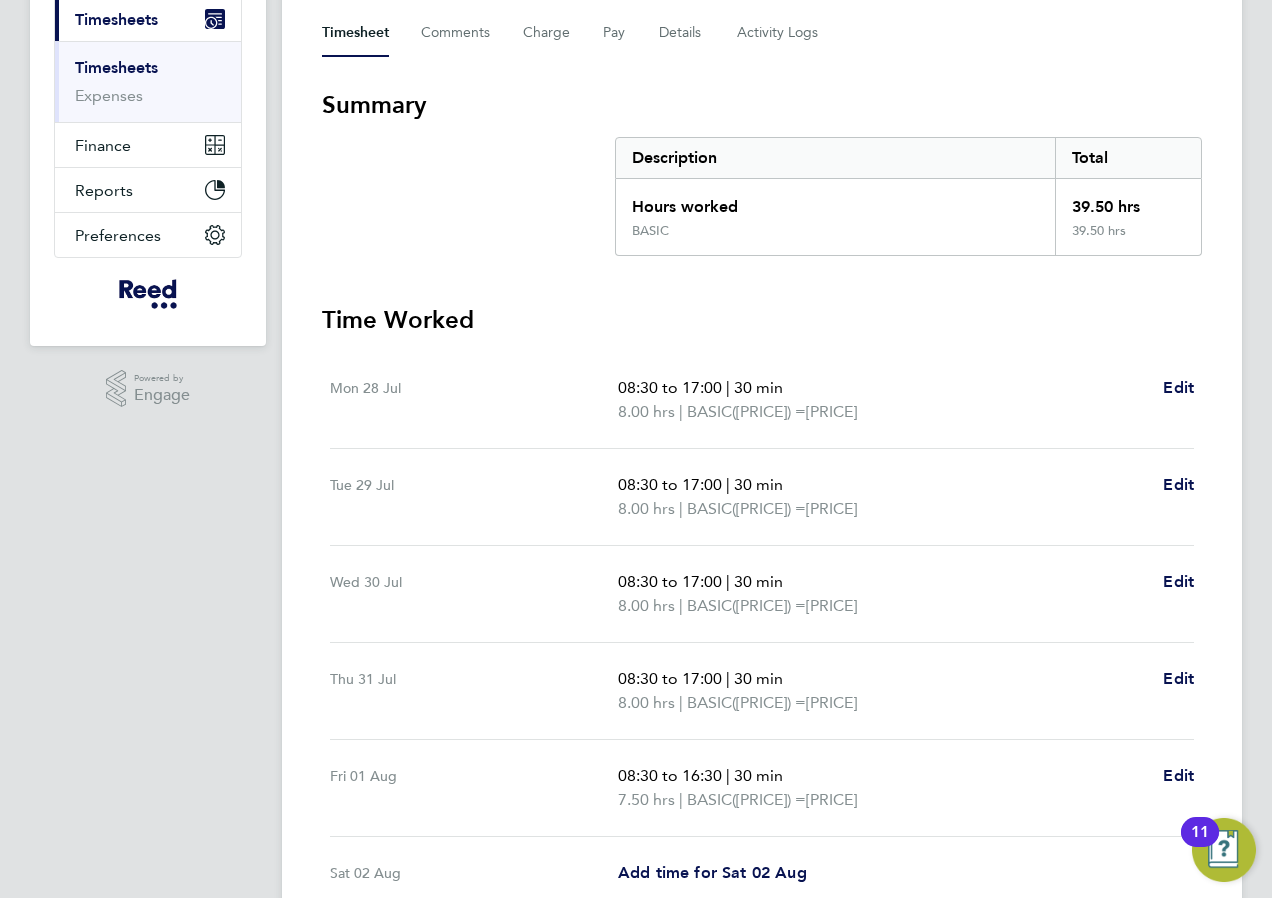 scroll, scrollTop: 547, scrollLeft: 0, axis: vertical 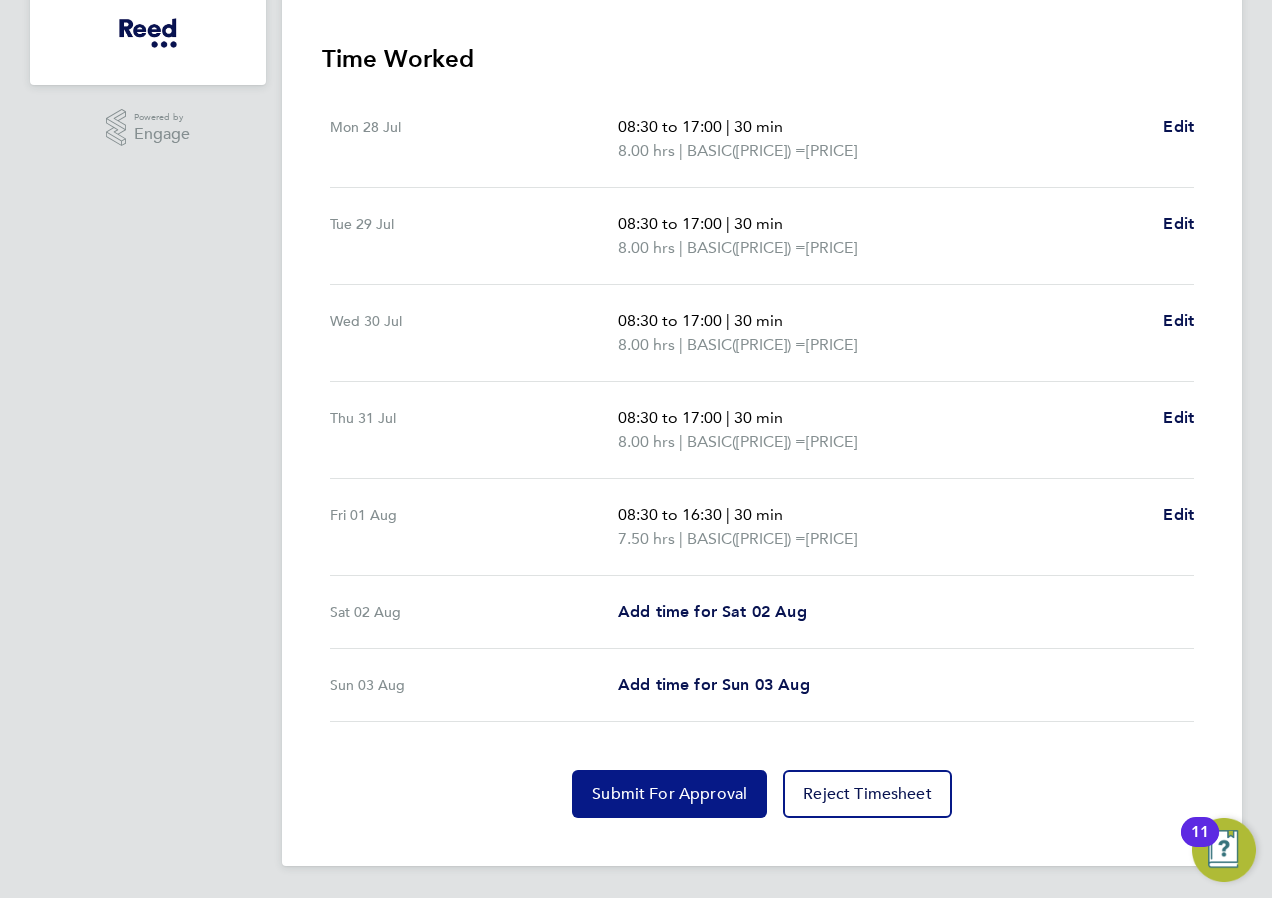 click on "Submit For Approval" 